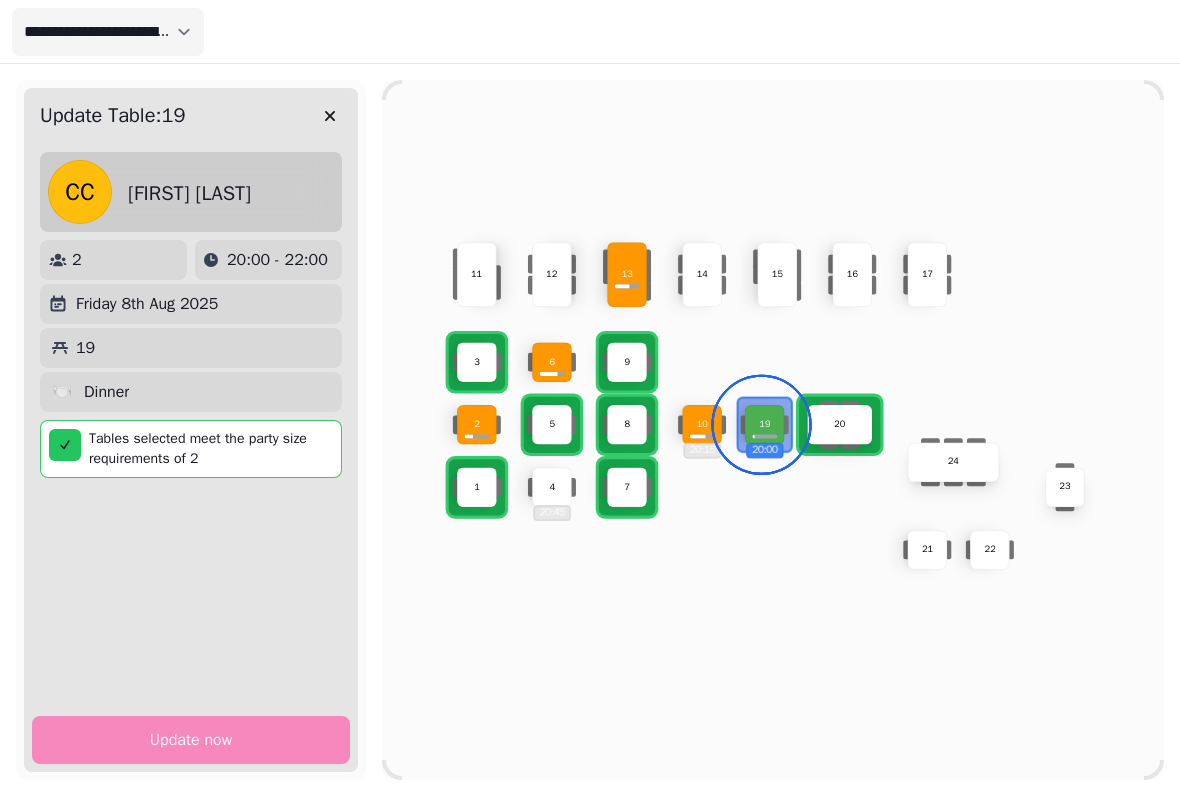 scroll, scrollTop: 0, scrollLeft: 0, axis: both 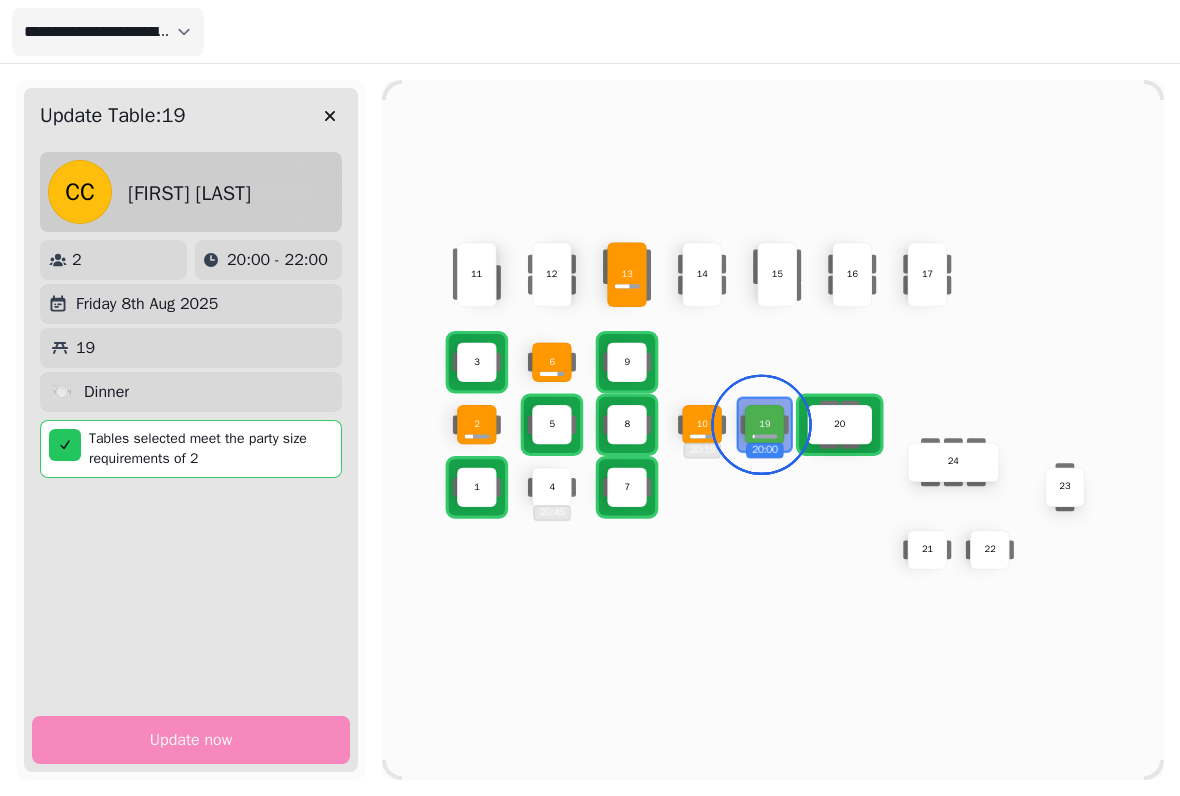 click on "19" at bounding box center [764, 425] 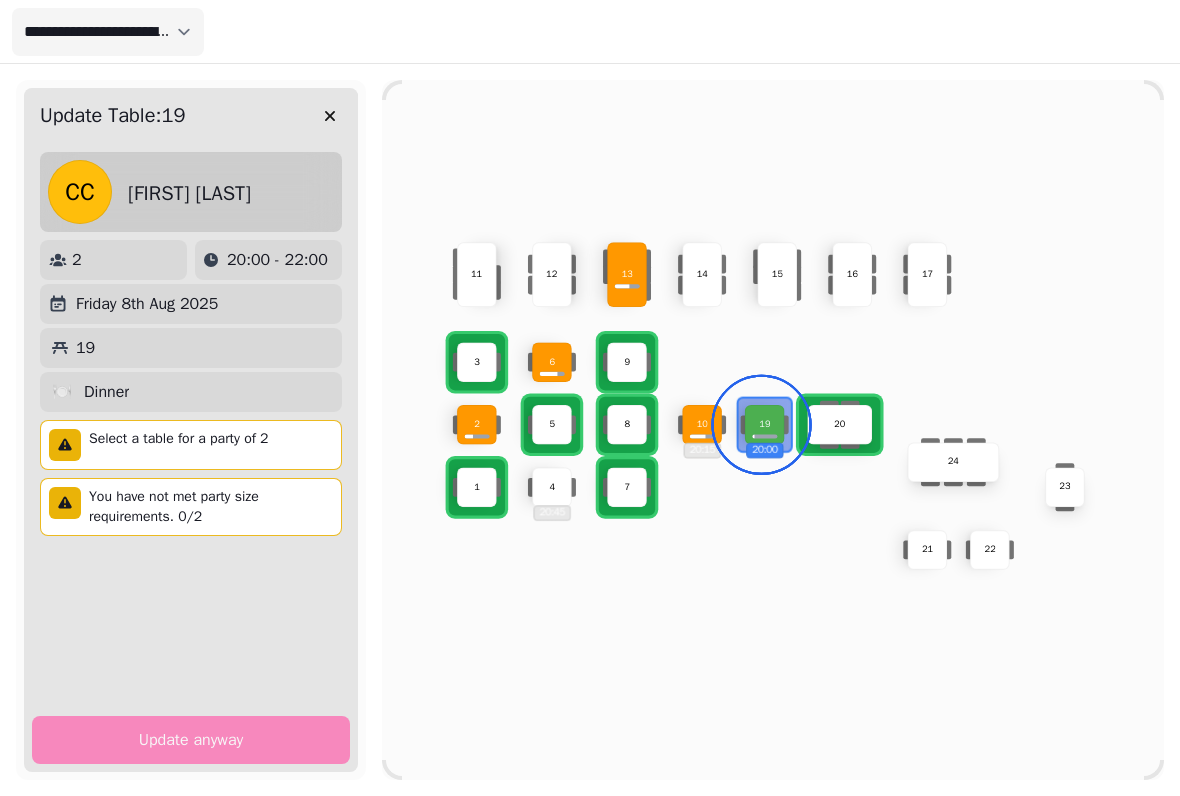 click on "19 20:00" at bounding box center (765, 425) 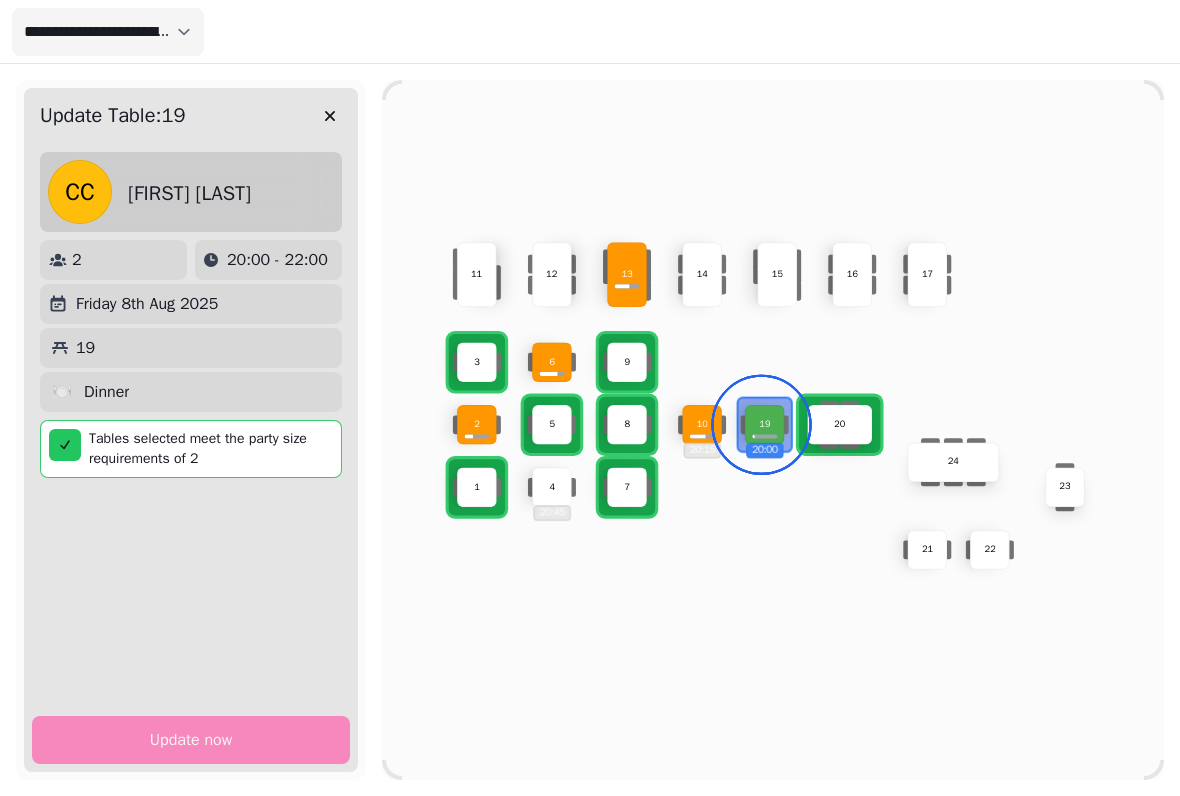 click 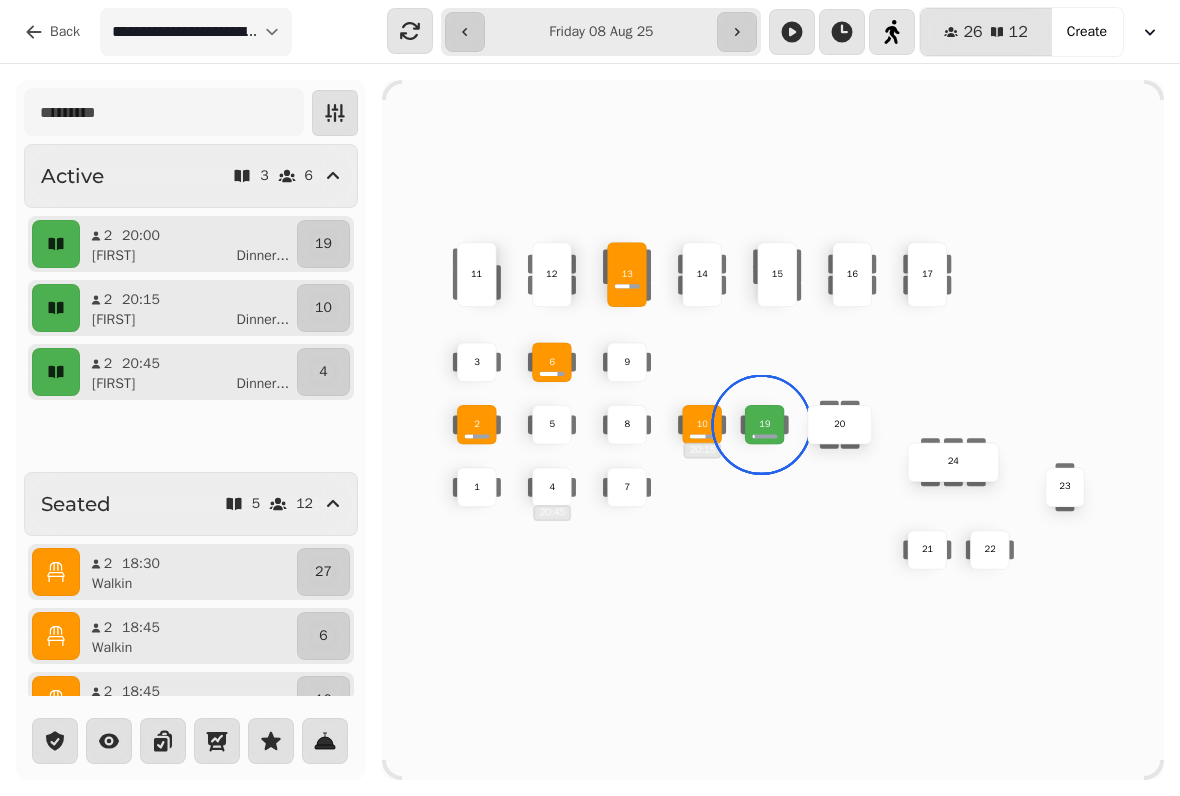 click on "19" at bounding box center [323, 244] 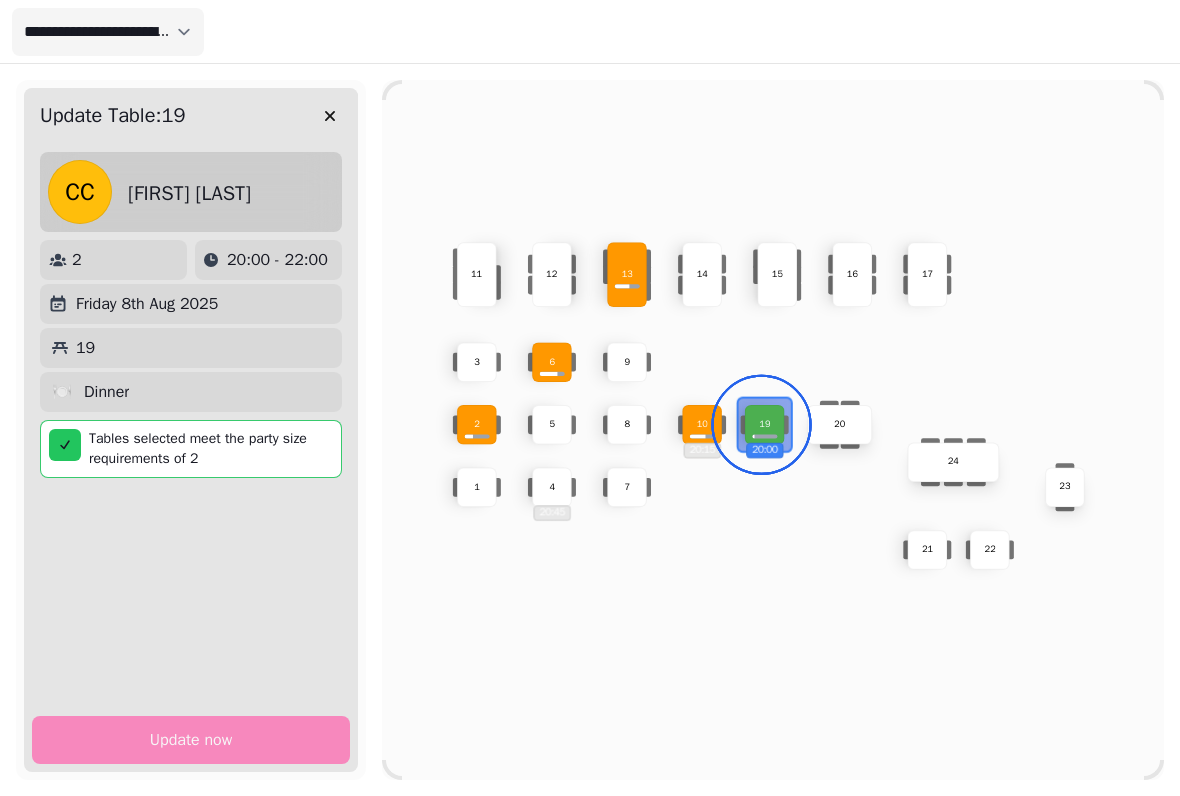 click on "19" at bounding box center (764, 425) 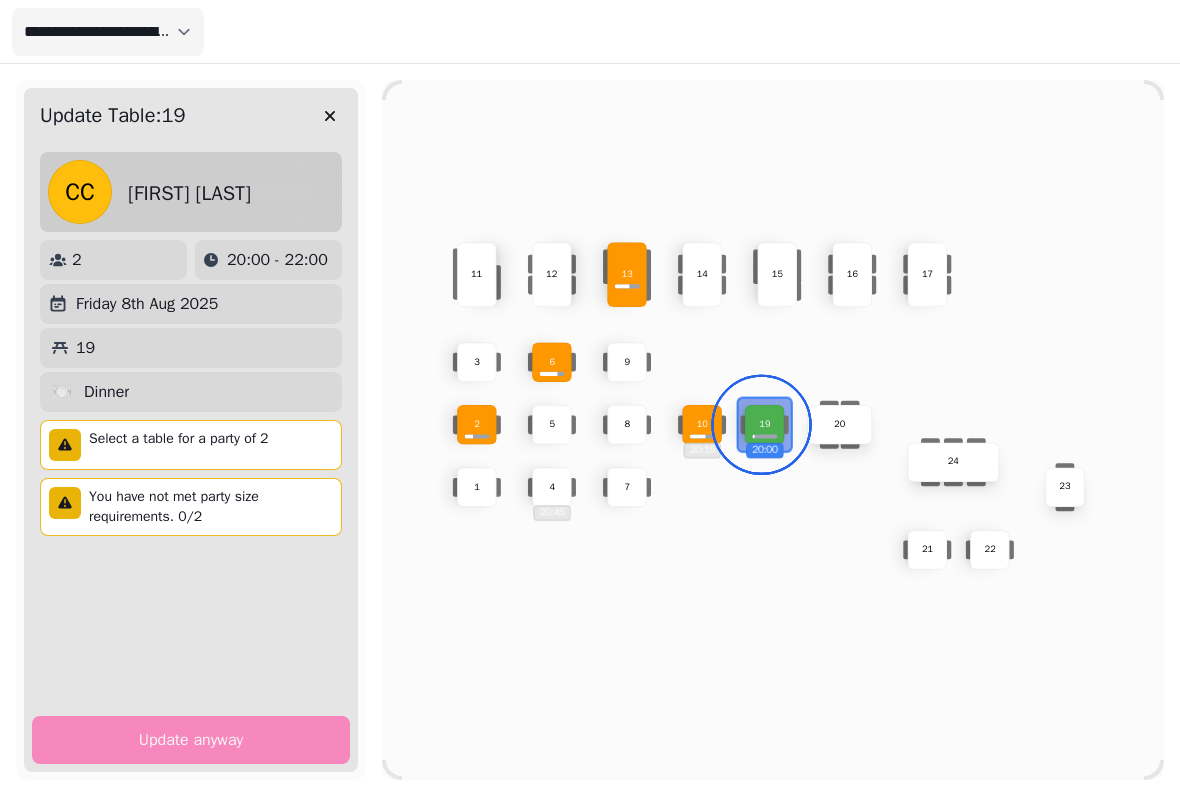 click on "You have not met party size requirements. 0/2" at bounding box center (211, 507) 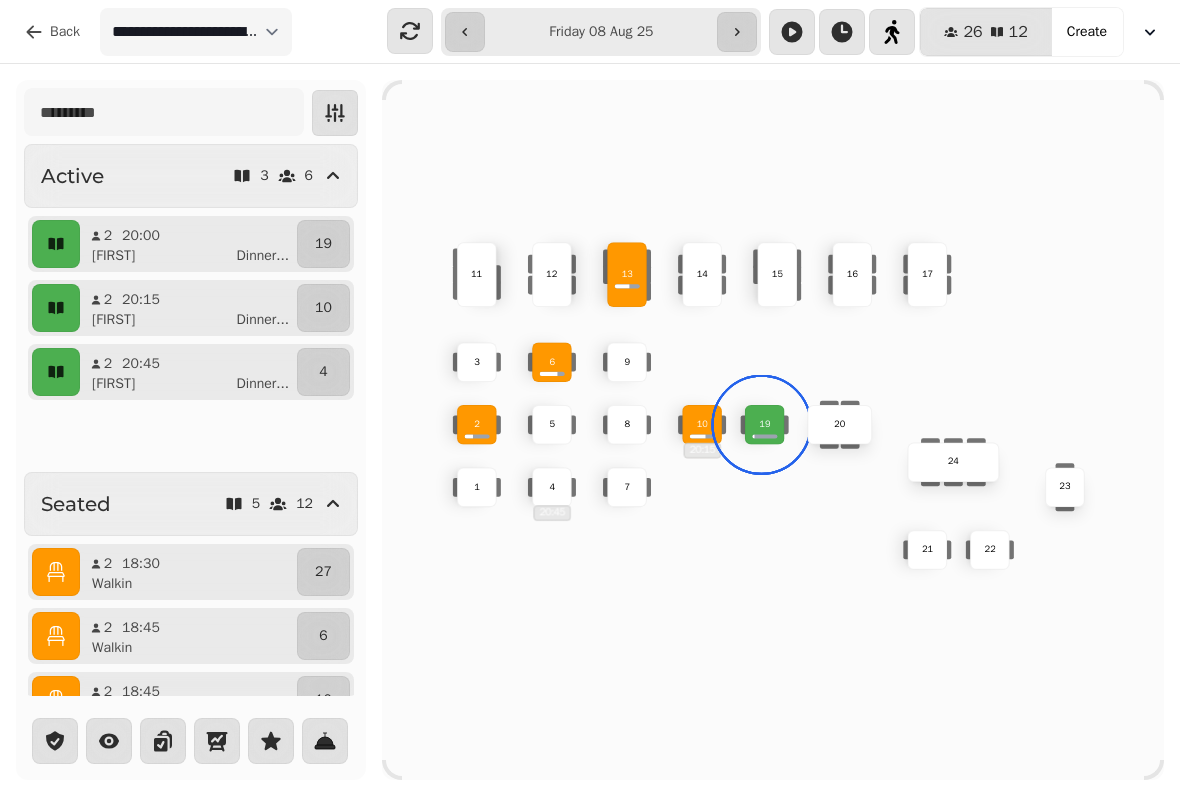 click 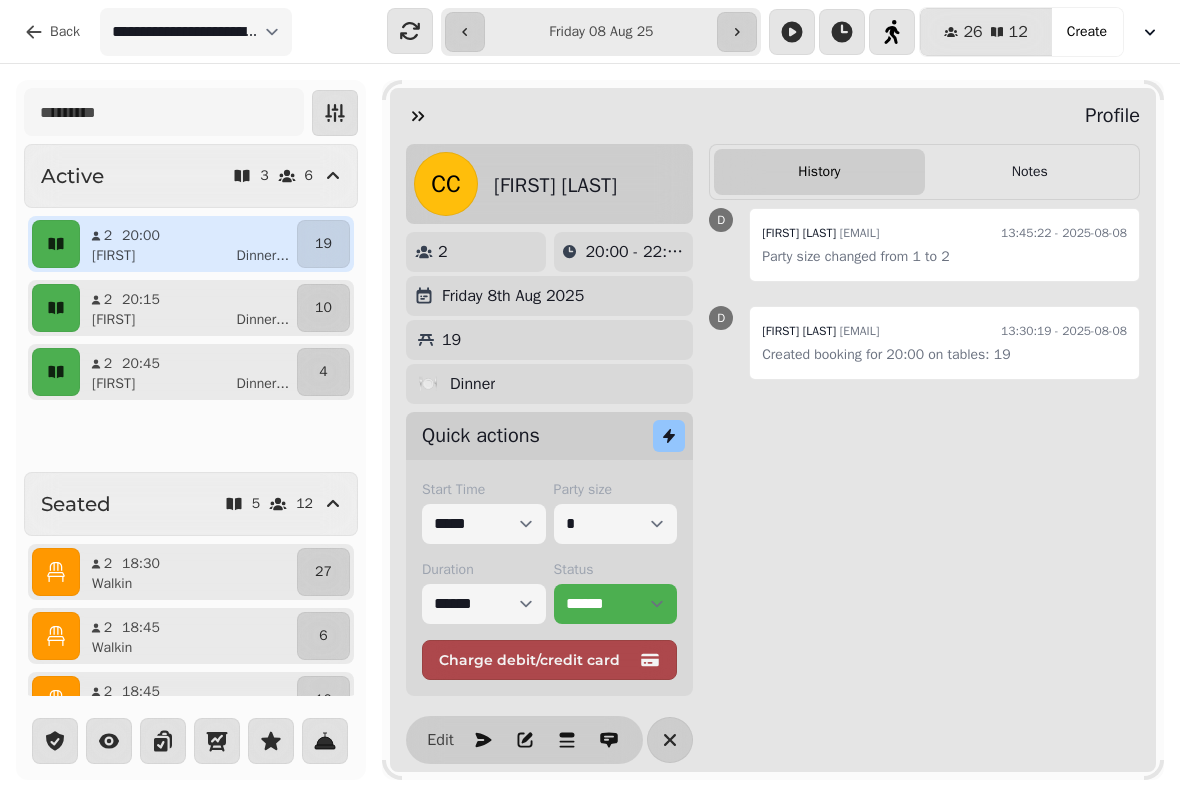 click on "20:00" at bounding box center [141, 236] 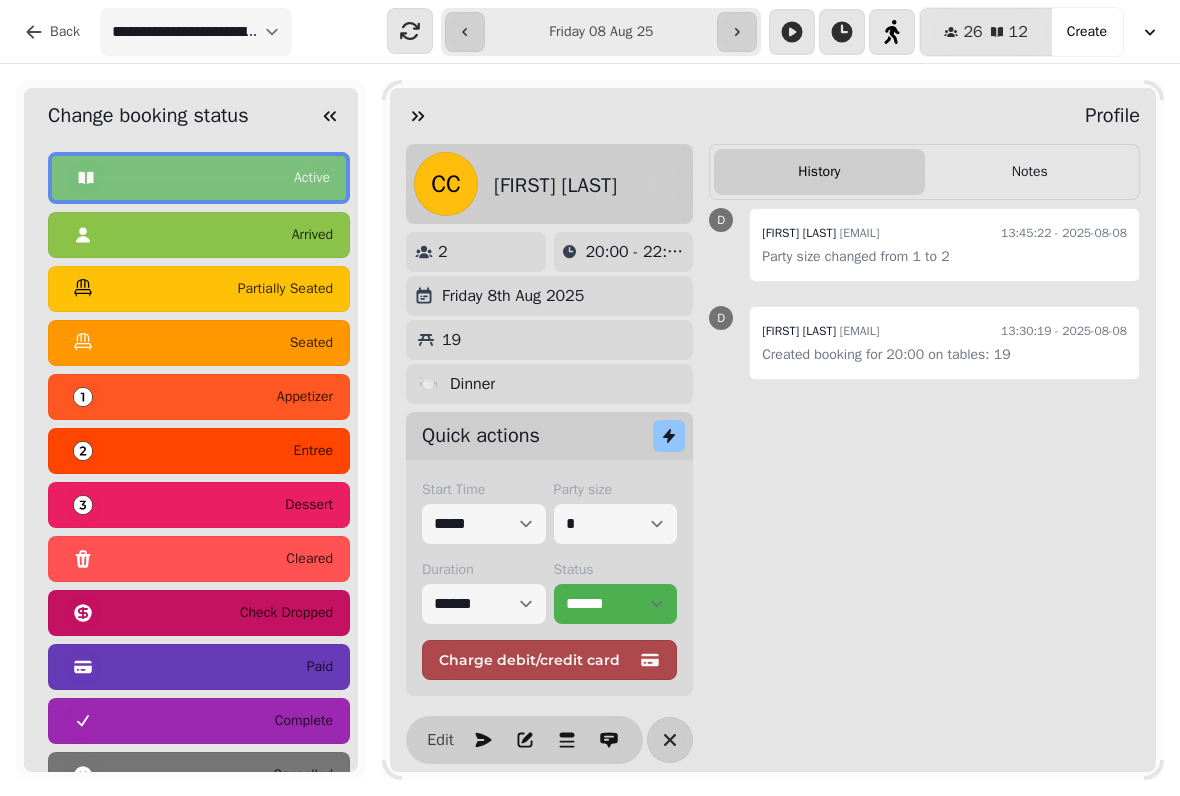 click on "seated" at bounding box center [199, 343] 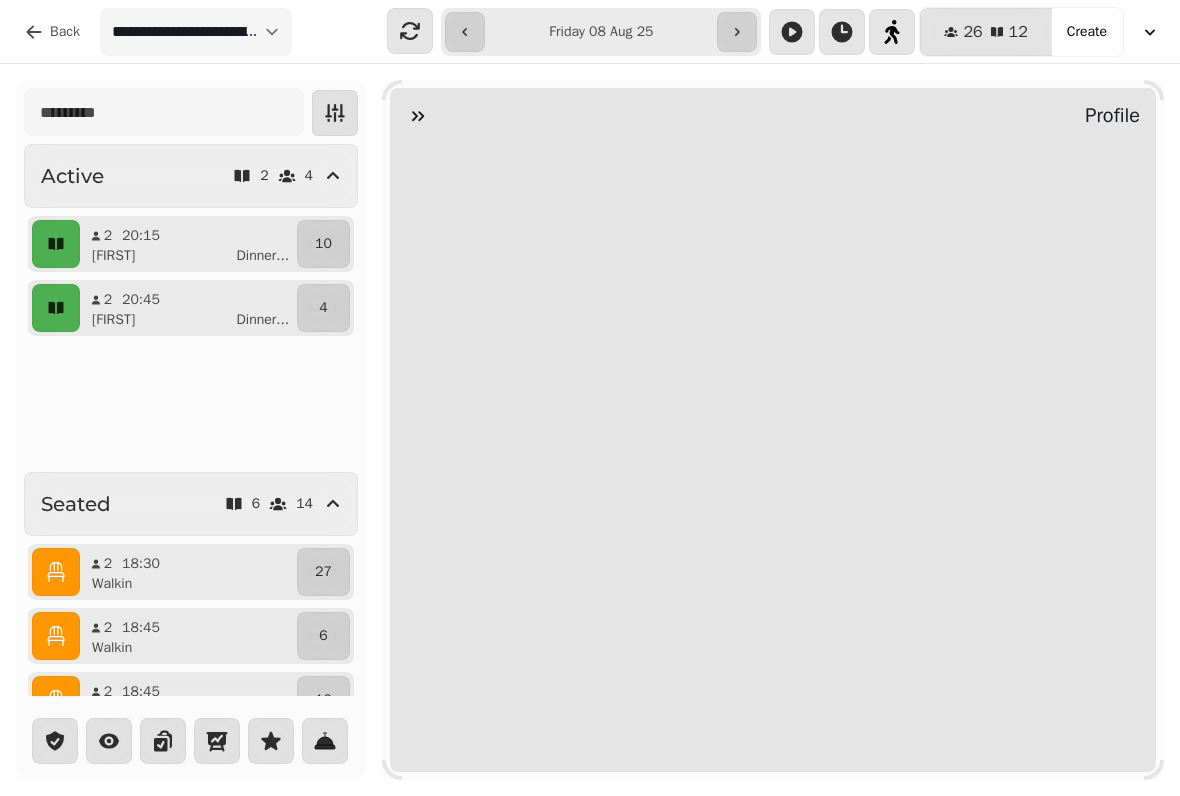 click 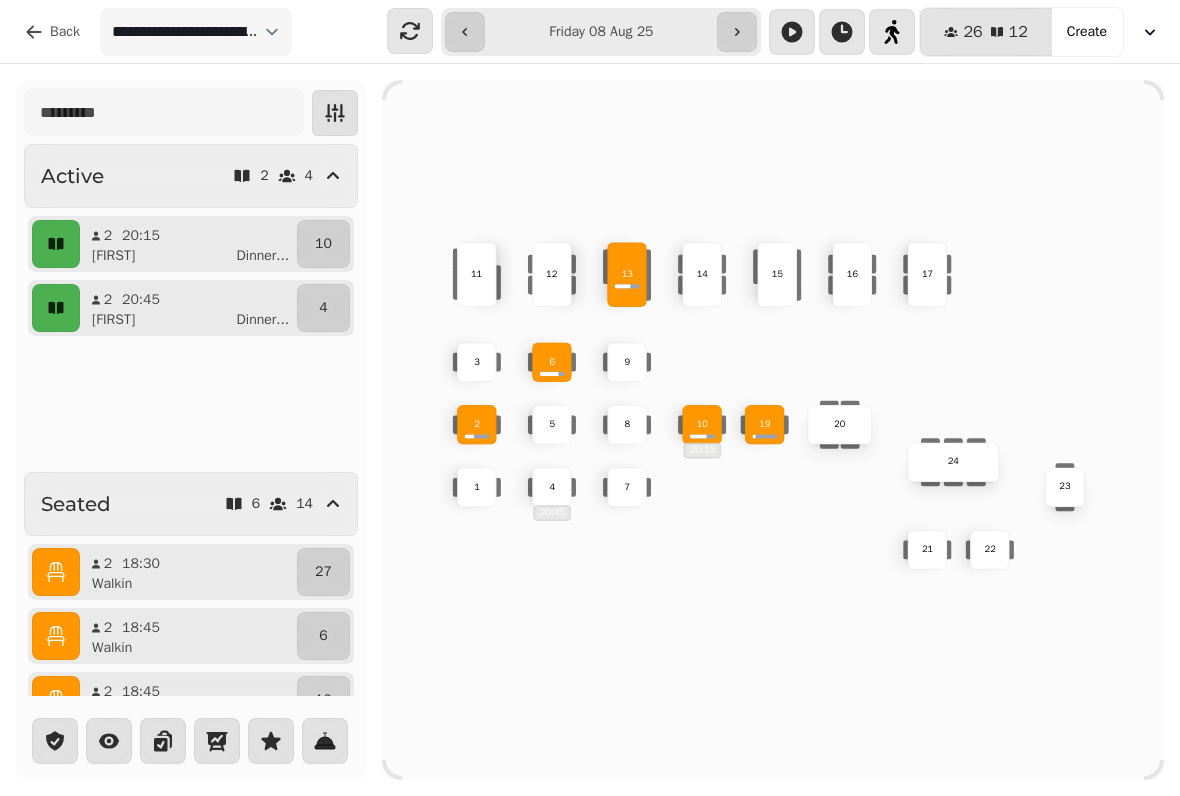 scroll, scrollTop: 0, scrollLeft: 0, axis: both 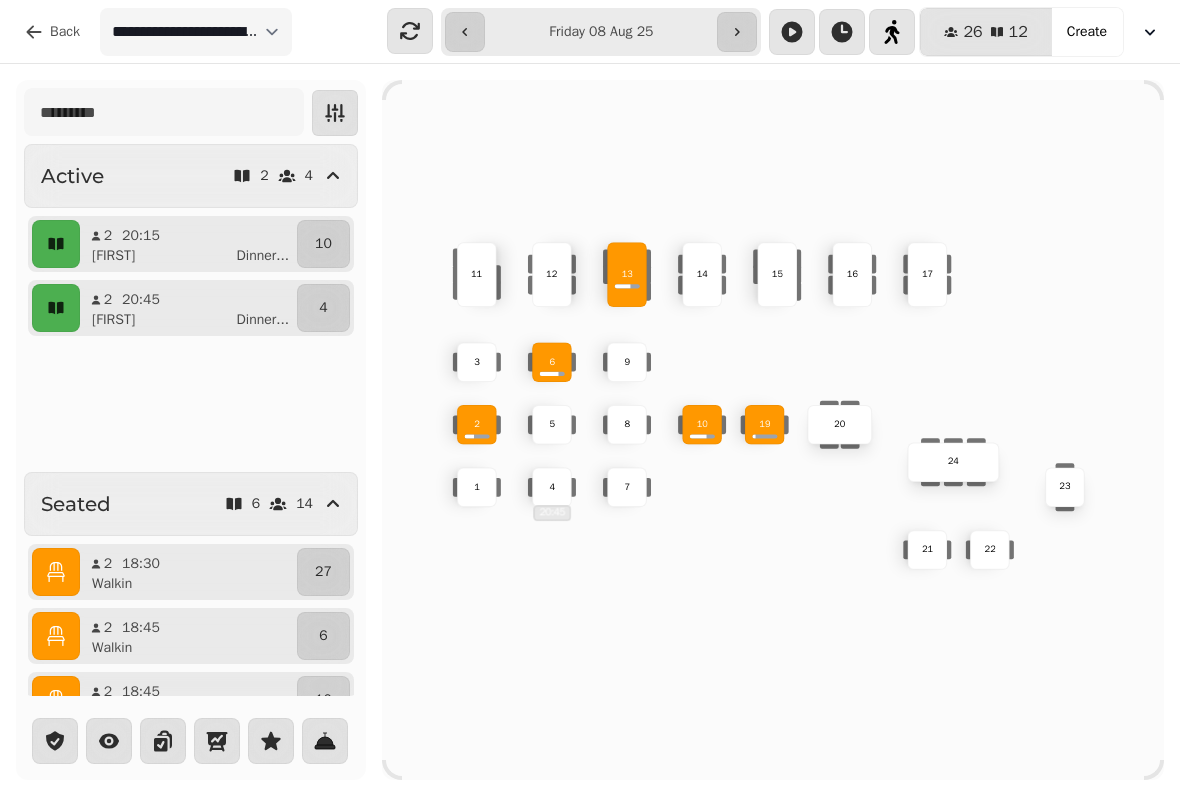 click on "10" at bounding box center (323, 244) 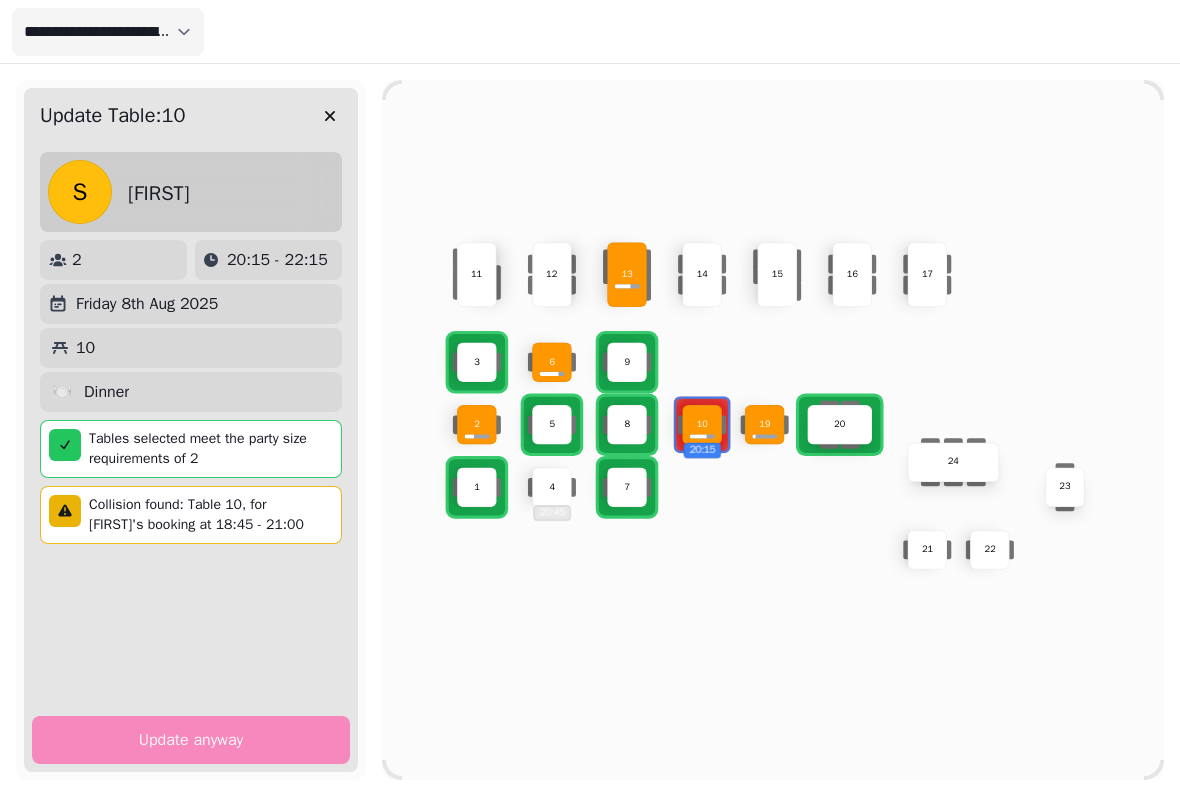 click on "11" at bounding box center [477, 275] 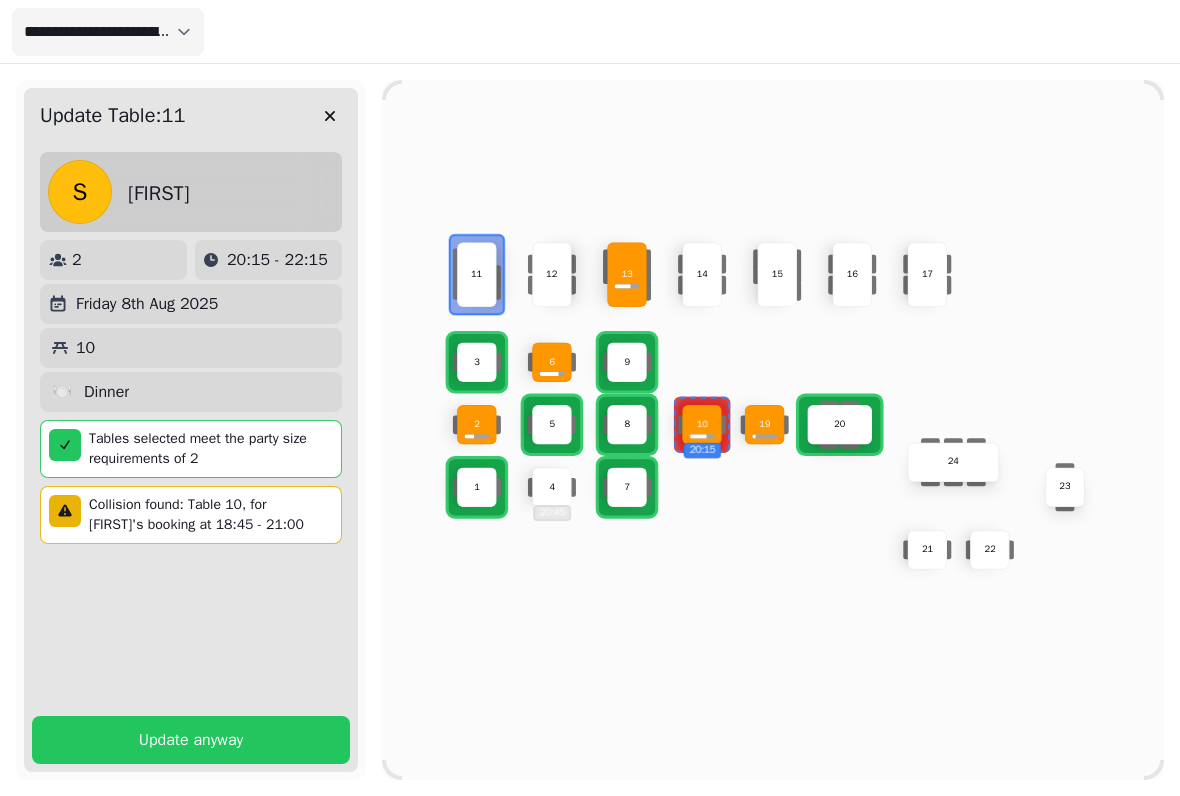 click on "Update anyway" at bounding box center [191, 740] 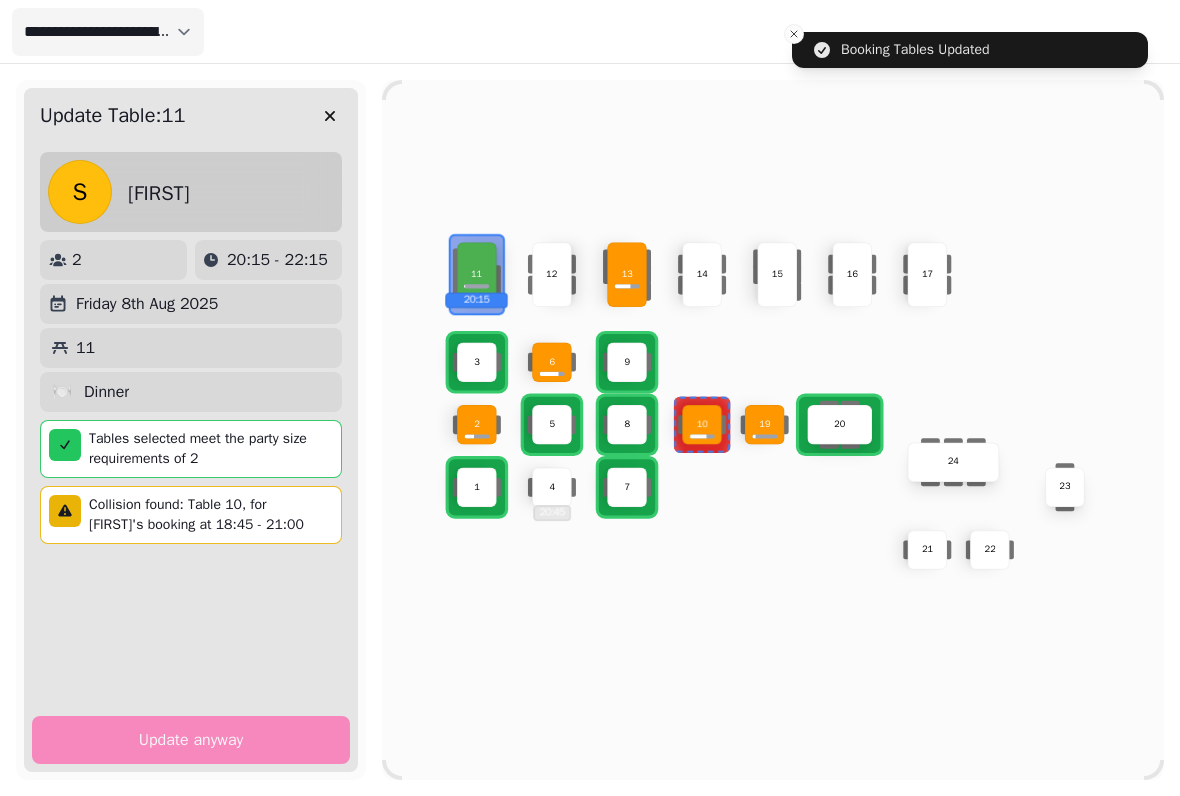 click at bounding box center (330, 116) 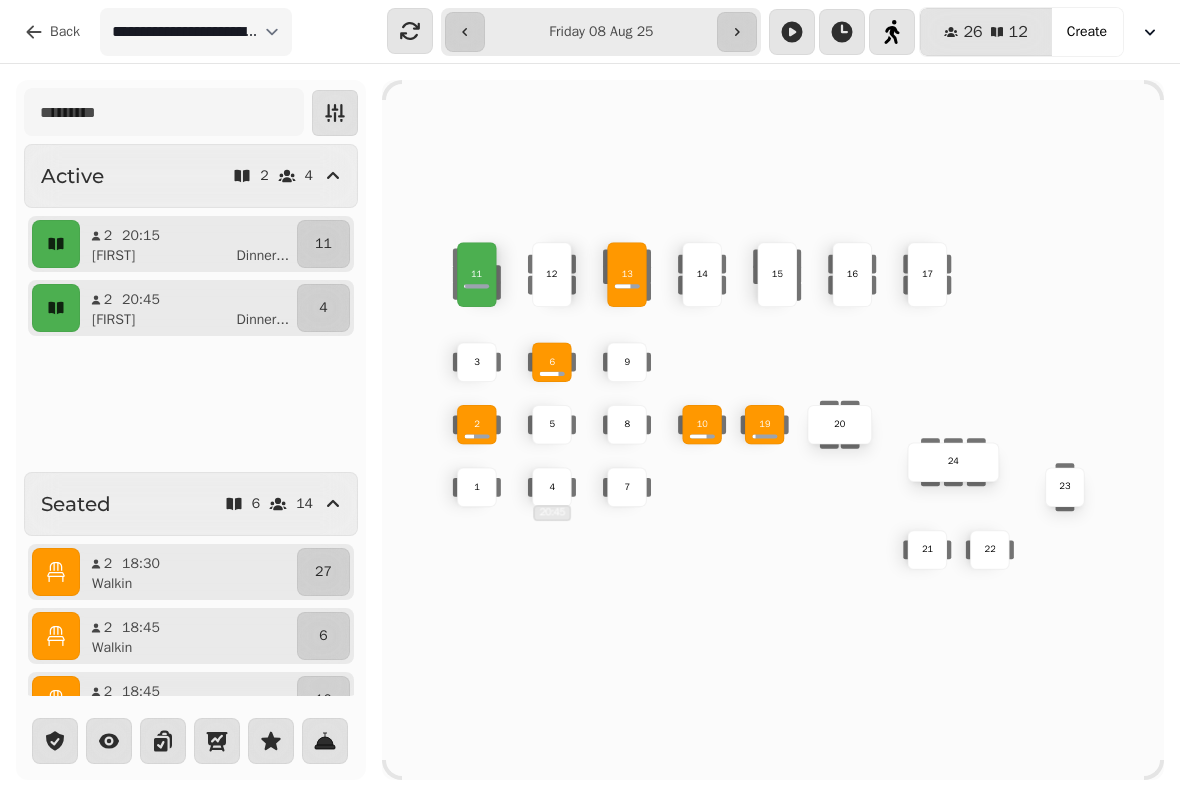 click on "11" at bounding box center (477, 275) 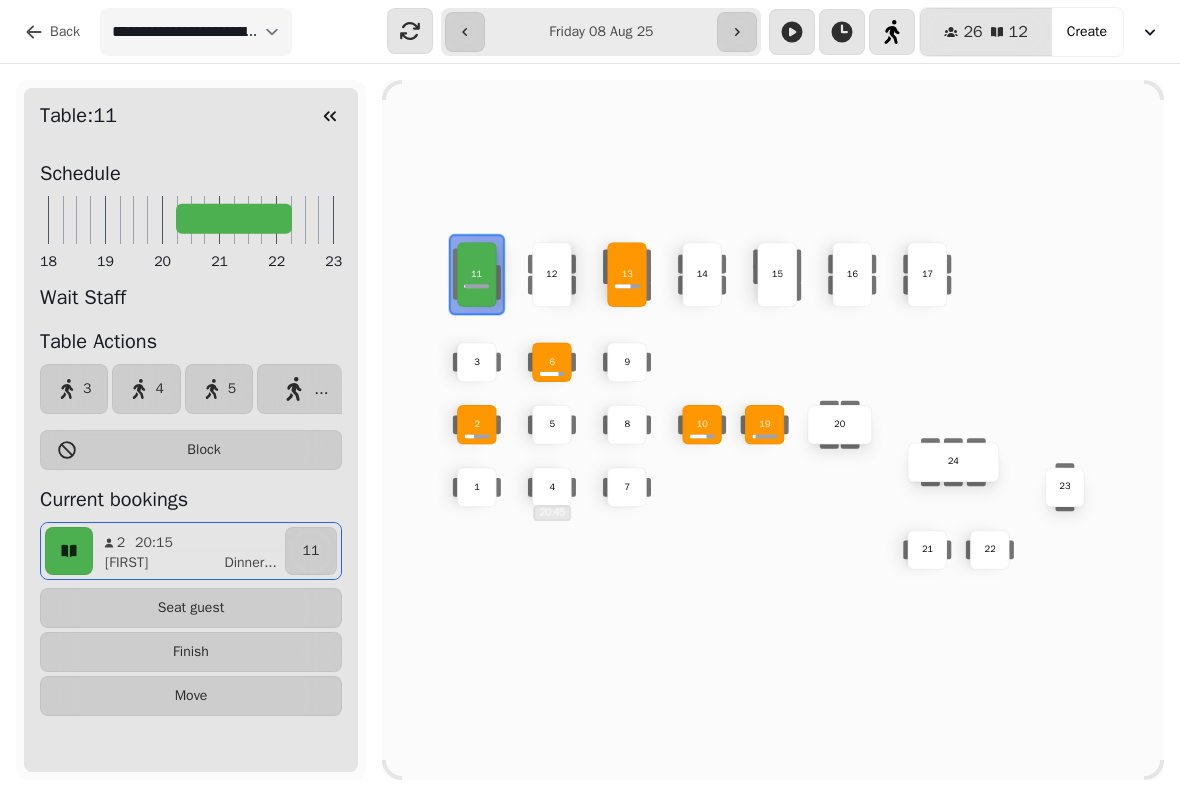 click on "Seat guest" at bounding box center [191, 608] 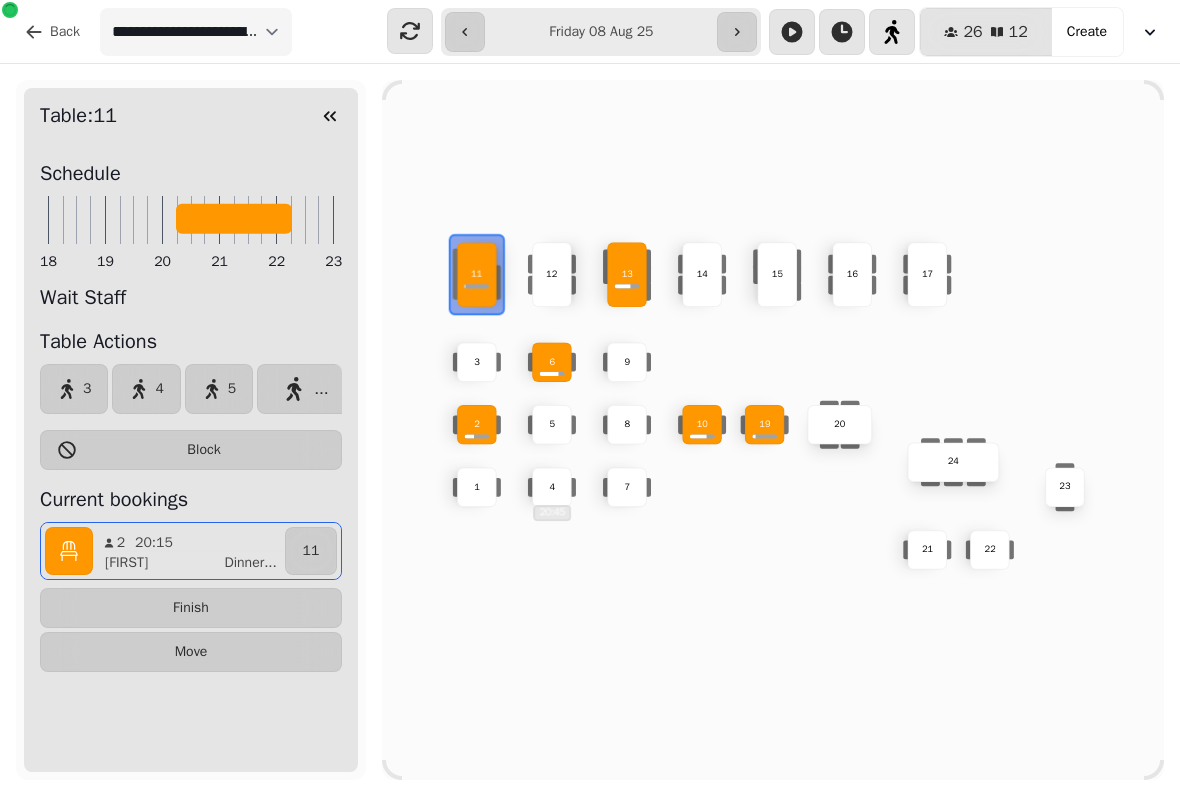 click 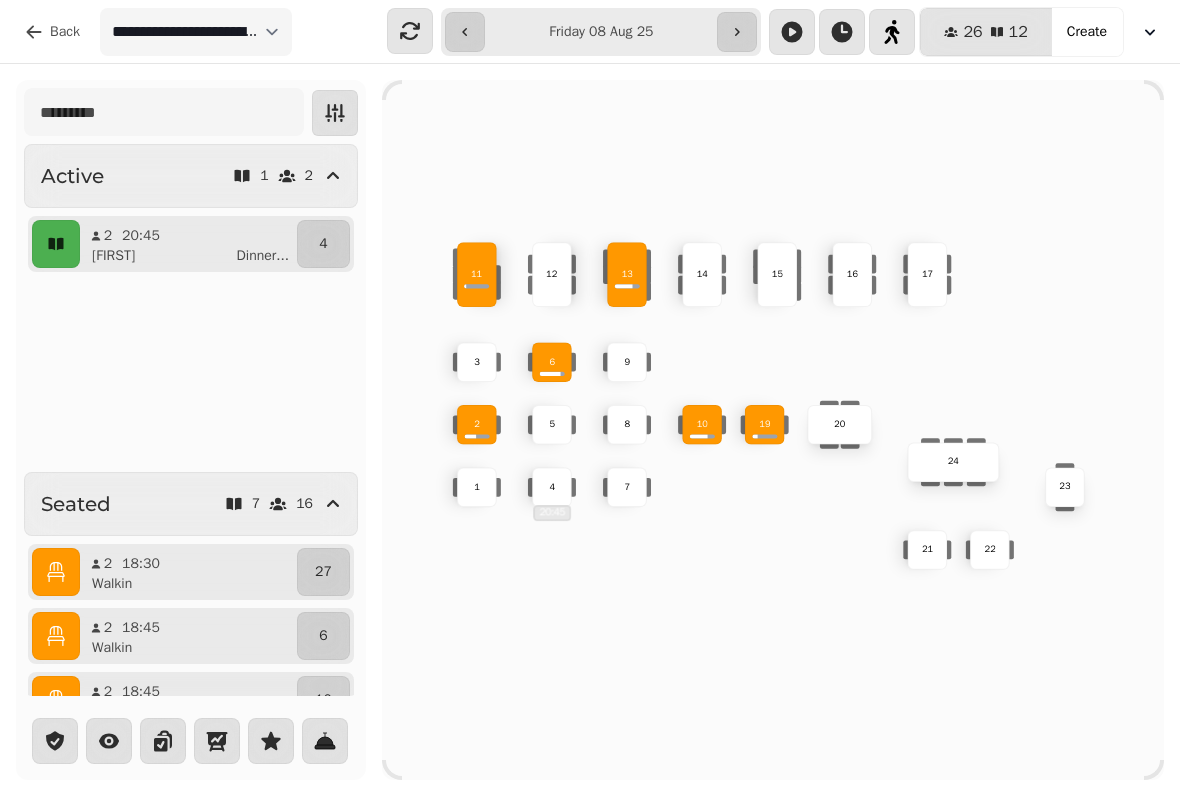 click on "10" at bounding box center [702, 424] 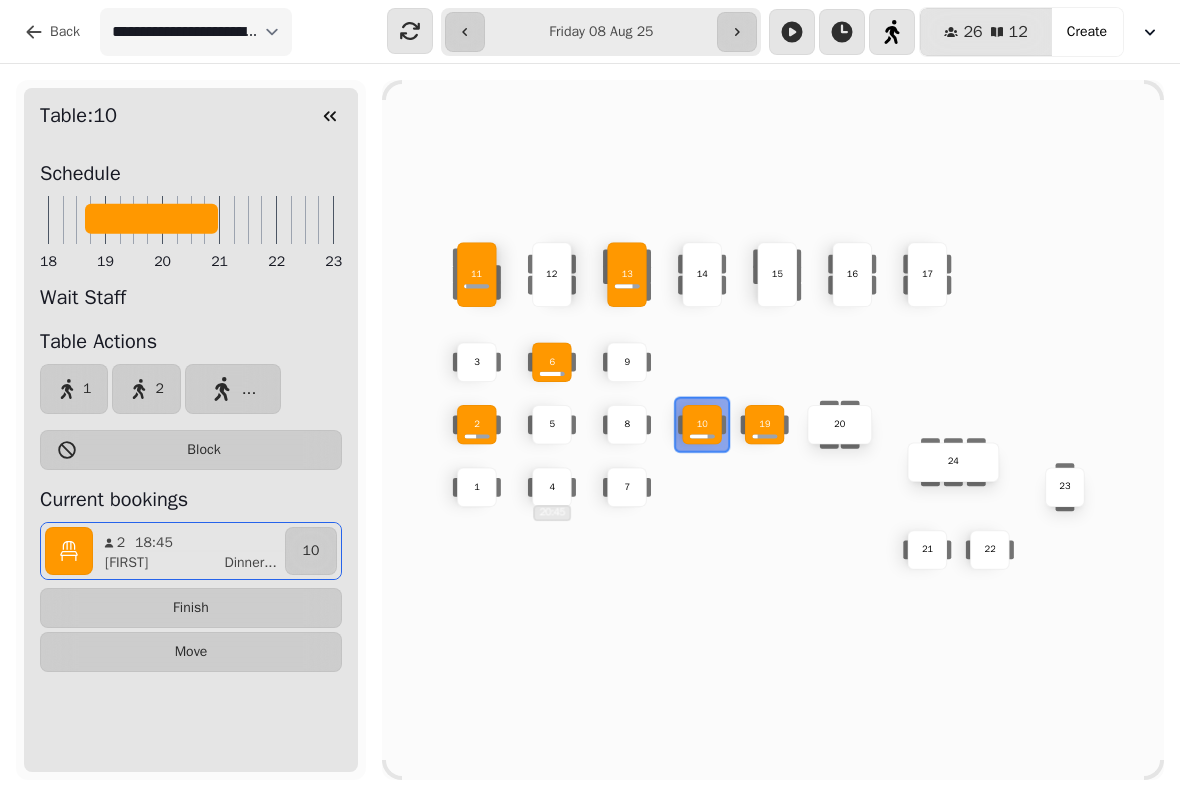click on "Finish" at bounding box center [191, 608] 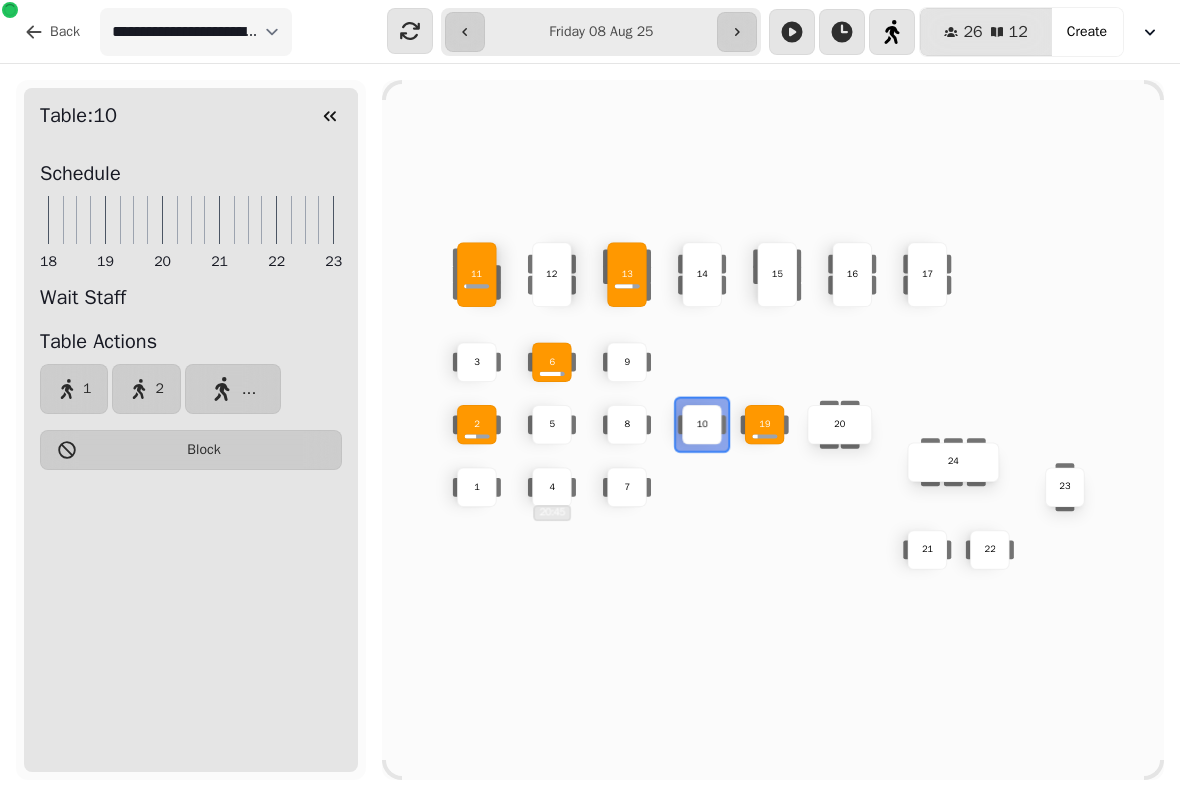 click on "6" at bounding box center (552, 362) 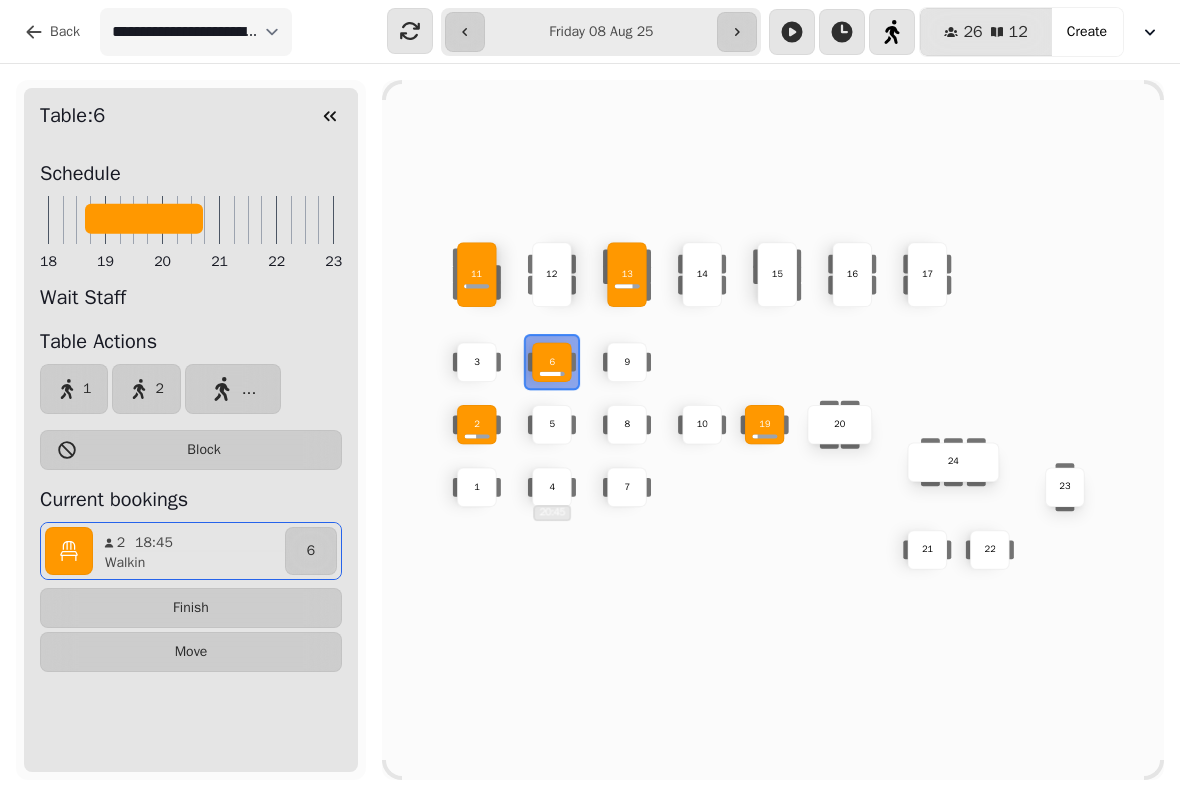 click on "Finish" at bounding box center (191, 608) 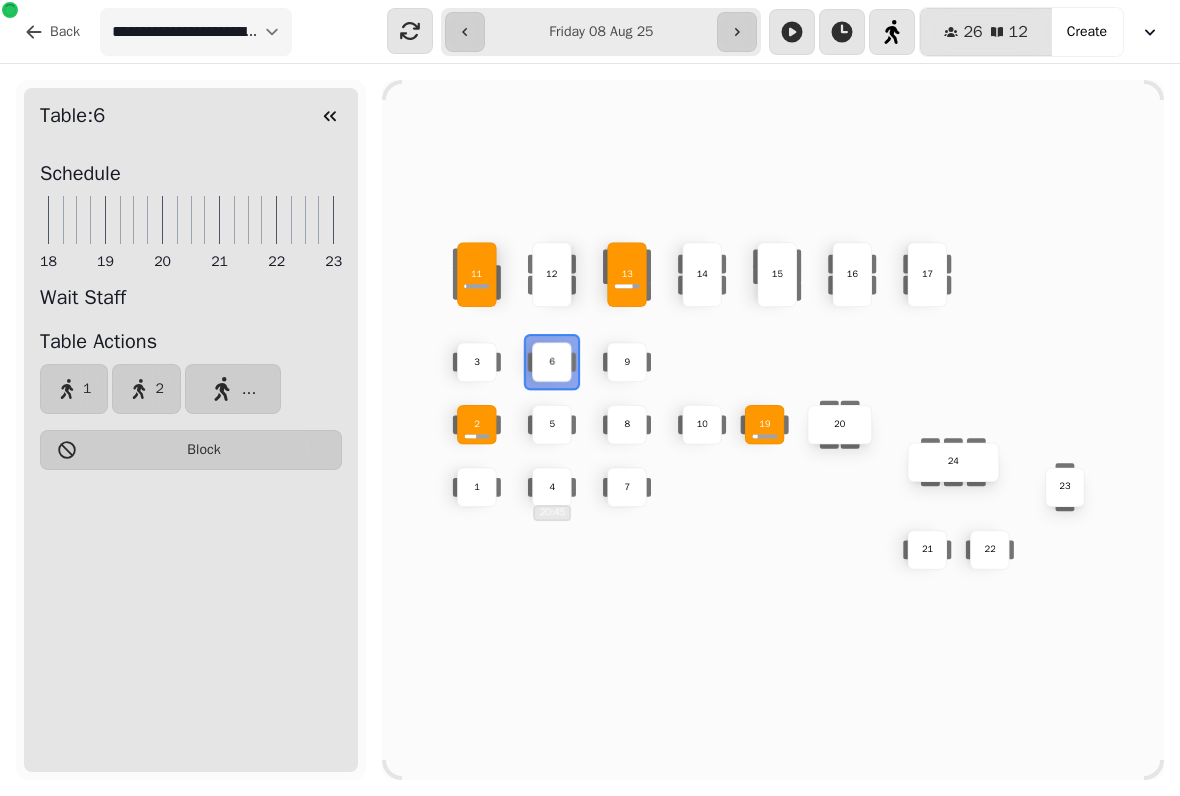 click on "6" at bounding box center [552, 362] 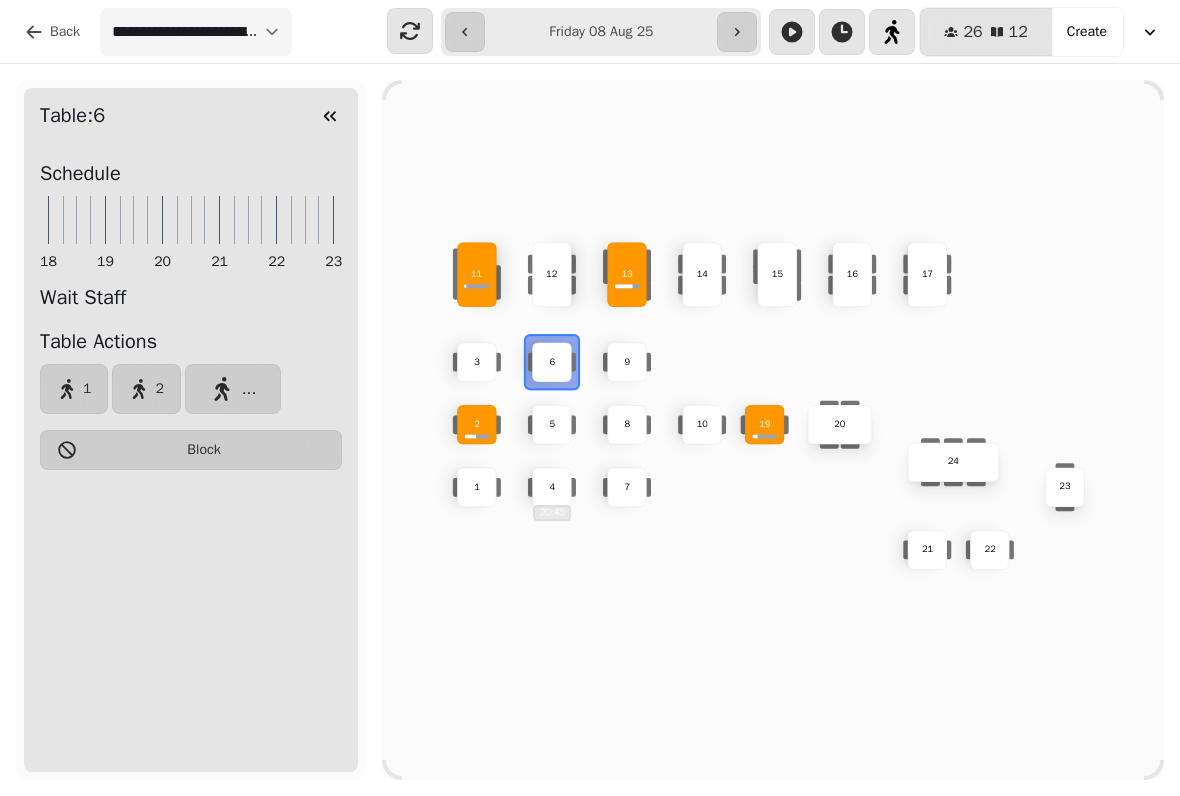click on "3" at bounding box center [477, 362] 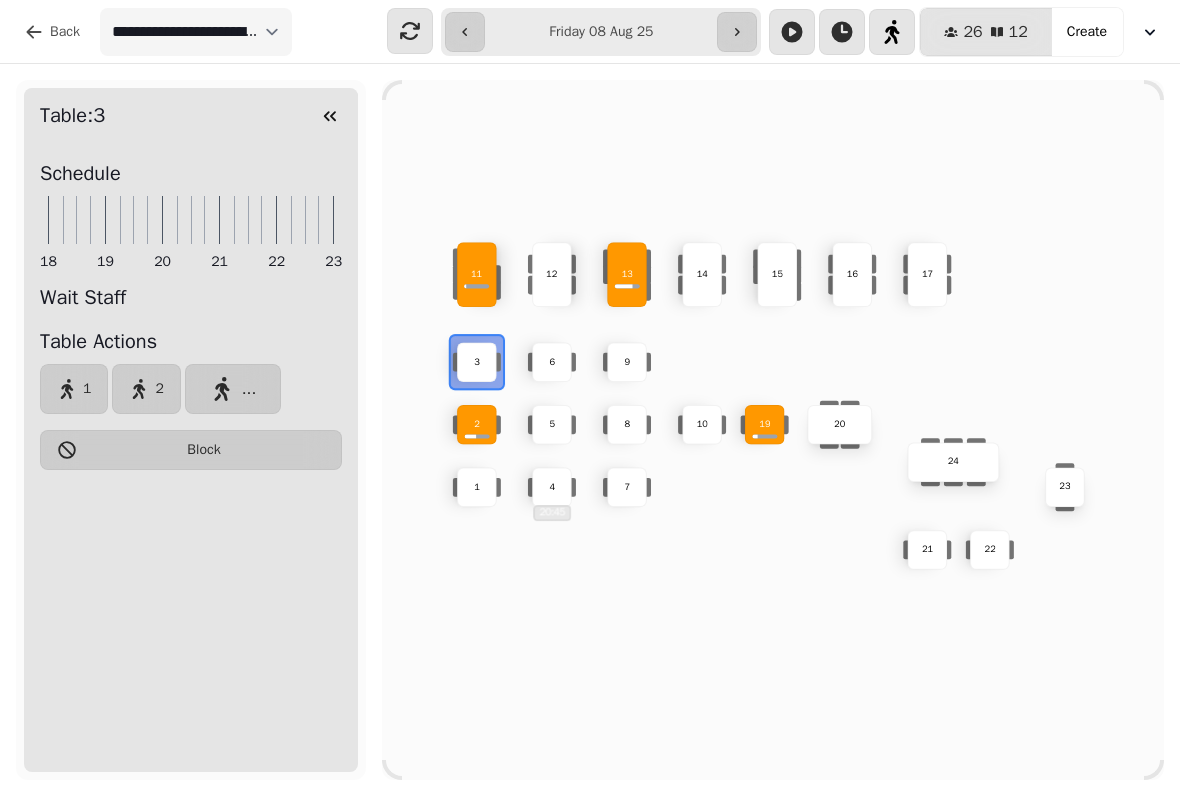 click on "1" at bounding box center (74, 389) 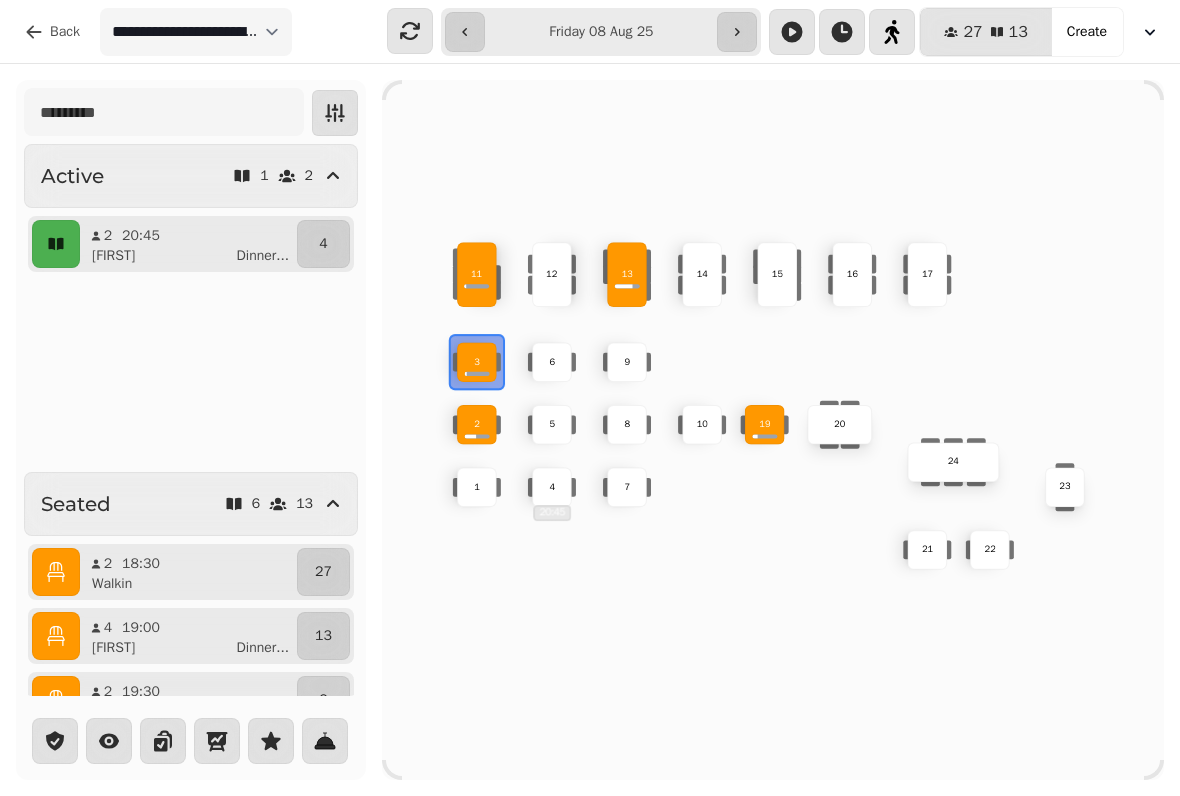 click on "6" at bounding box center [552, 362] 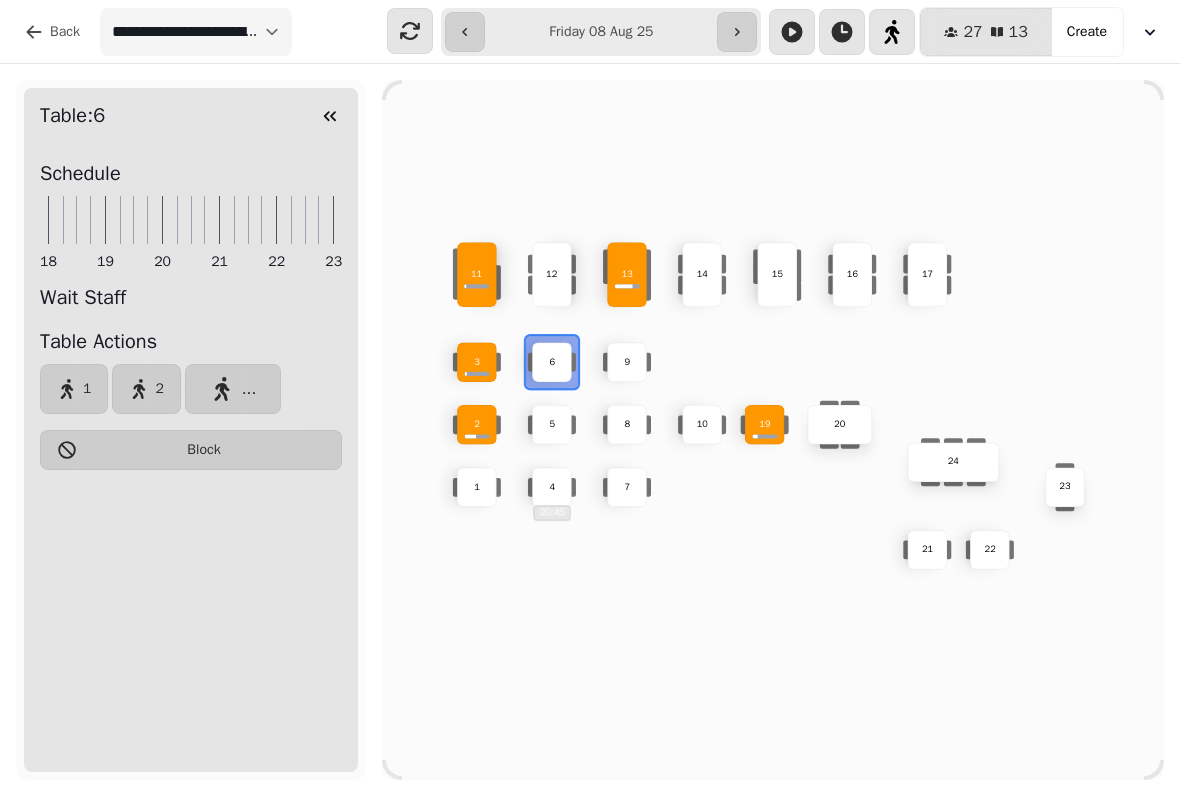 click on "2" at bounding box center (146, 389) 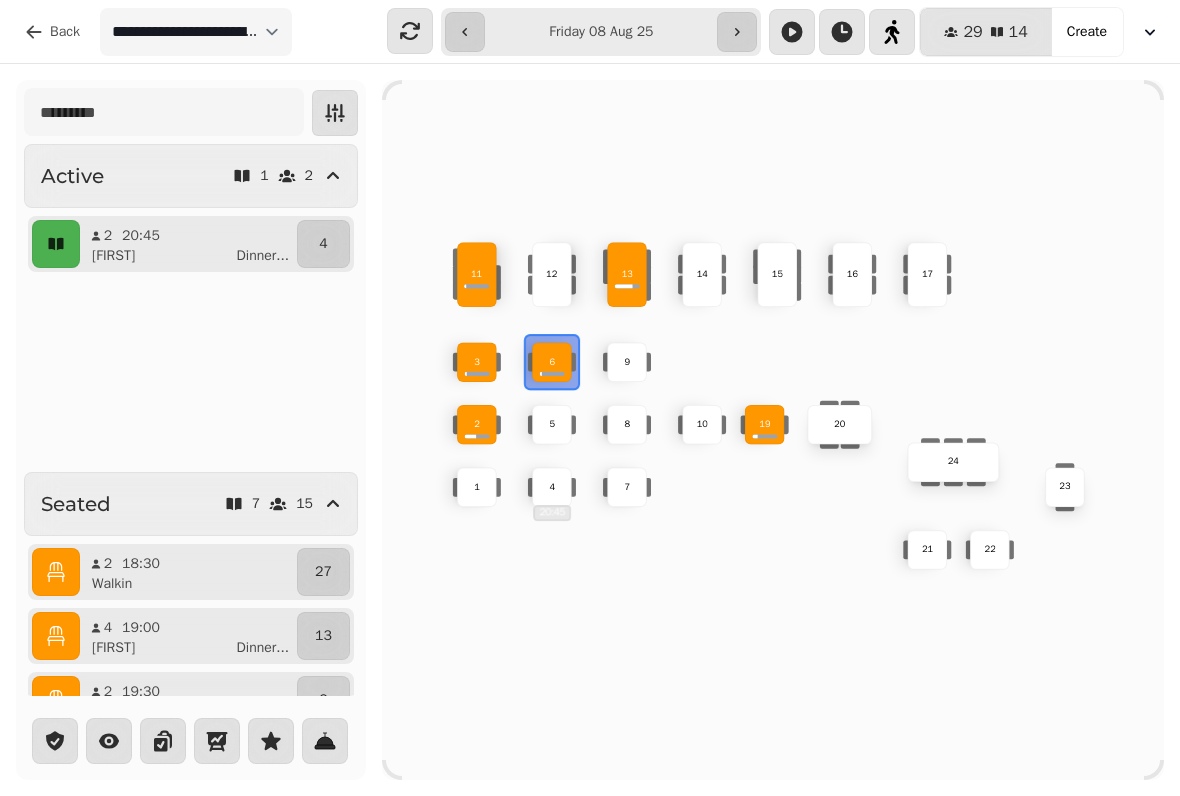 scroll, scrollTop: 0, scrollLeft: 0, axis: both 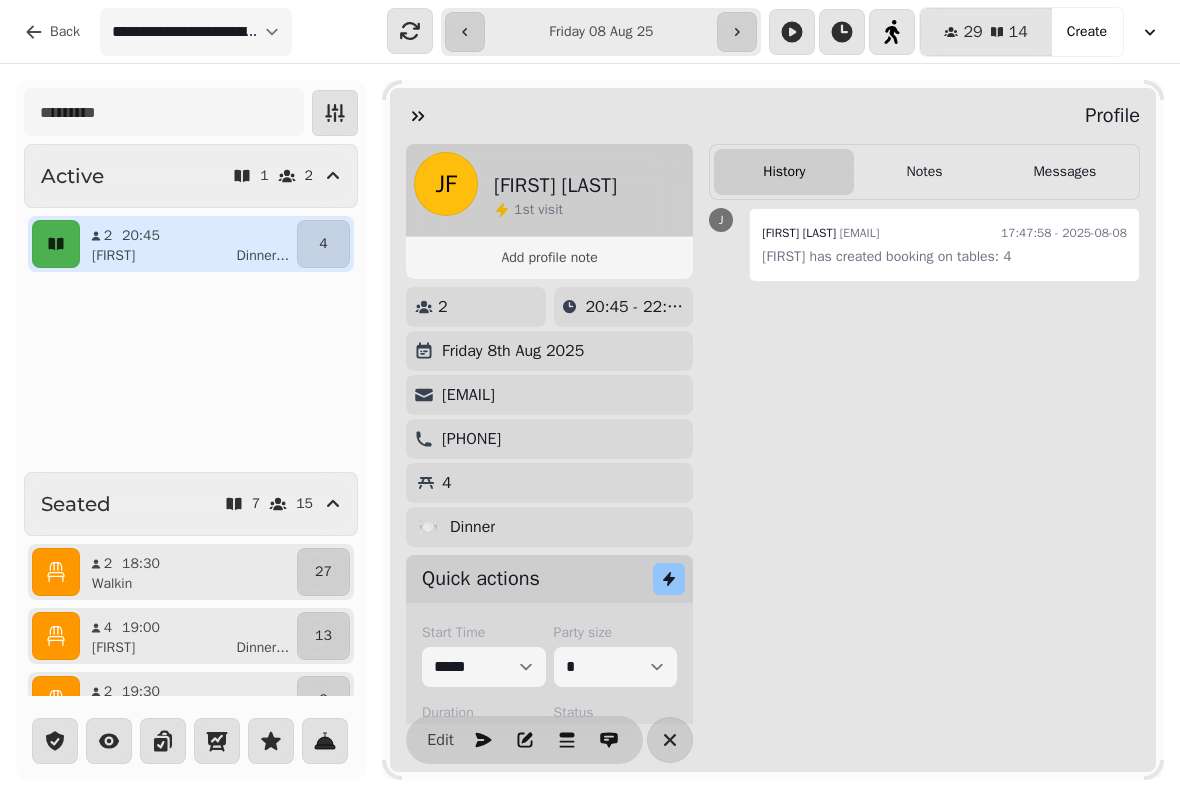 click 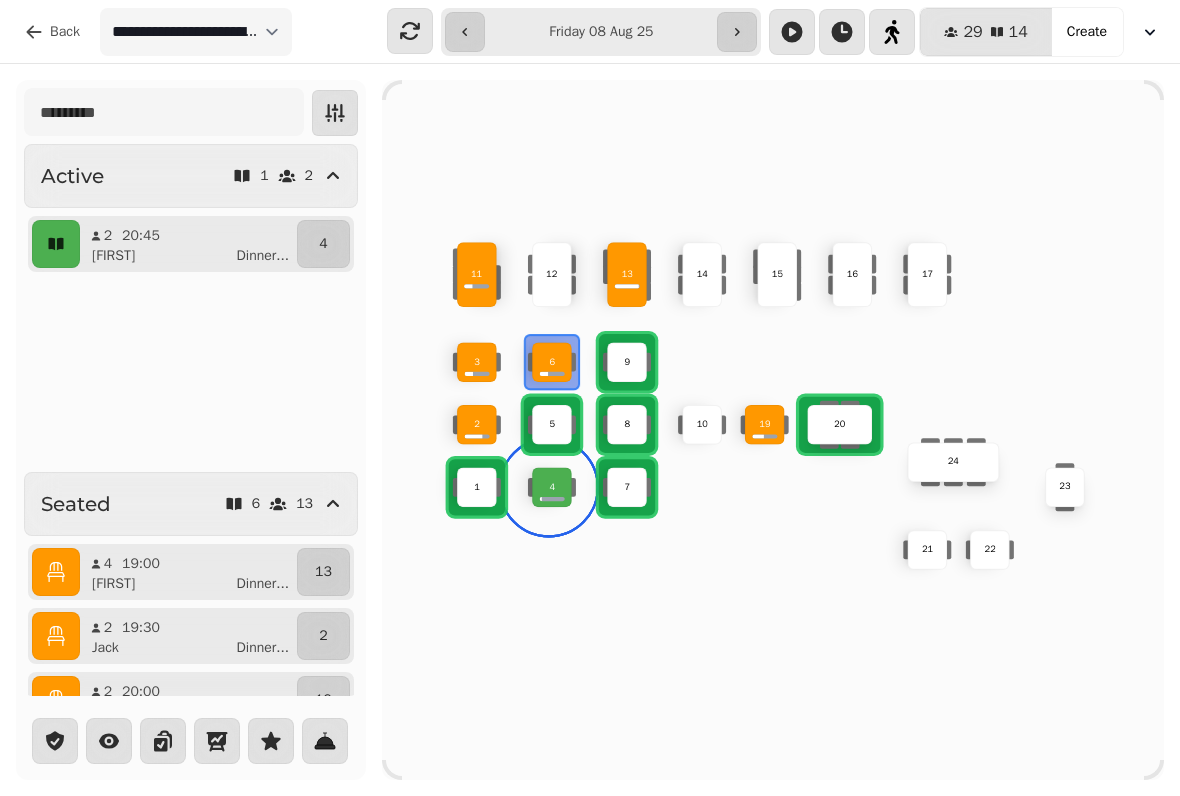 click on "2 20:45 Jerome Dinner ..." at bounding box center [188, 244] 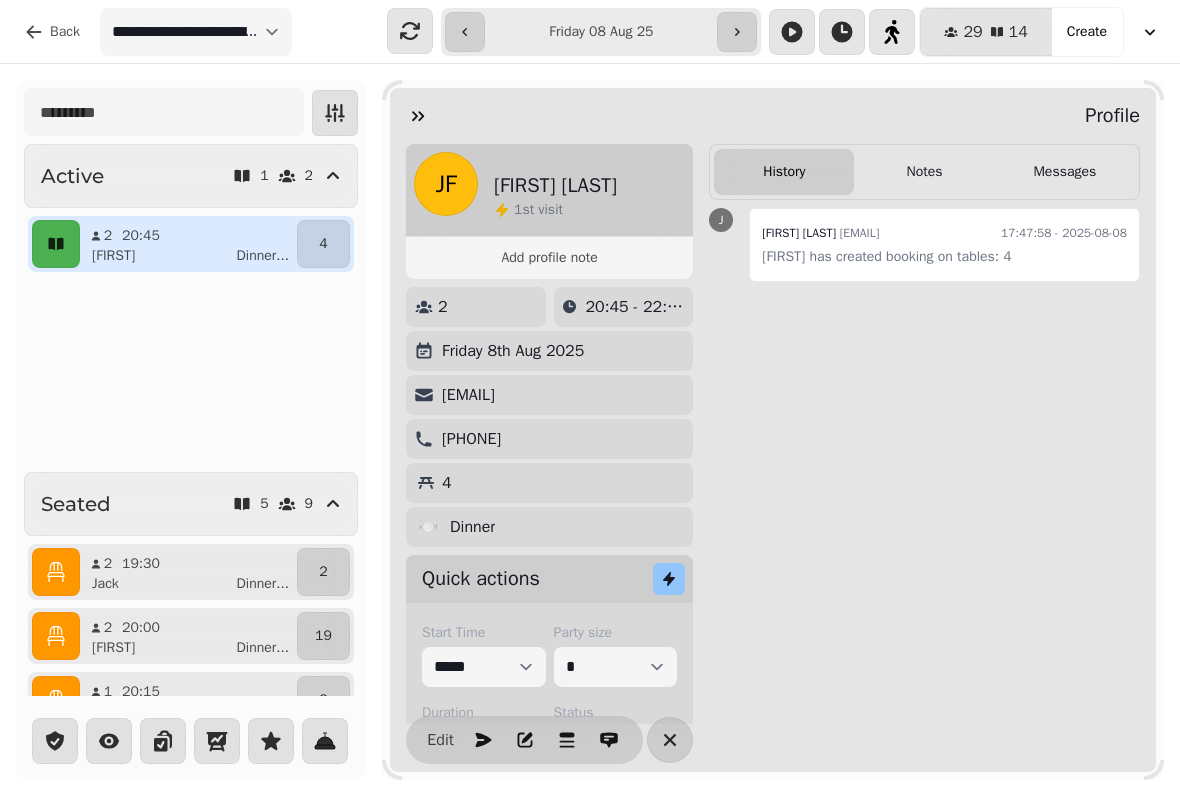 click at bounding box center (56, 244) 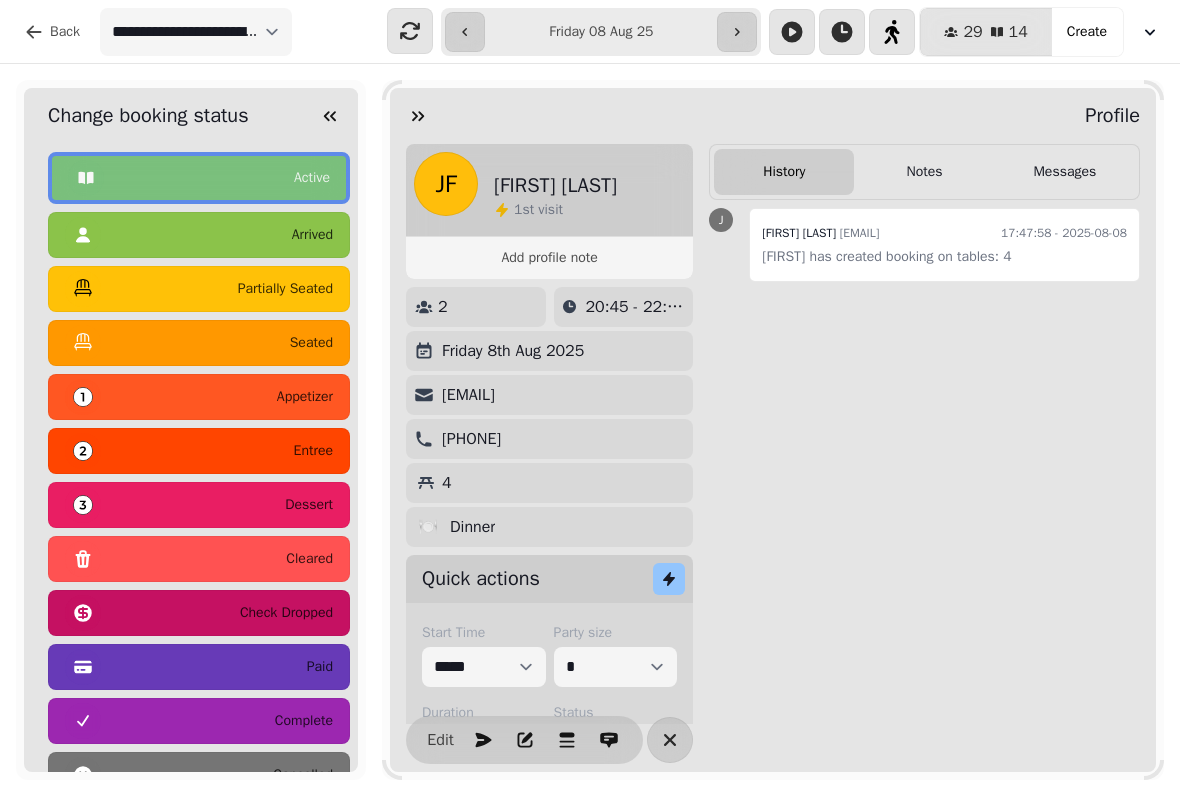 click on "seated" at bounding box center (199, 343) 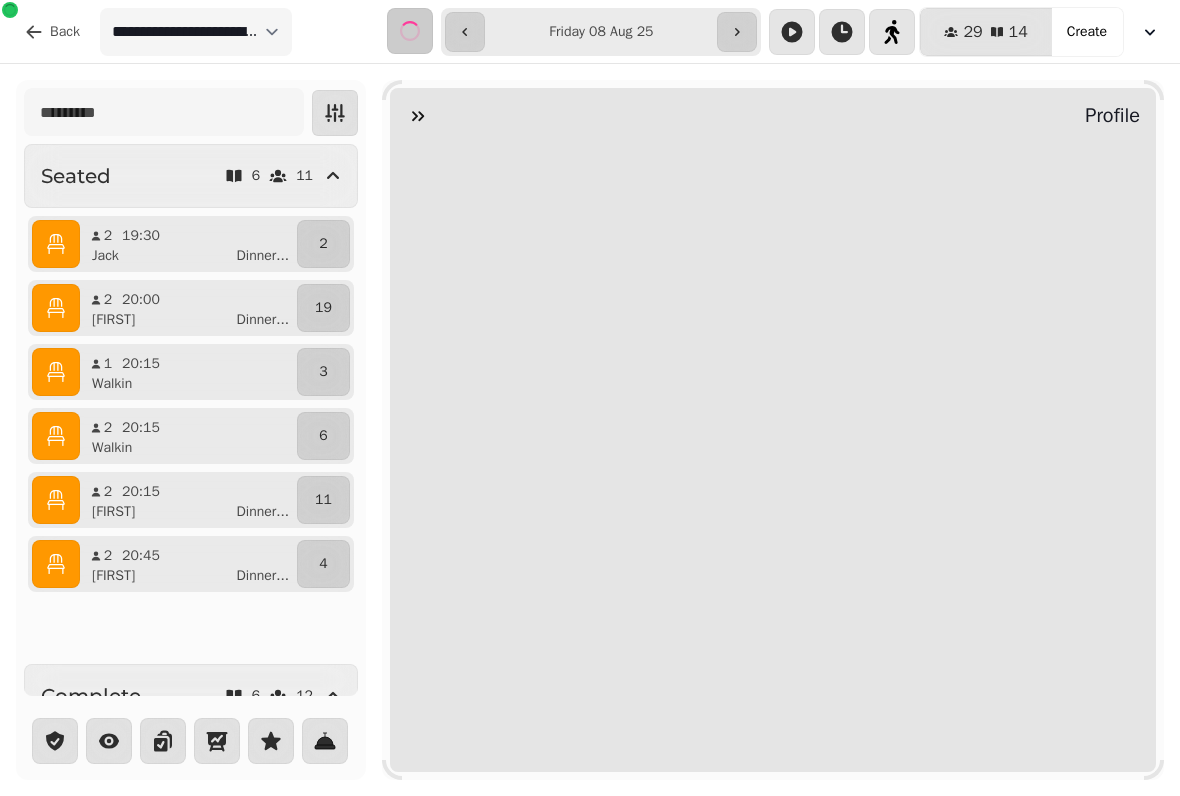 click at bounding box center (418, 116) 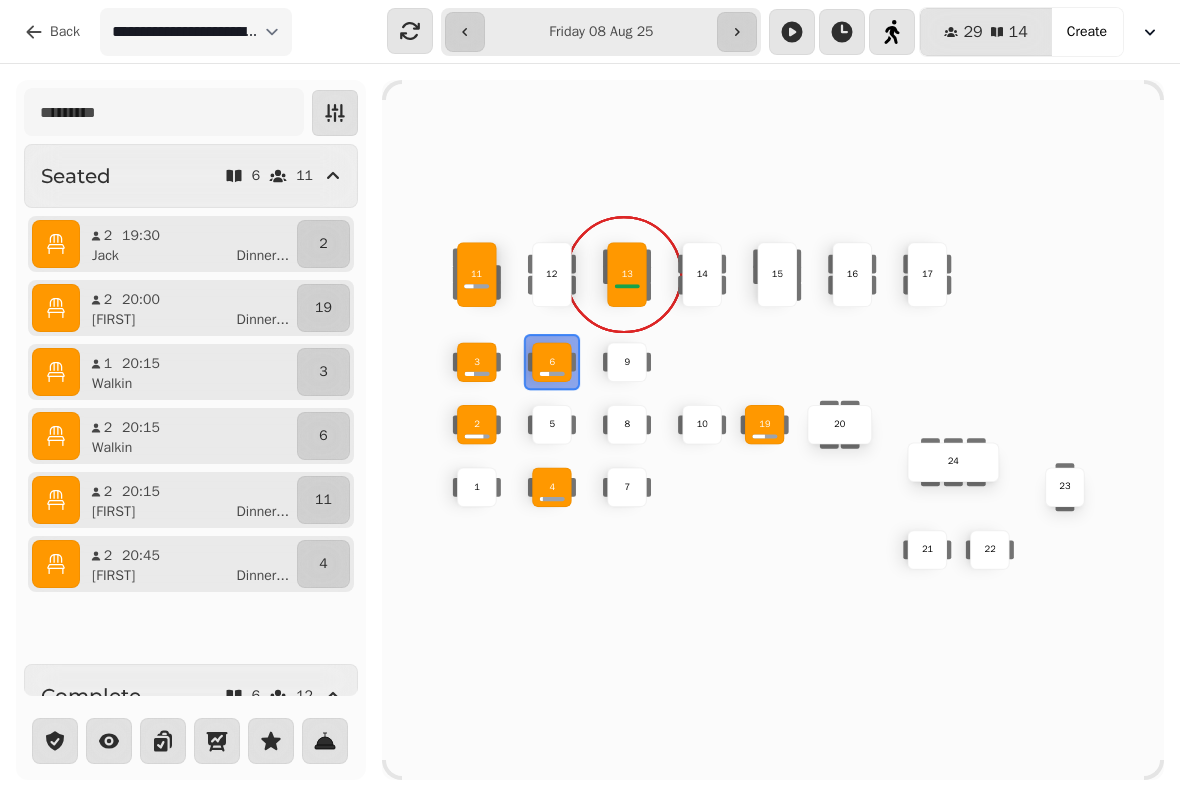 click on "4" at bounding box center [323, 564] 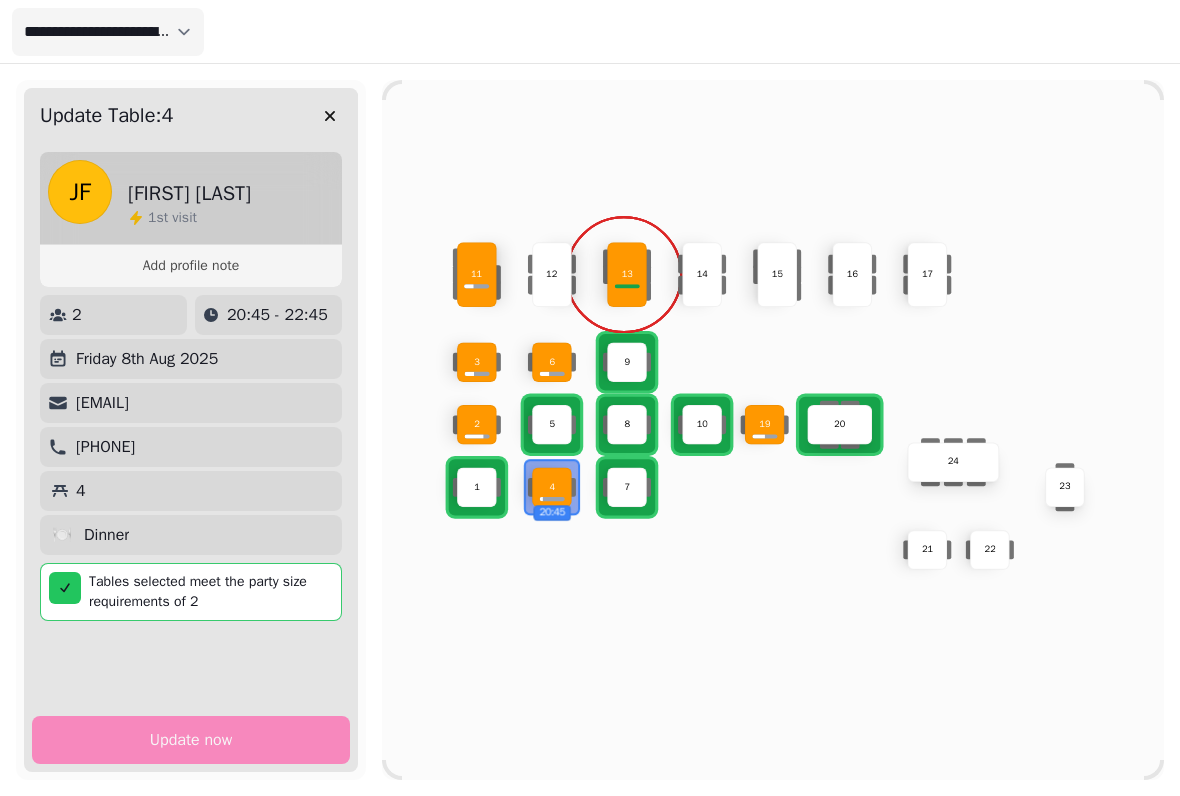 click at bounding box center (330, 116) 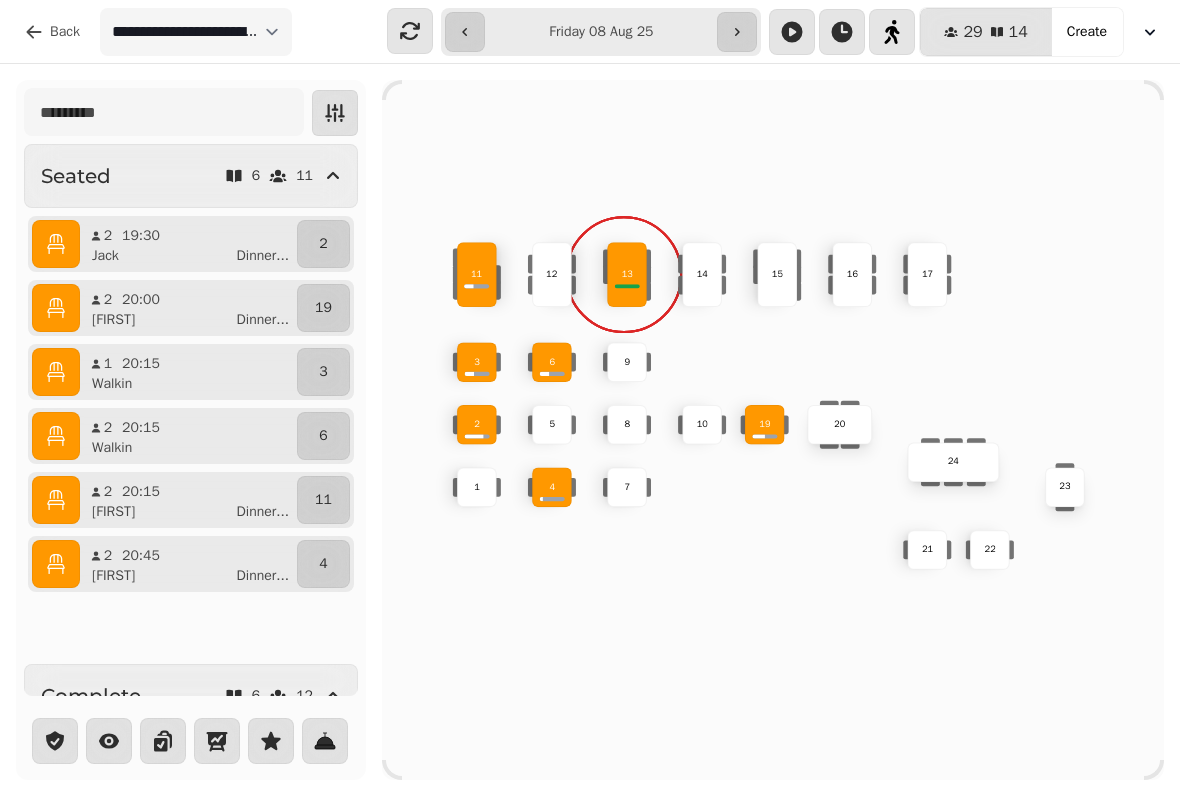 click on "2" at bounding box center [477, 425] 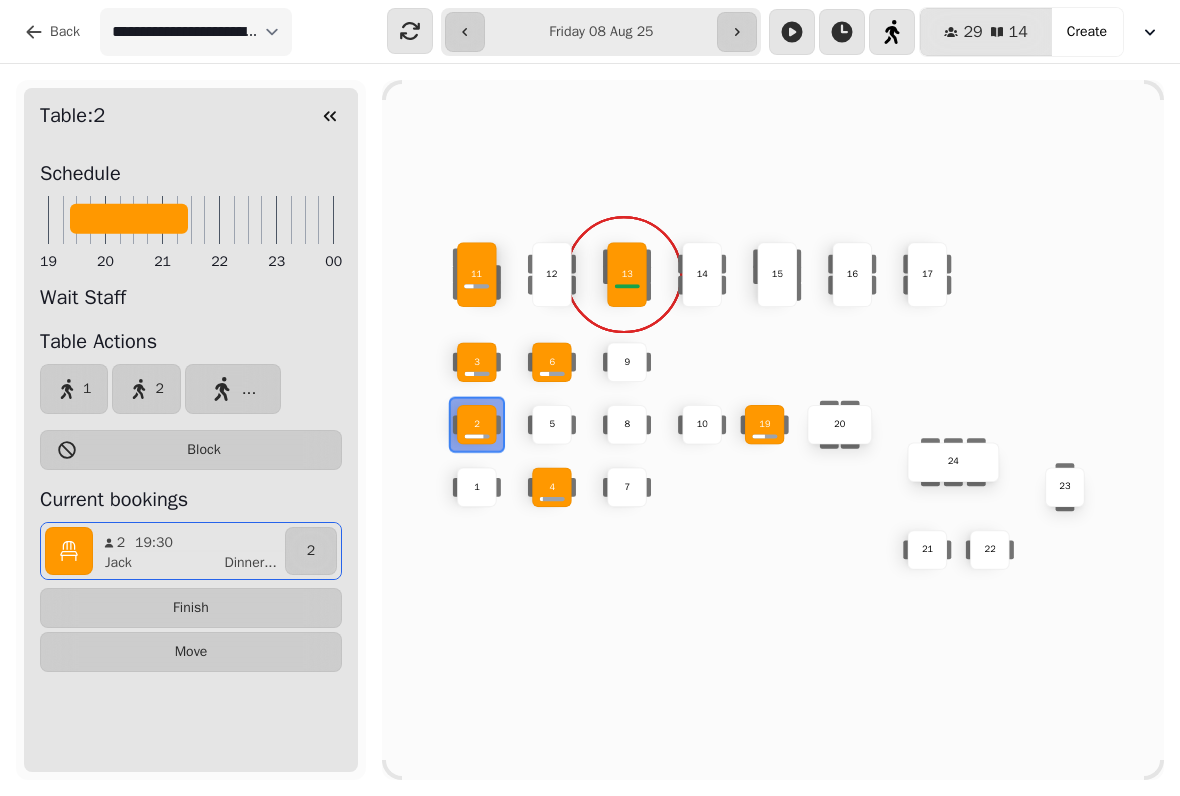 click on "Finish" at bounding box center [191, 608] 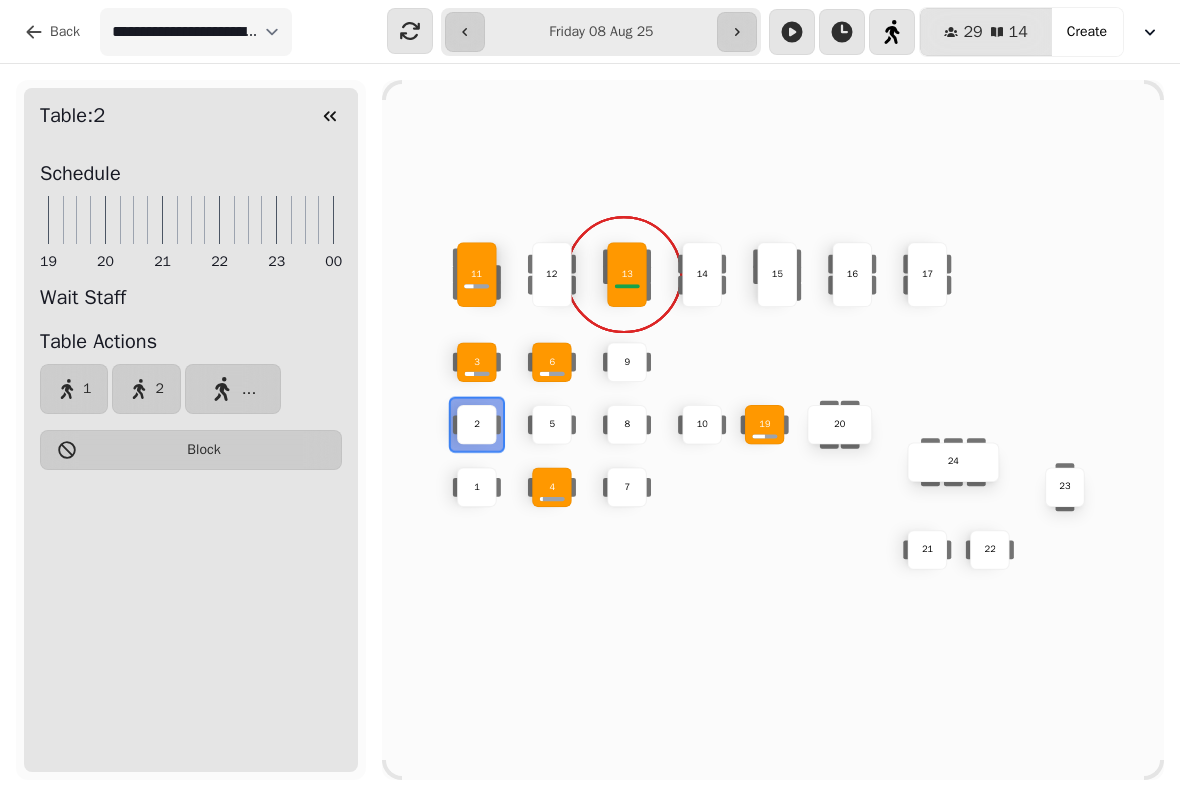 click at bounding box center (551, 498) 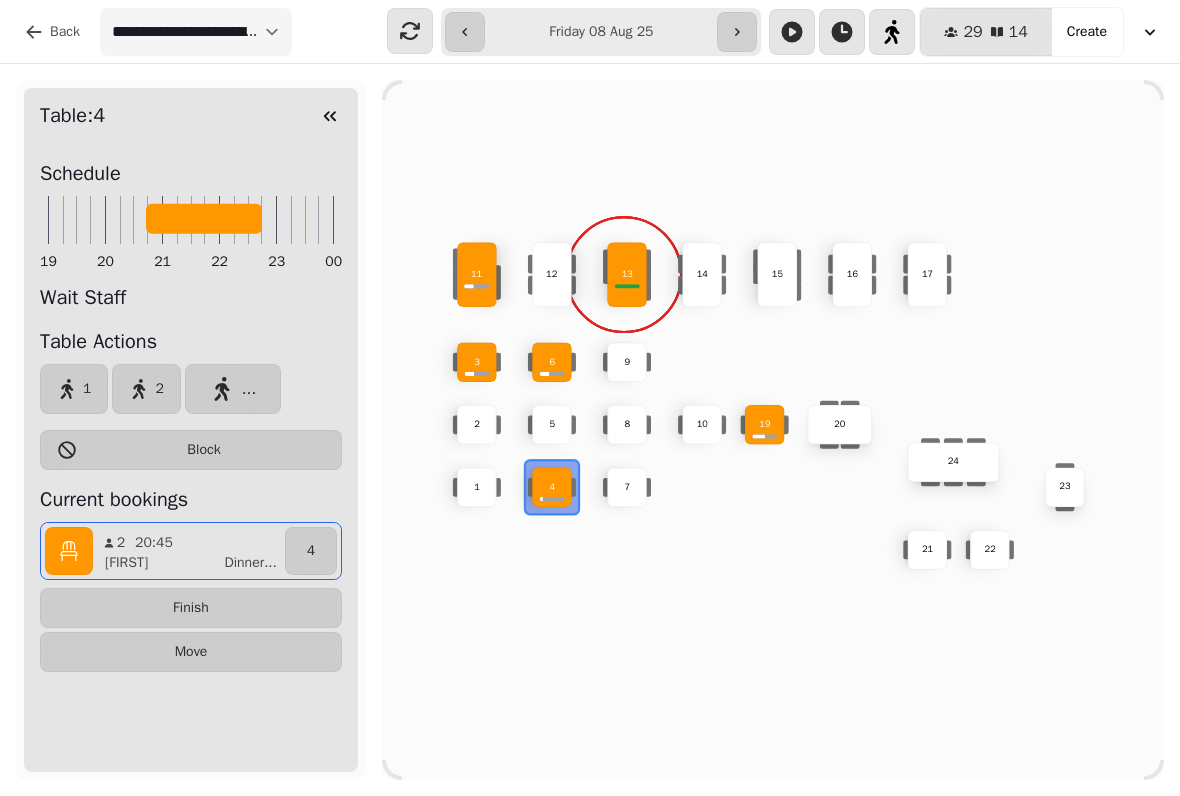 click on "Move" at bounding box center [191, 652] 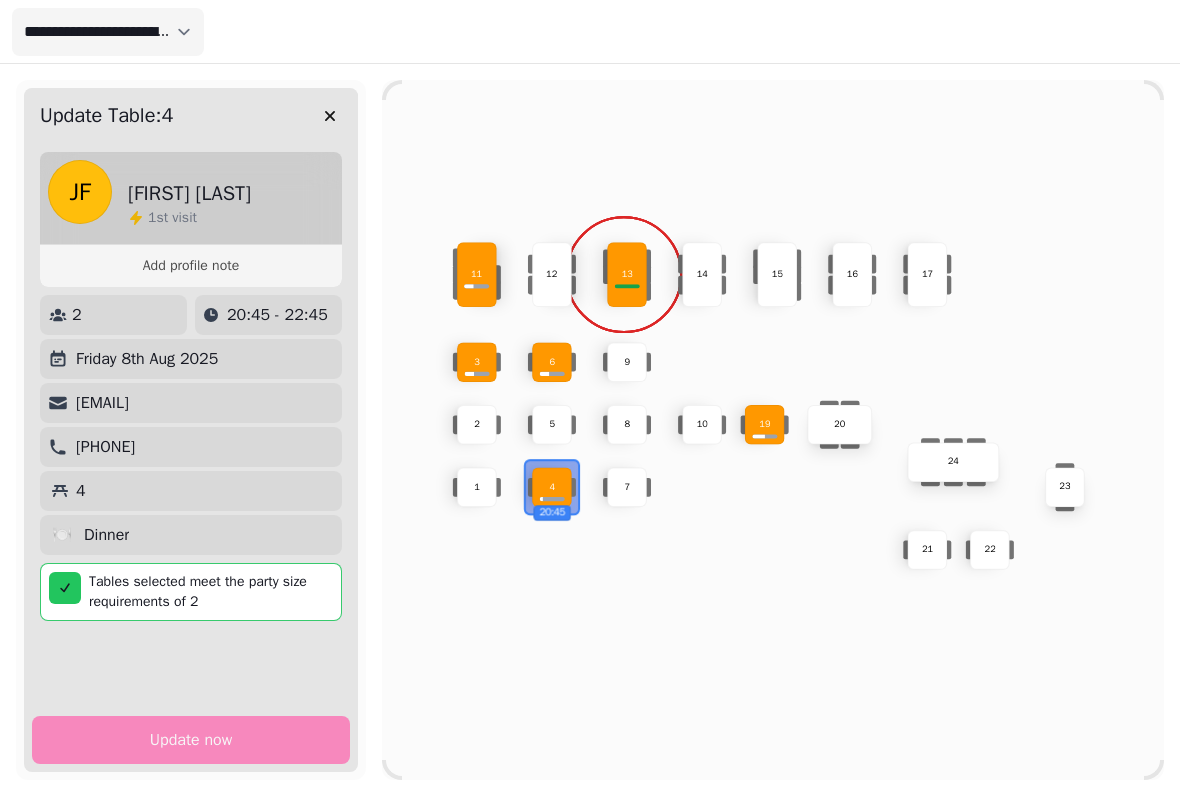 click on "2" at bounding box center [477, 425] 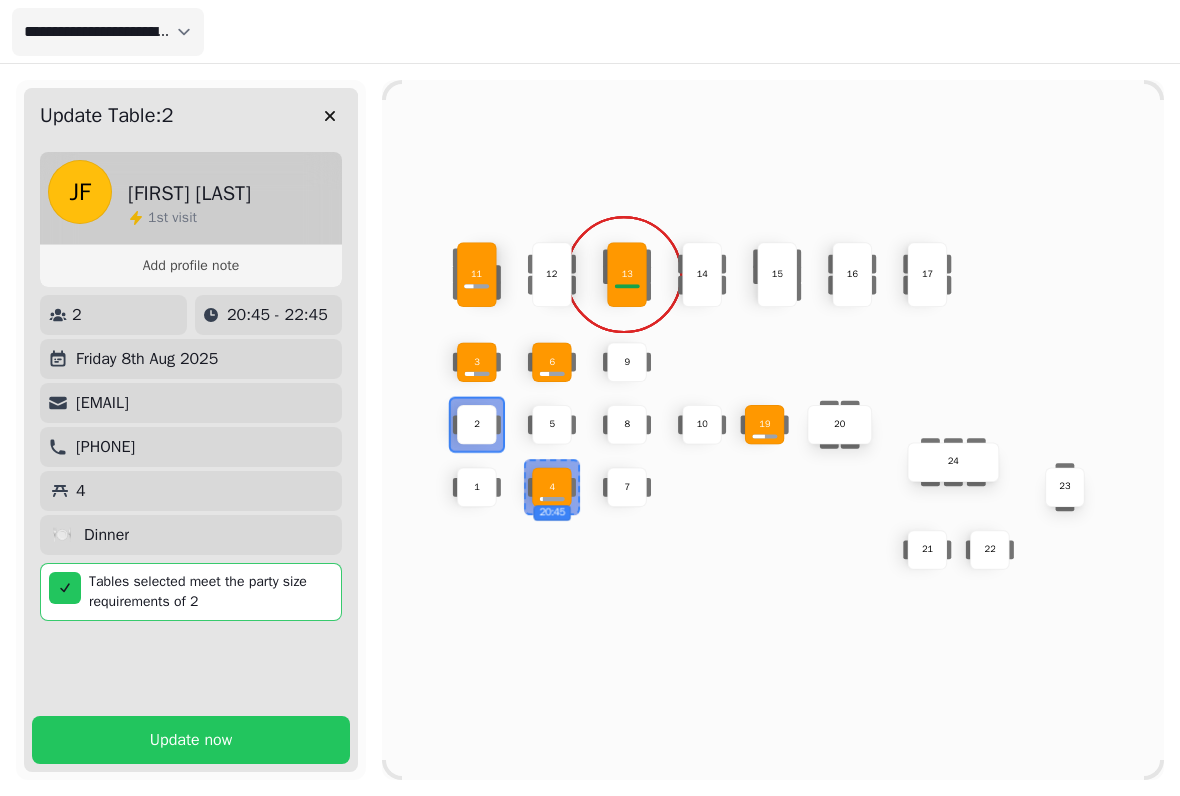 click on "Update now" at bounding box center [191, 740] 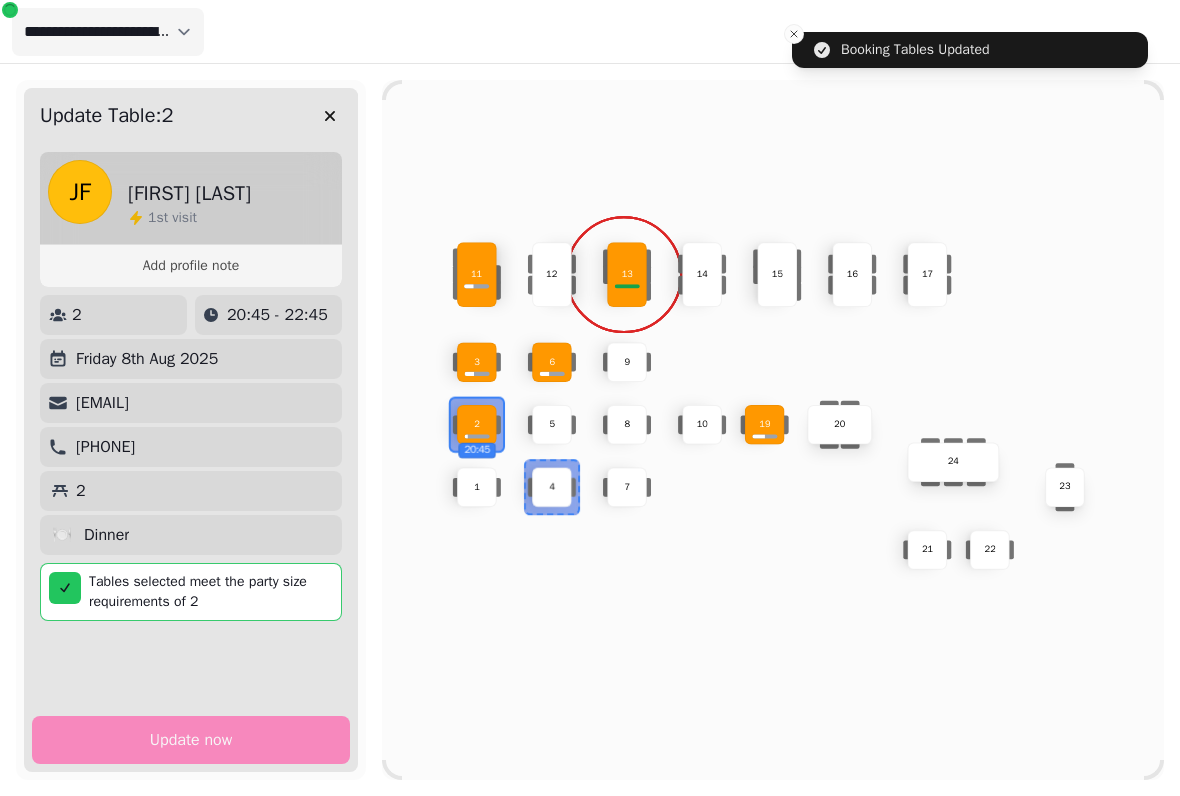 click on "Update Table:  2" at bounding box center [191, 116] 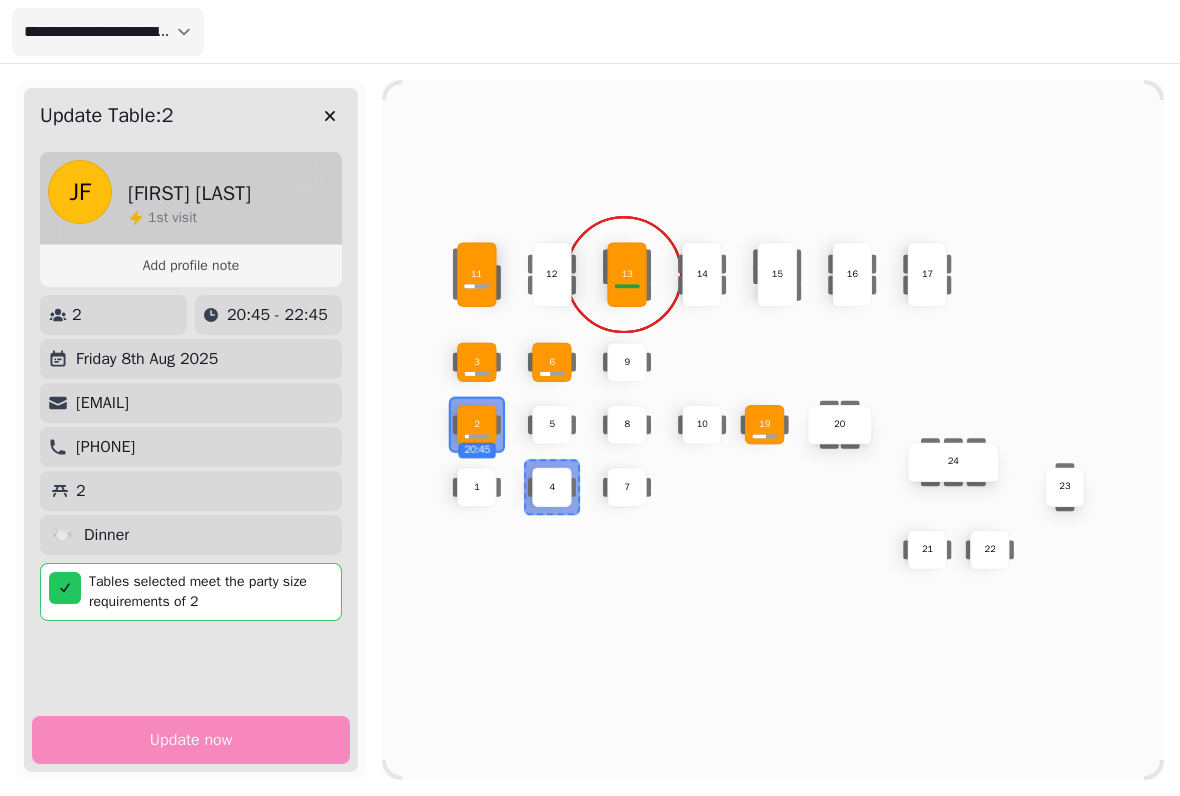 click 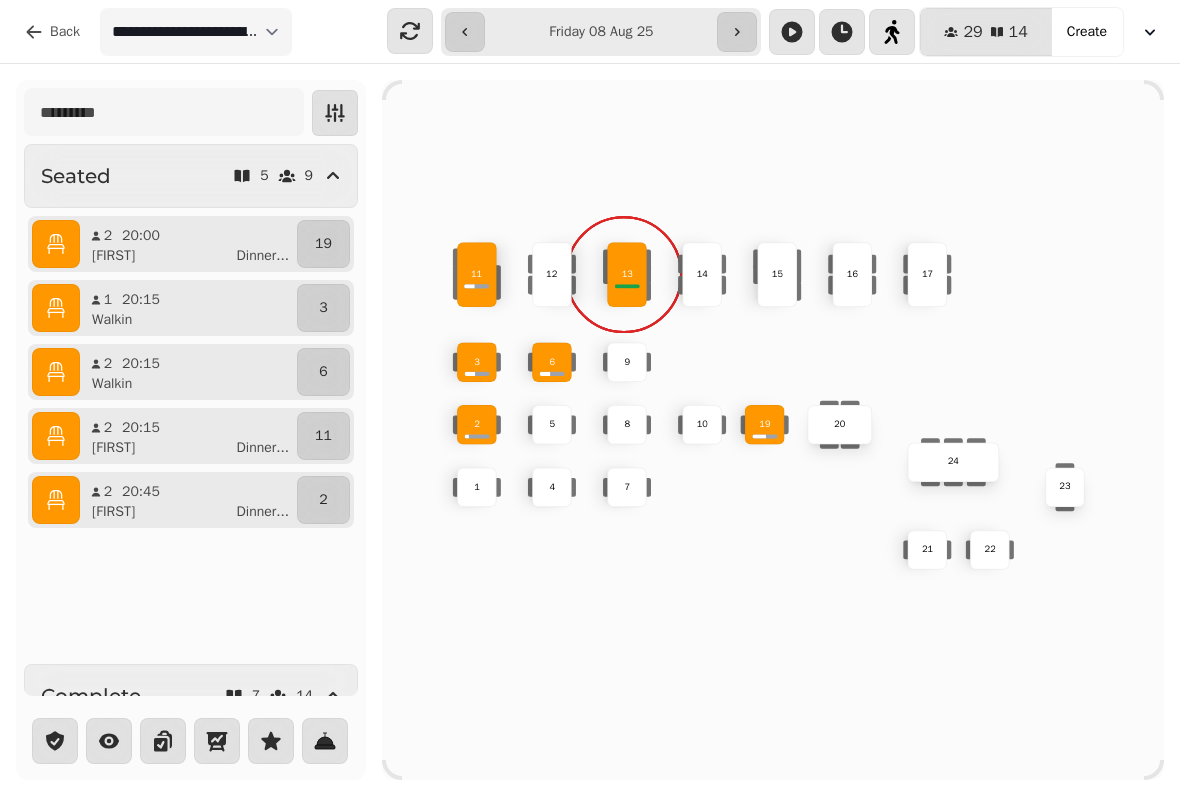 scroll, scrollTop: 0, scrollLeft: 0, axis: both 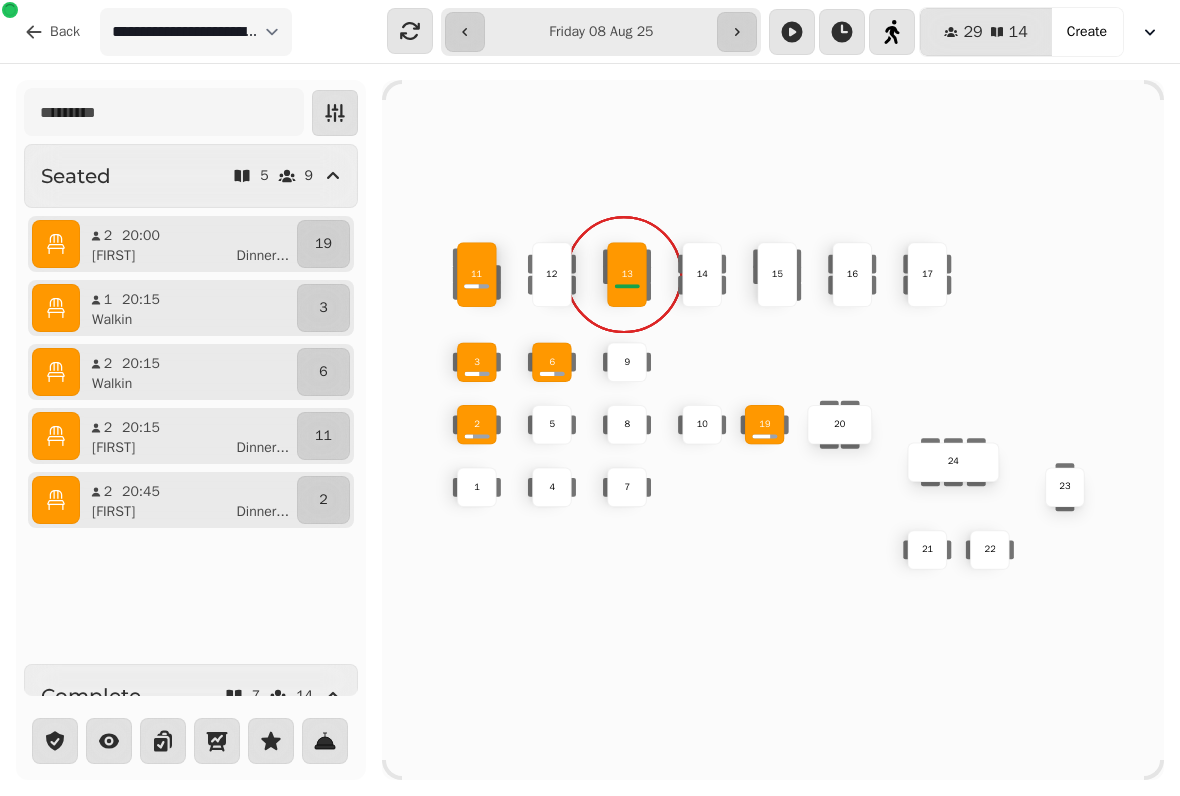 click on "13" at bounding box center [626, 275] 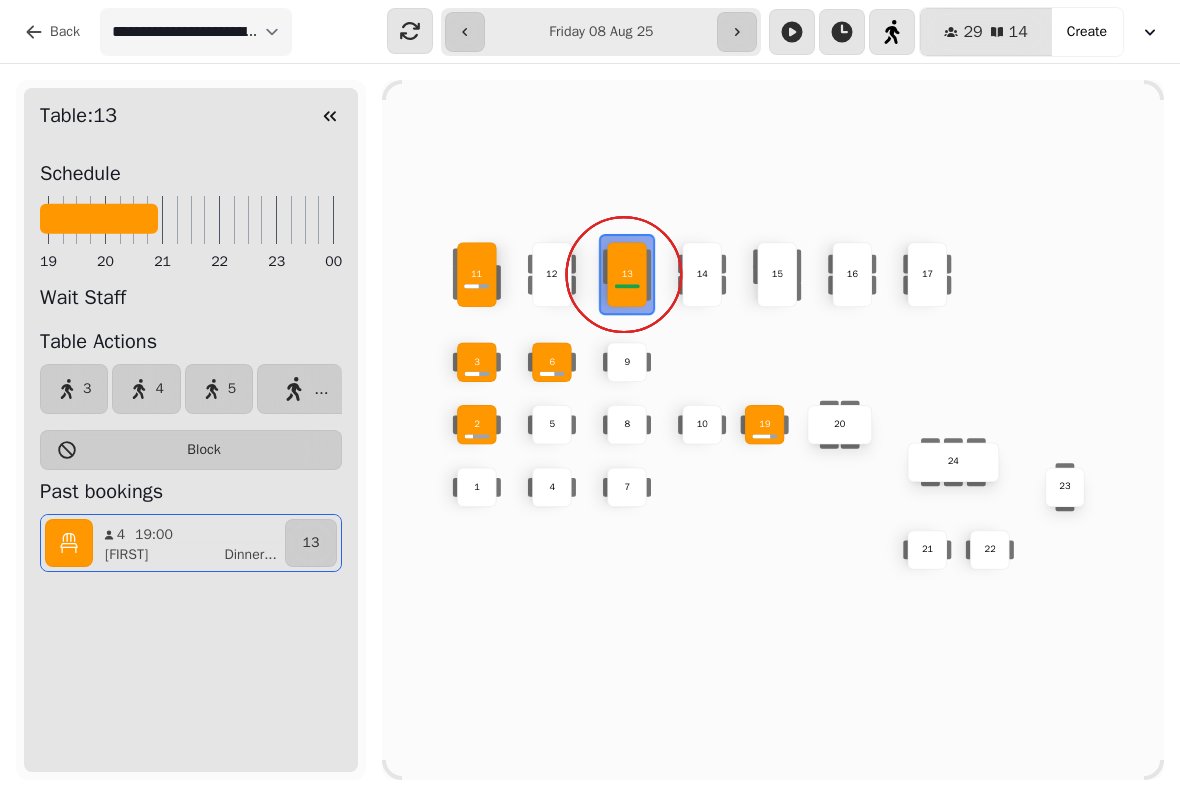 click on "Table:  13 Schedule 19 20 21 22 23 00 Wait Staff Table Actions 3 4 5 ... Block Past bookings 4 19:00 Gordon Dinner ... 13" at bounding box center (191, 430) 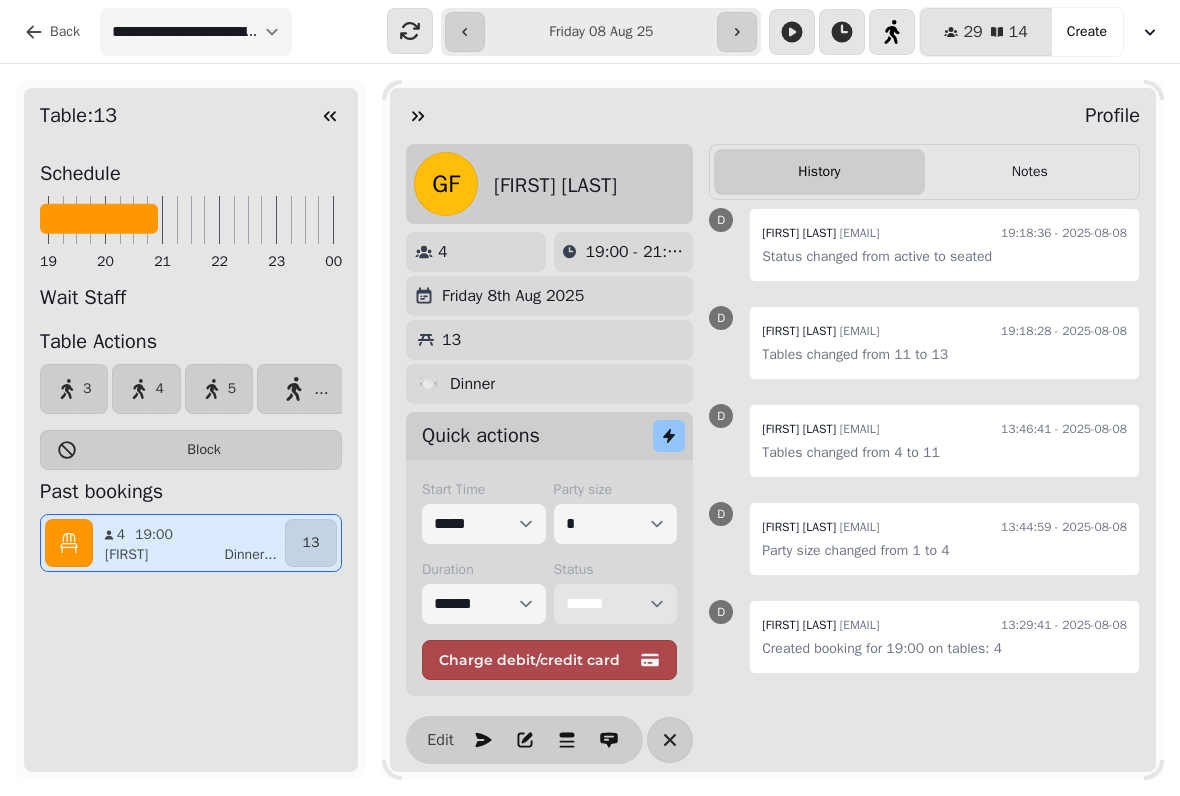 click on "**********" at bounding box center [616, 604] 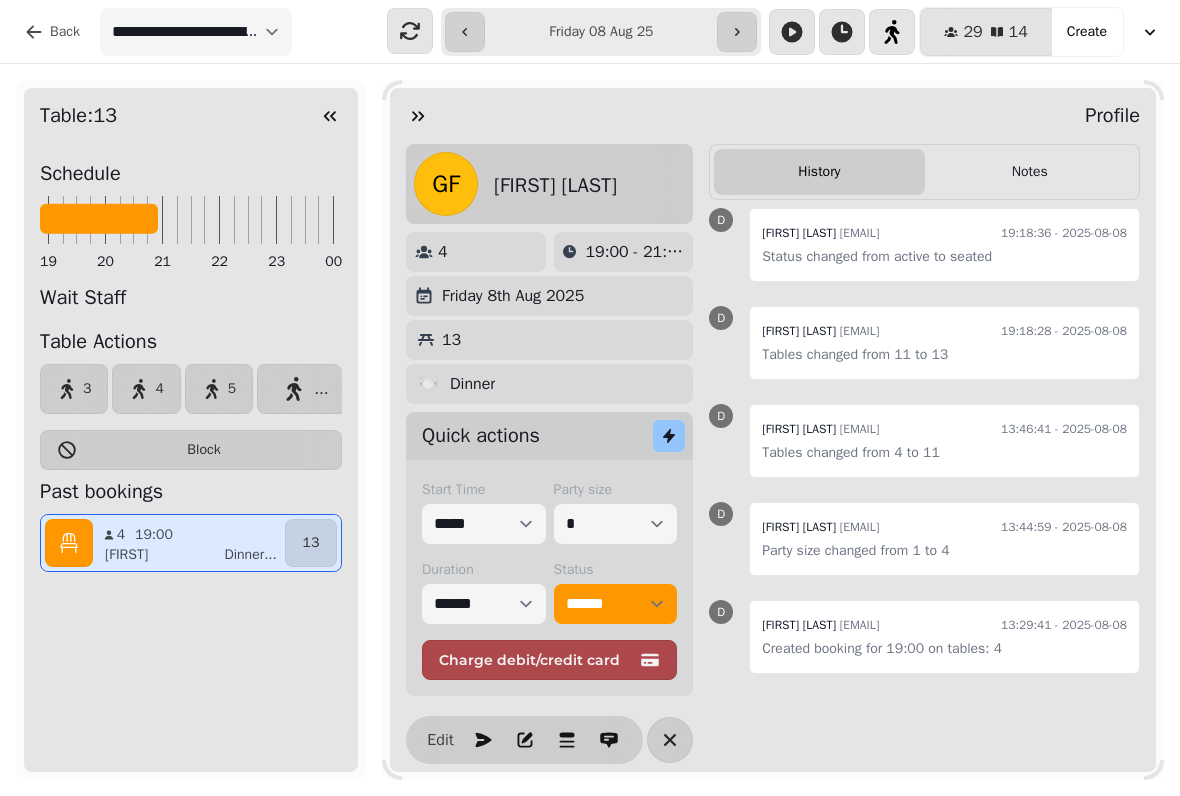 click on "Table:  13 Schedule 19 20 21 22 23 00 Wait Staff Table Actions 3 4 5 ... Block Past bookings 4 19:00 Gordon Dinner ... 13" at bounding box center [191, 430] 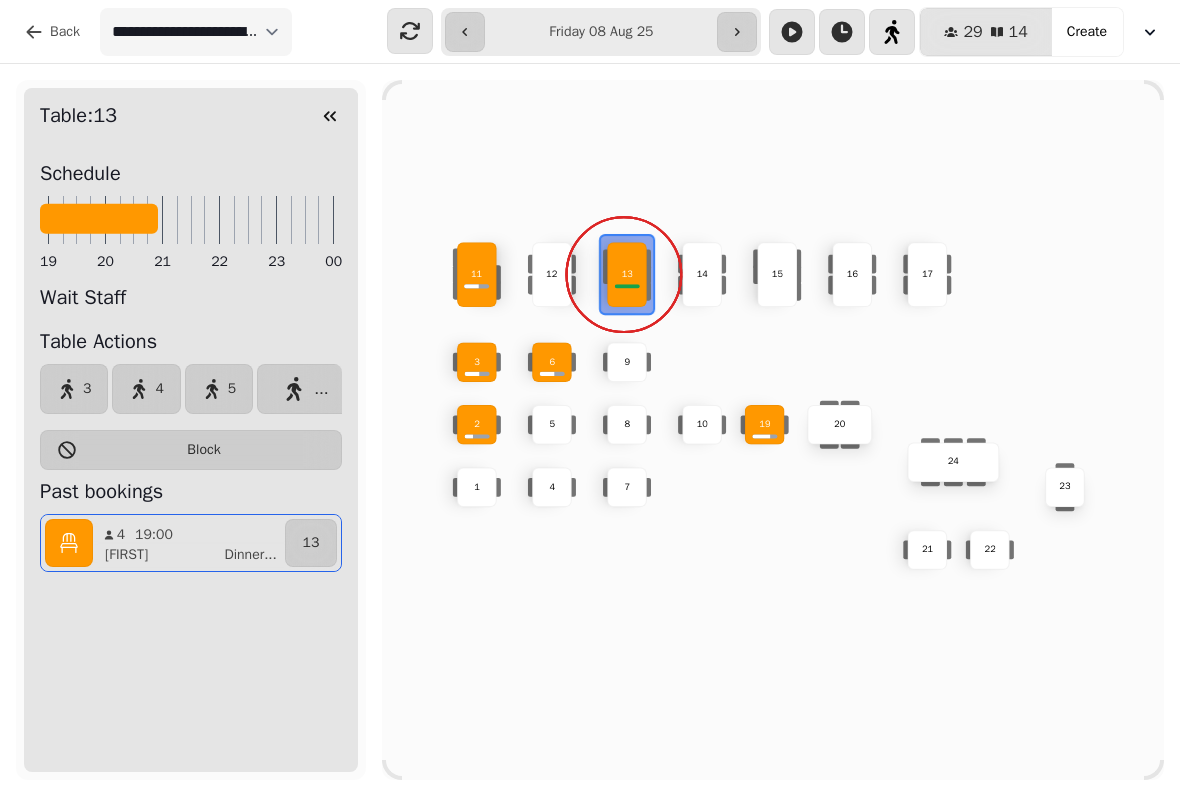click on "4 19:00 Gordon Dinner ..." at bounding box center (189, 543) 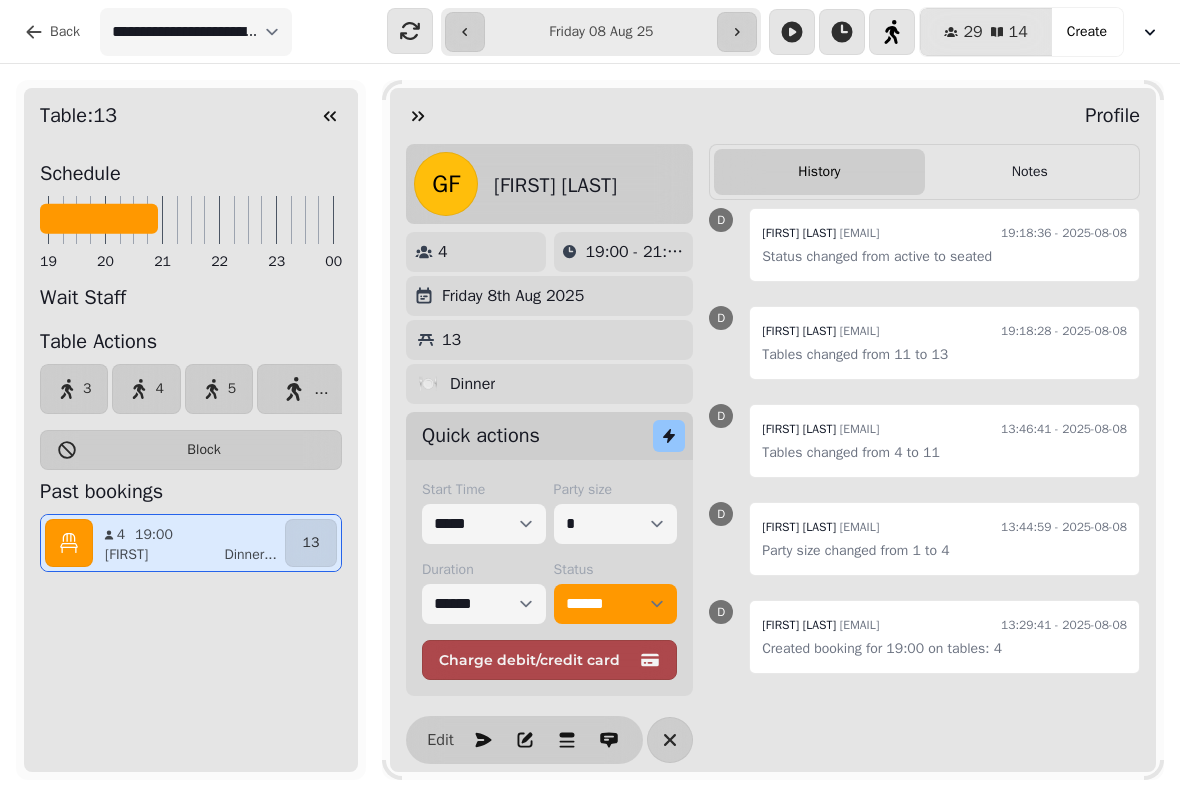 scroll, scrollTop: 28, scrollLeft: 0, axis: vertical 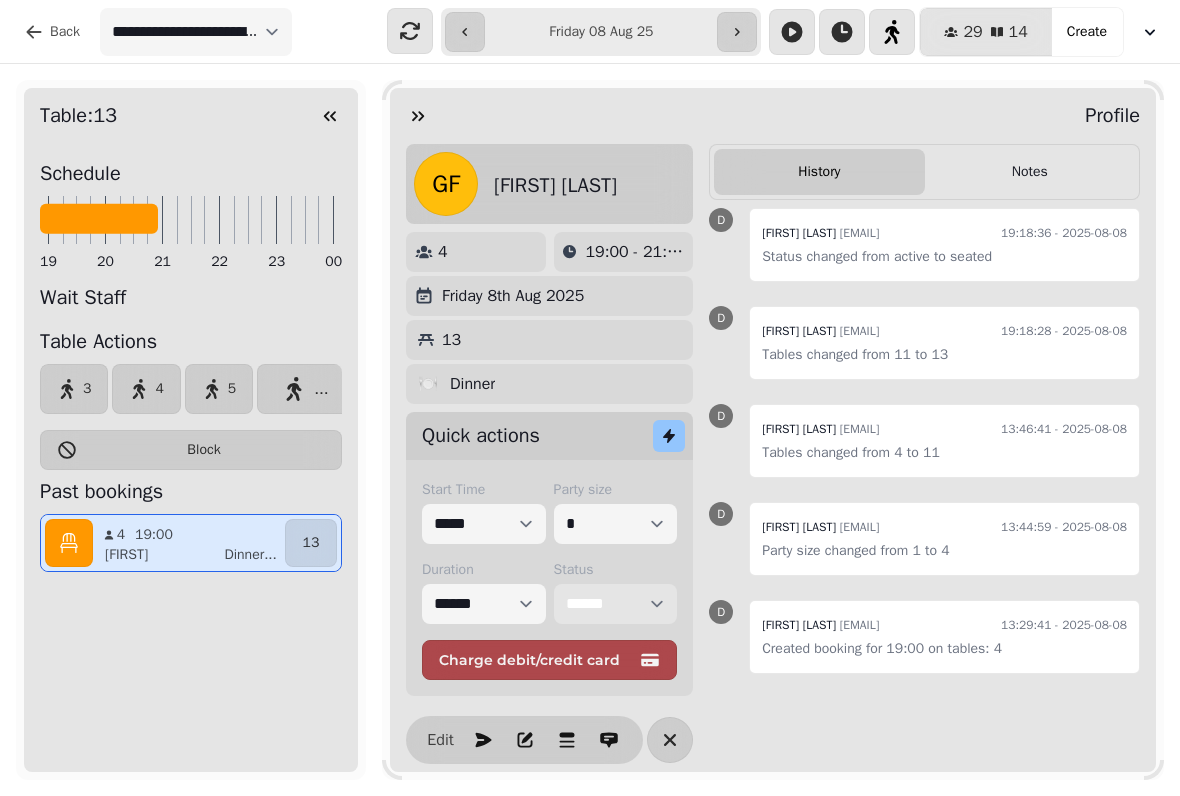 click on "**********" at bounding box center [616, 604] 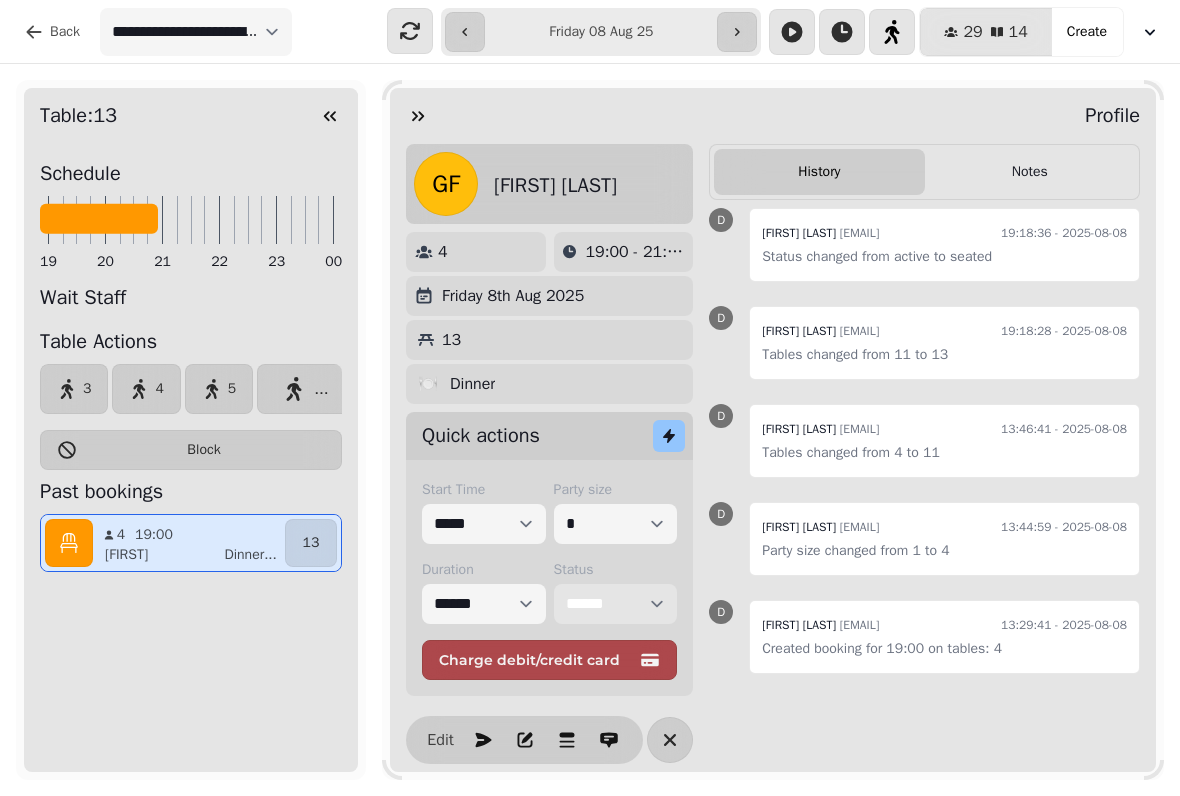 select on "********" 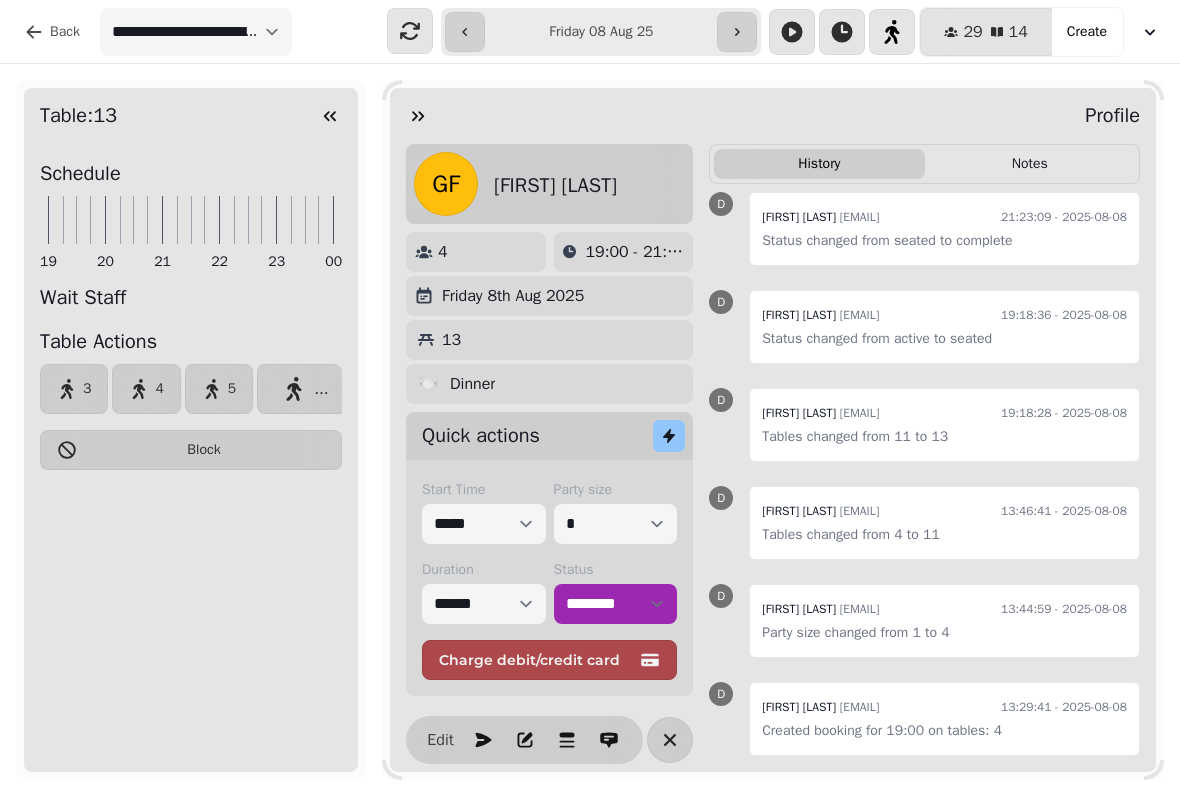 click at bounding box center (418, 116) 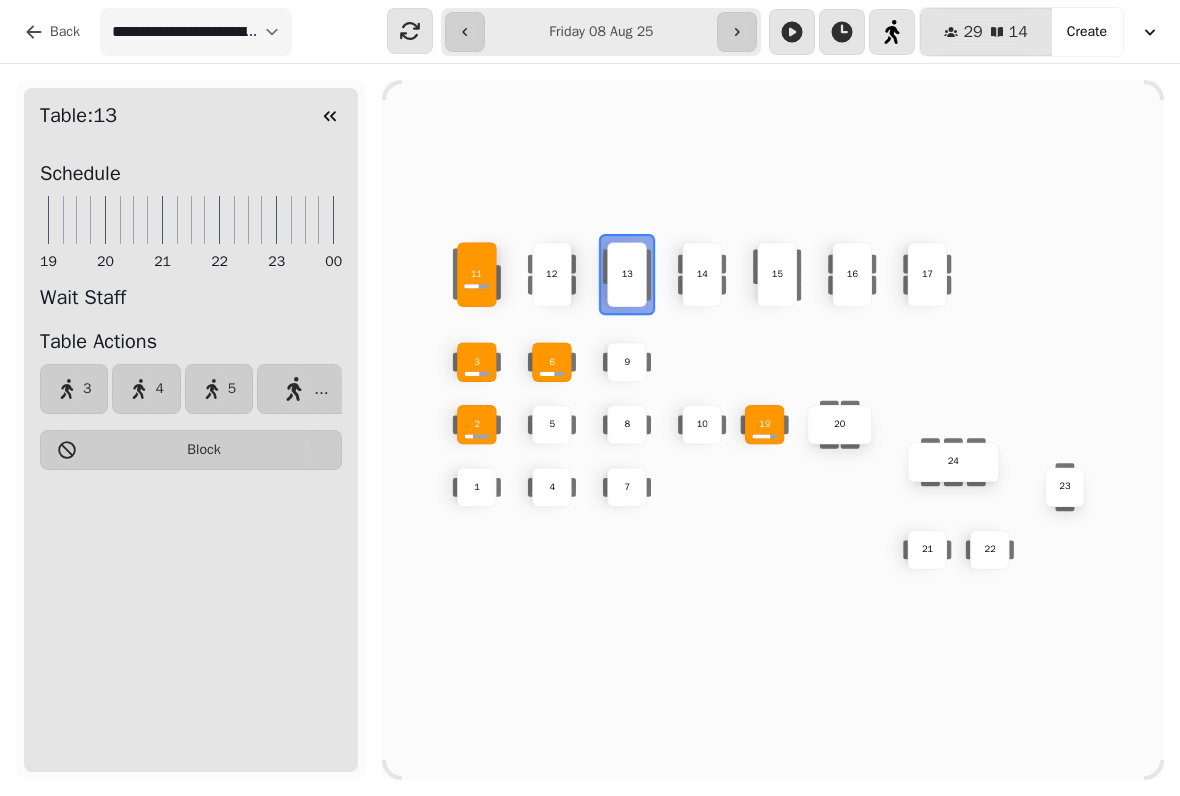 click on "Table:  13 Schedule 19 20 21 22 23 00 Wait Staff Table Actions 3 4 5 ... Block" at bounding box center (191, 430) 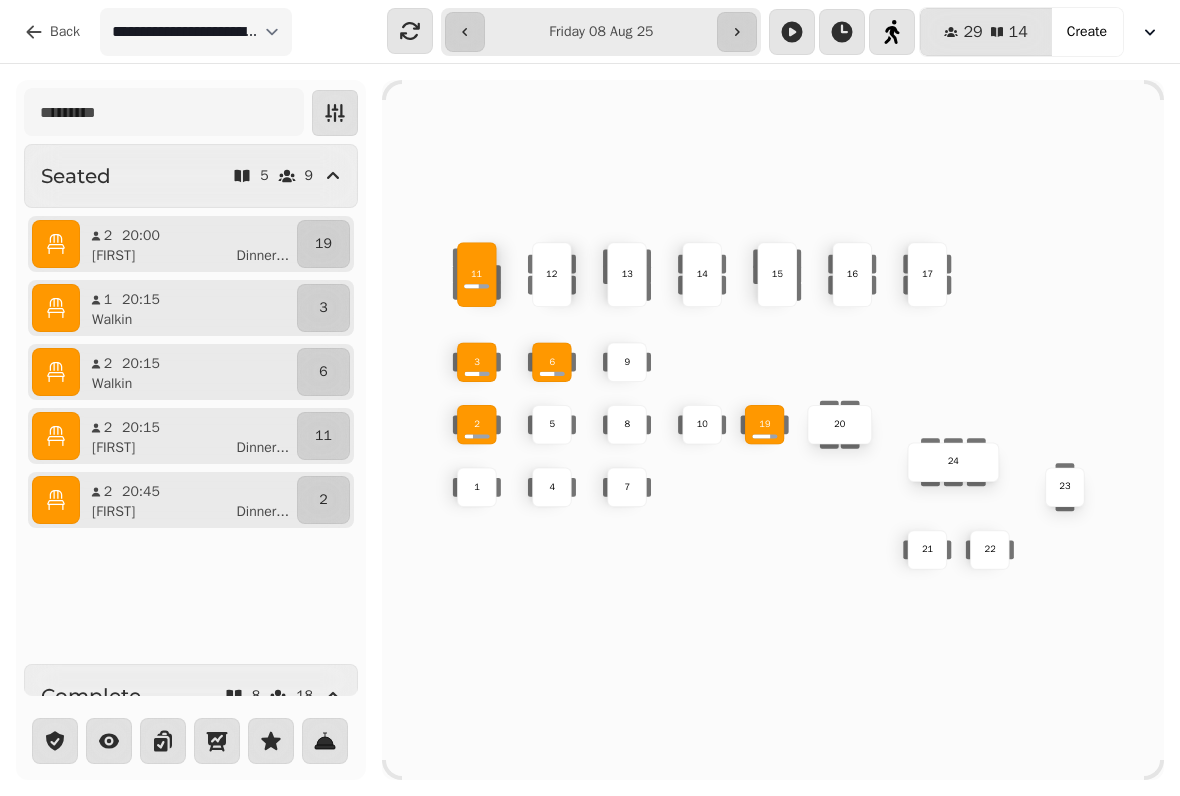 scroll, scrollTop: 0, scrollLeft: 0, axis: both 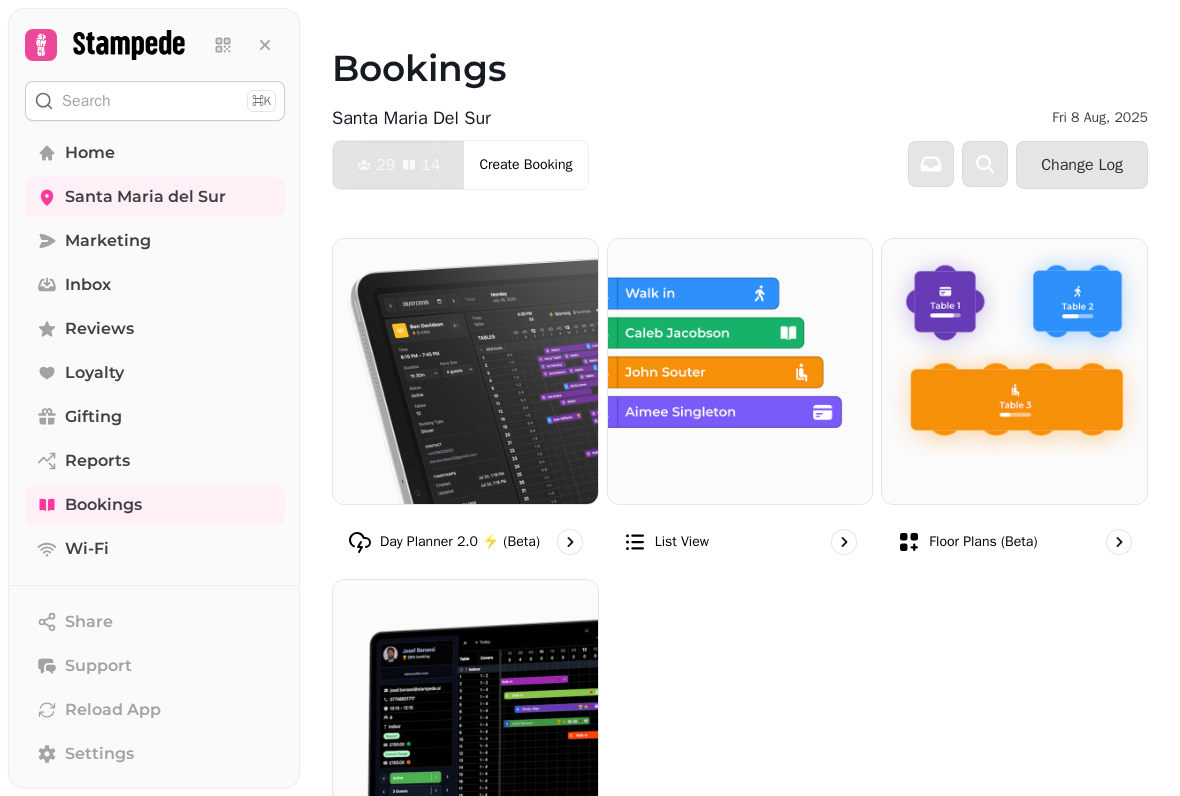 click at bounding box center (1119, 542) 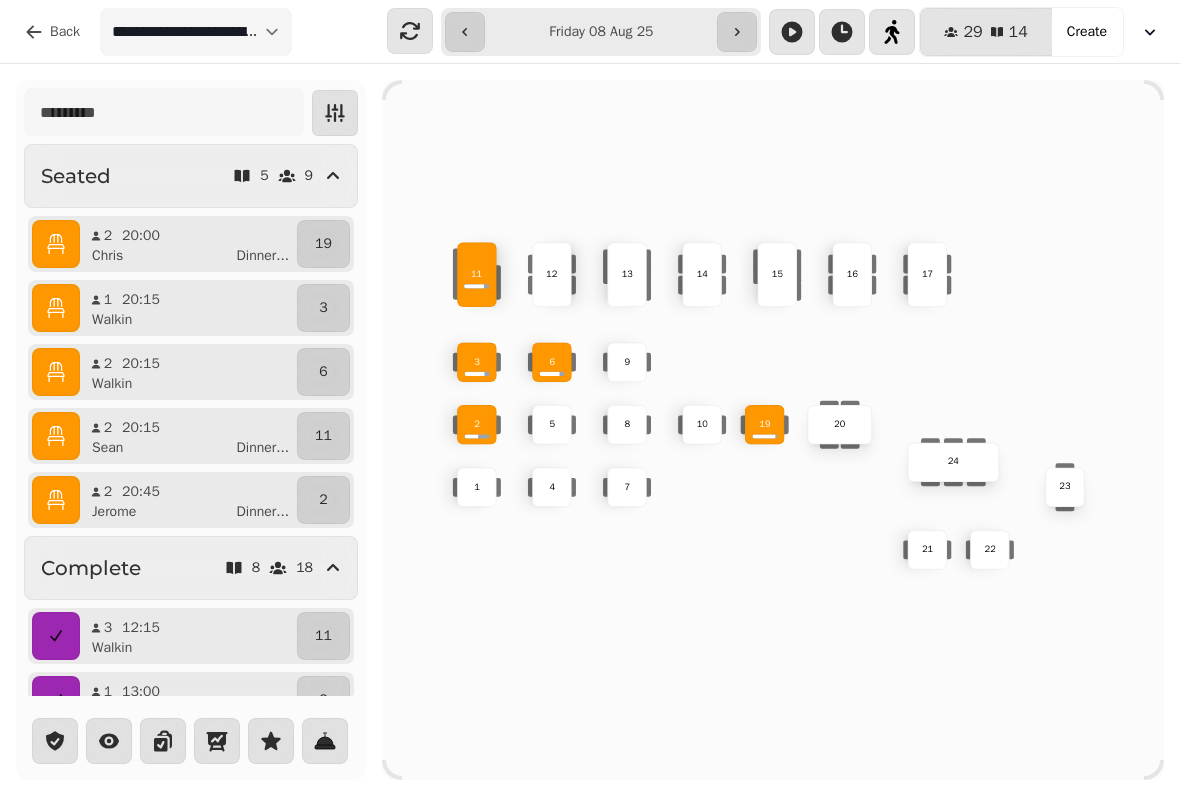click on "Back" at bounding box center (65, 32) 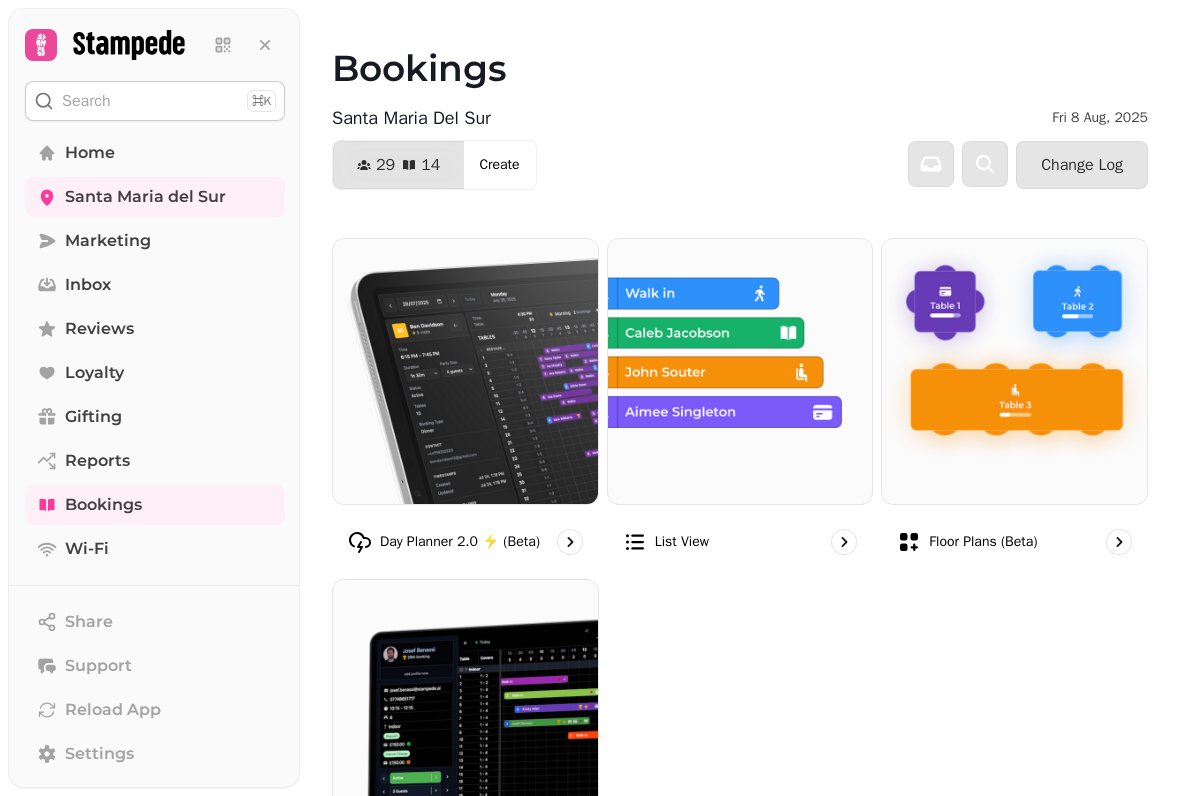 click on "Home" at bounding box center [155, 153] 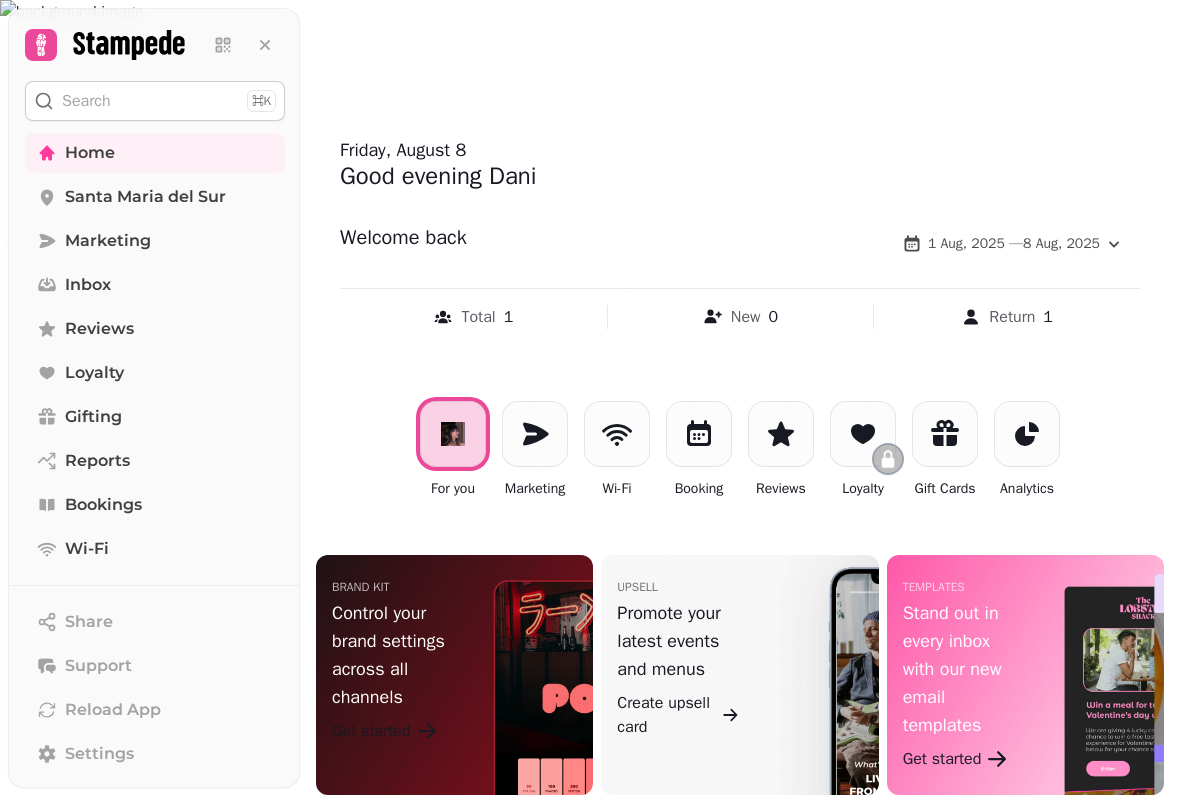 click on "Santa Maria del Sur" at bounding box center [145, 197] 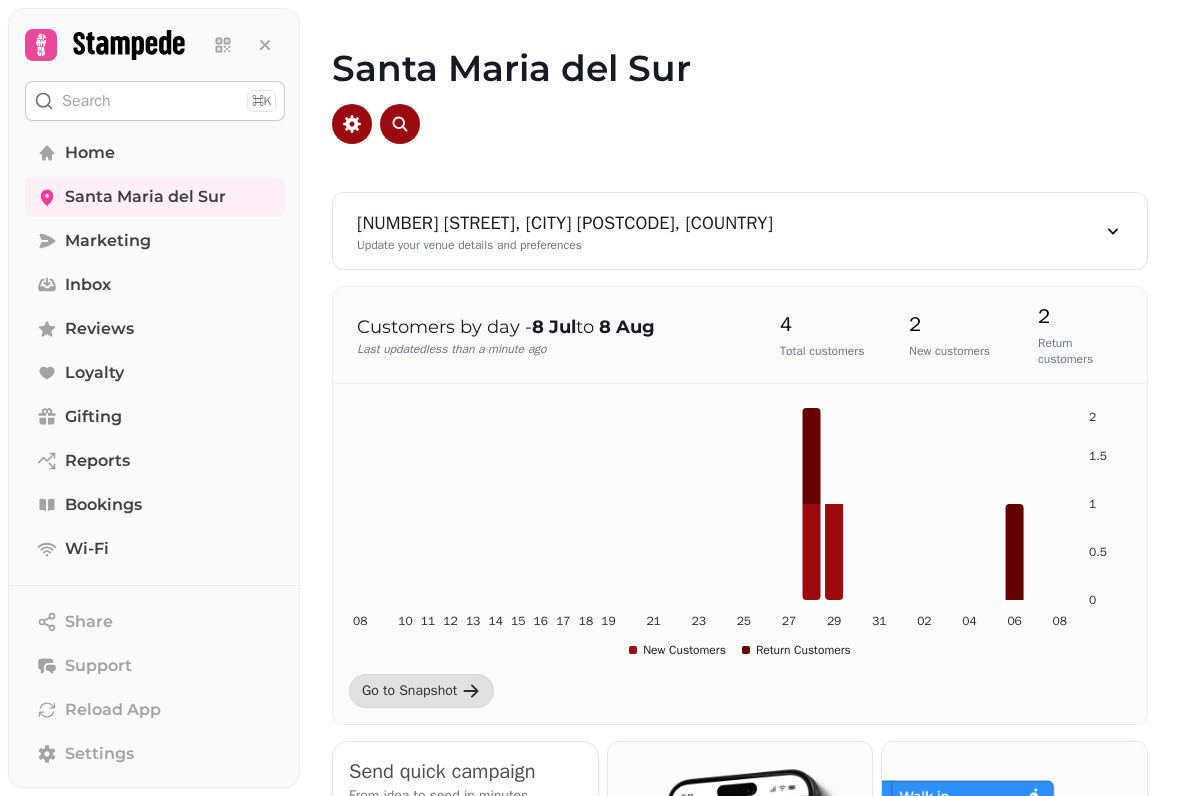 scroll, scrollTop: 0, scrollLeft: 0, axis: both 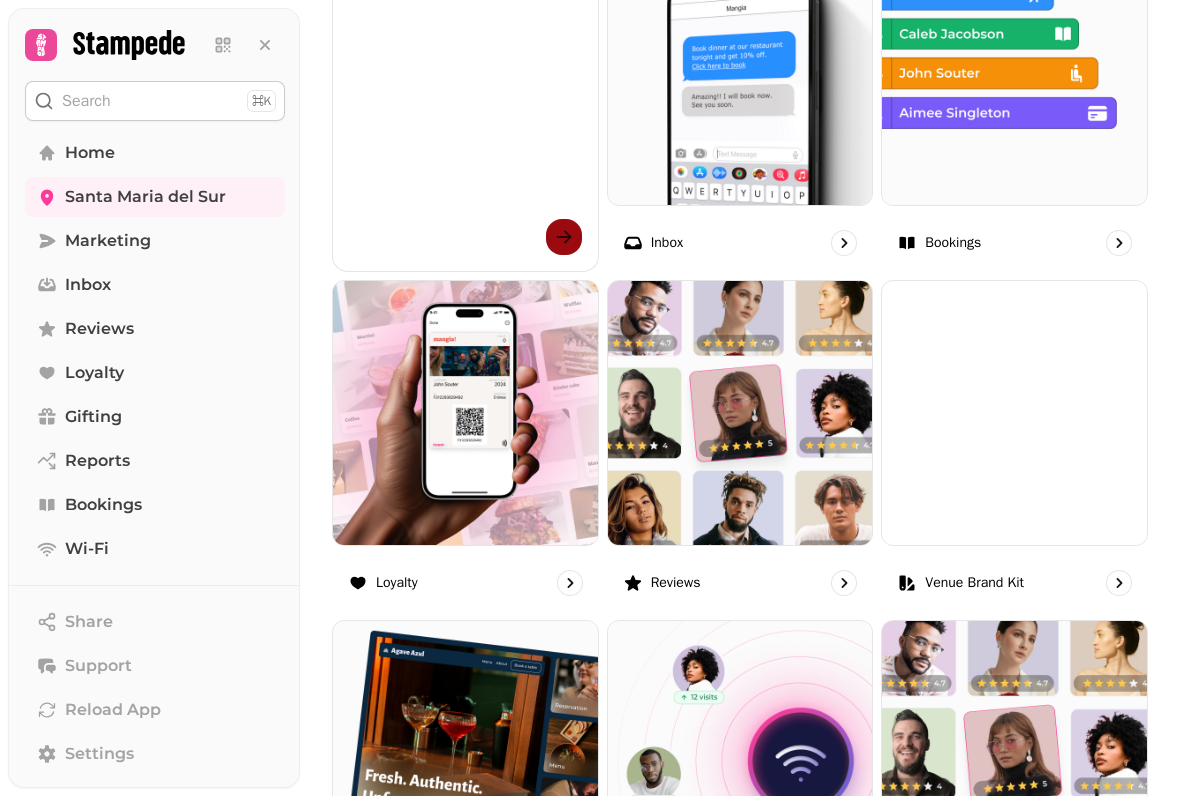 click on "Home" at bounding box center (155, 153) 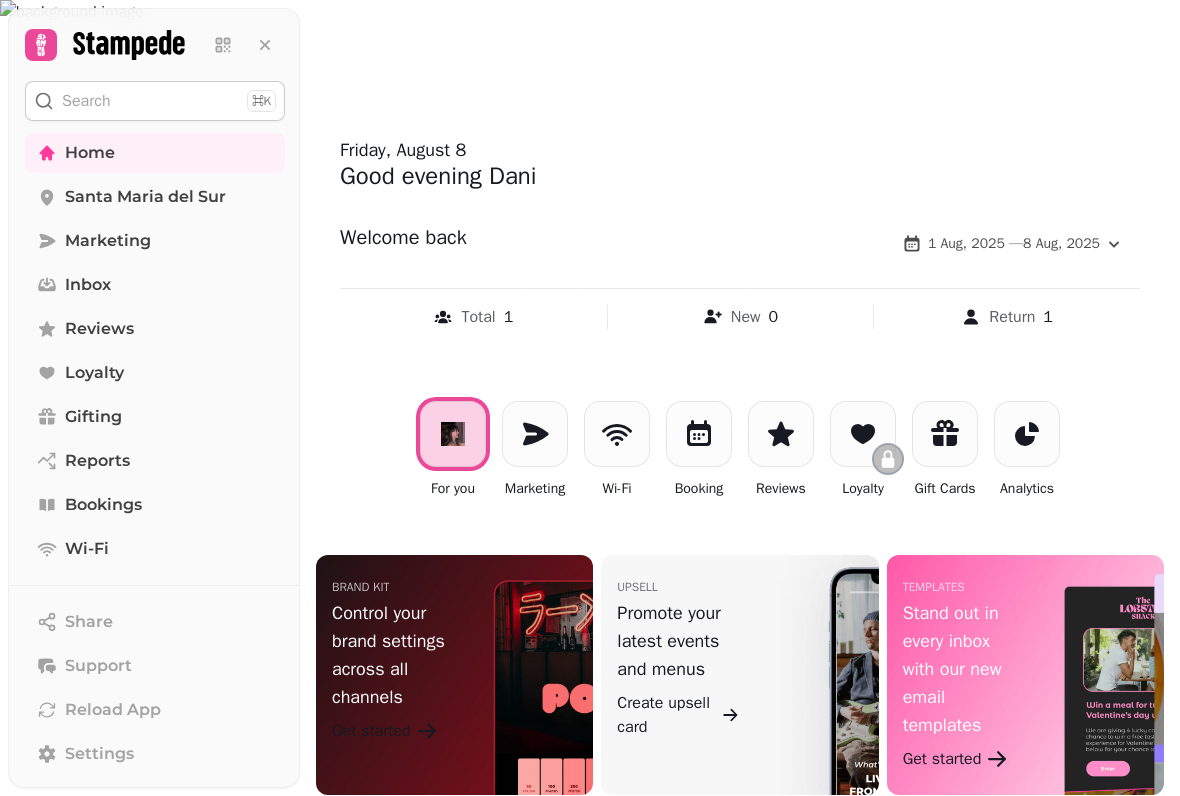scroll, scrollTop: 0, scrollLeft: 0, axis: both 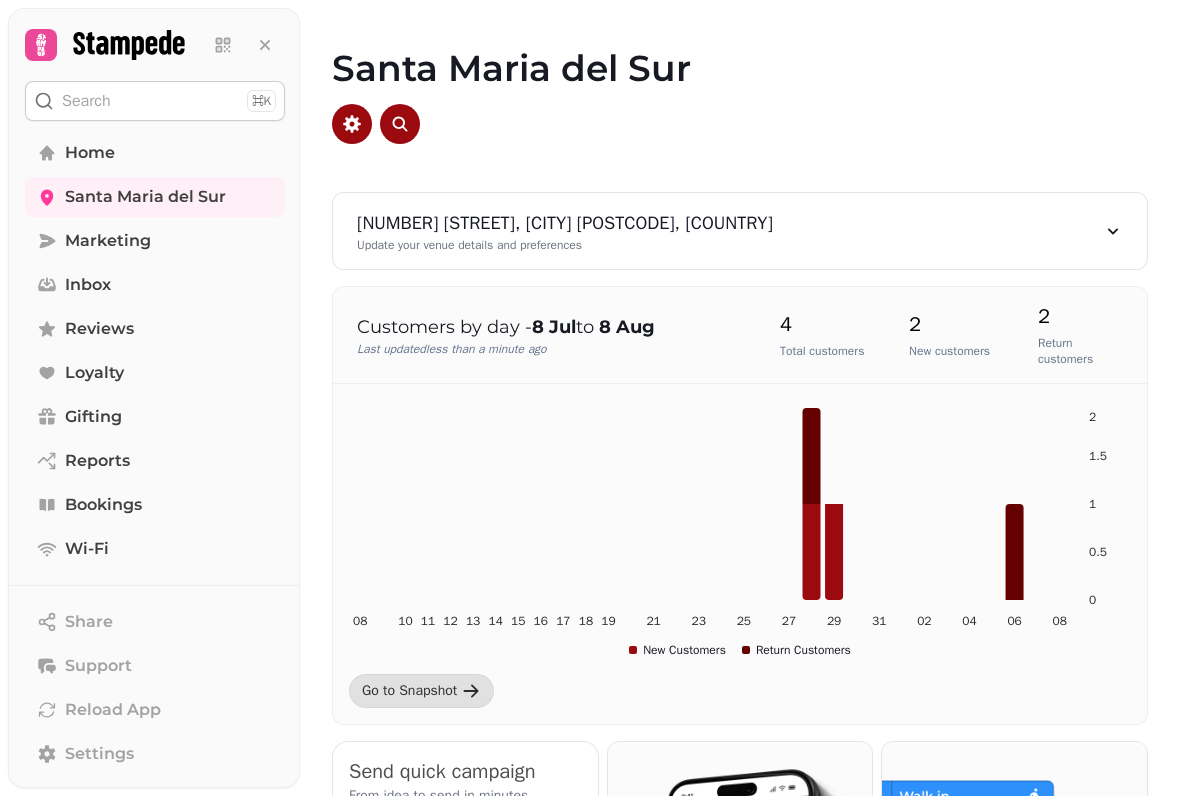 click 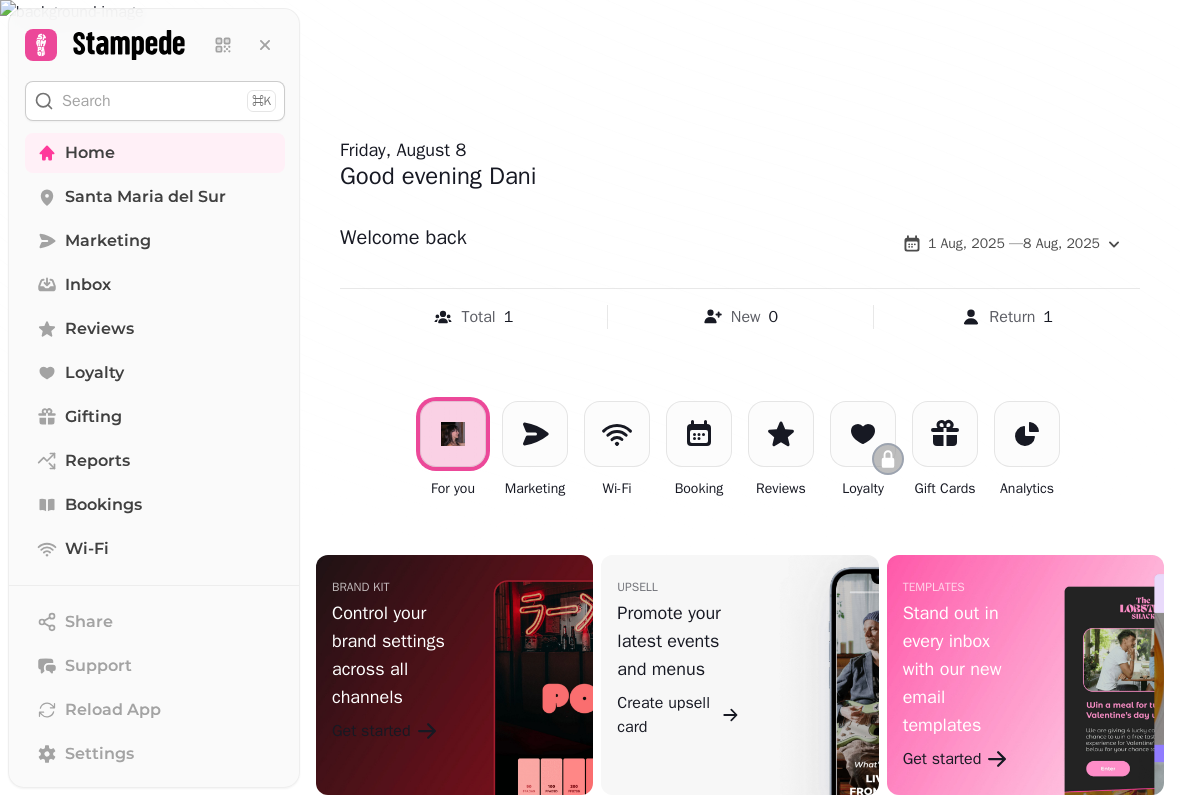 click on "Santa Maria del Sur" at bounding box center [145, 197] 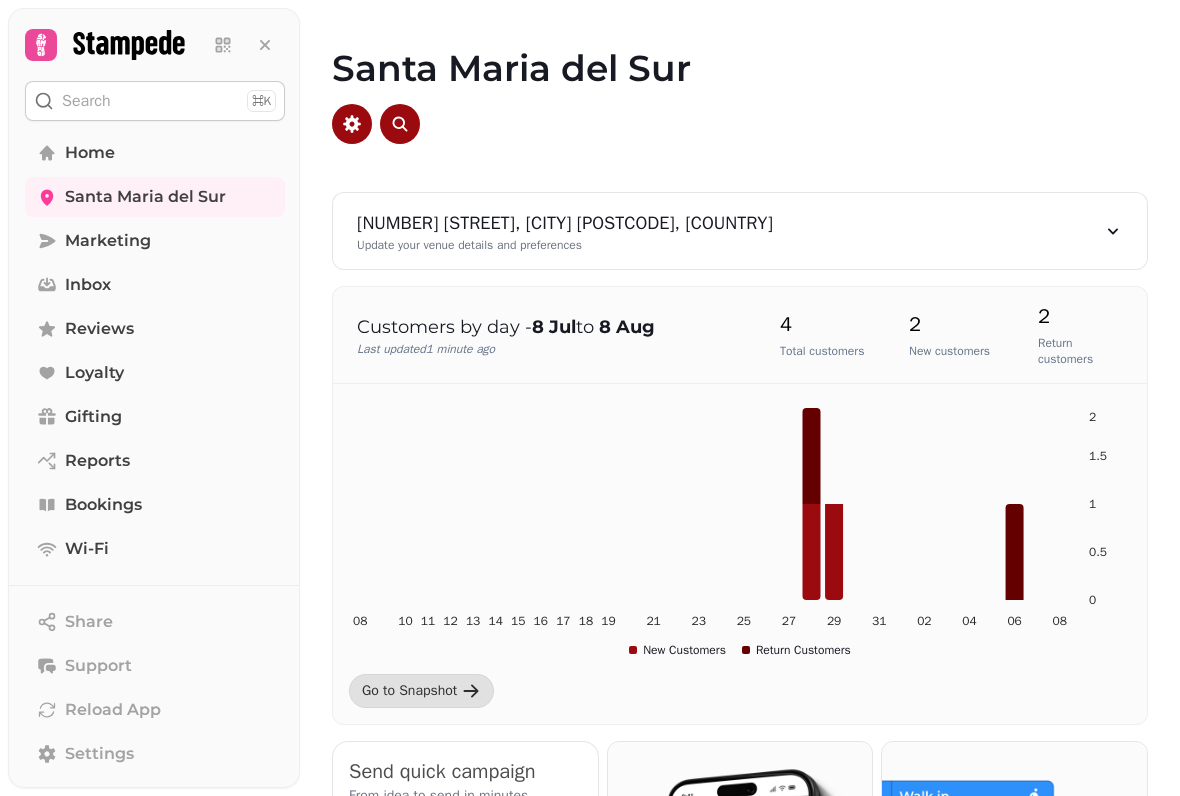 click on "Home" at bounding box center (155, 153) 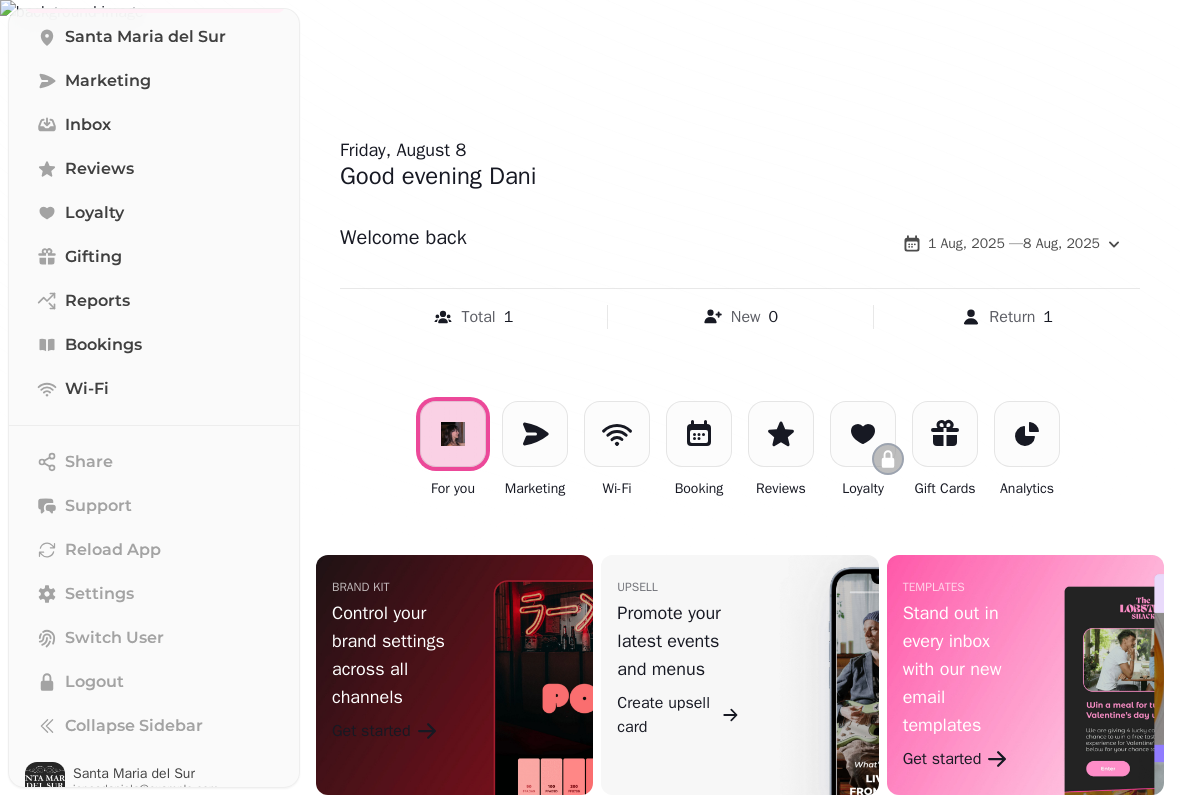 scroll, scrollTop: 159, scrollLeft: 0, axis: vertical 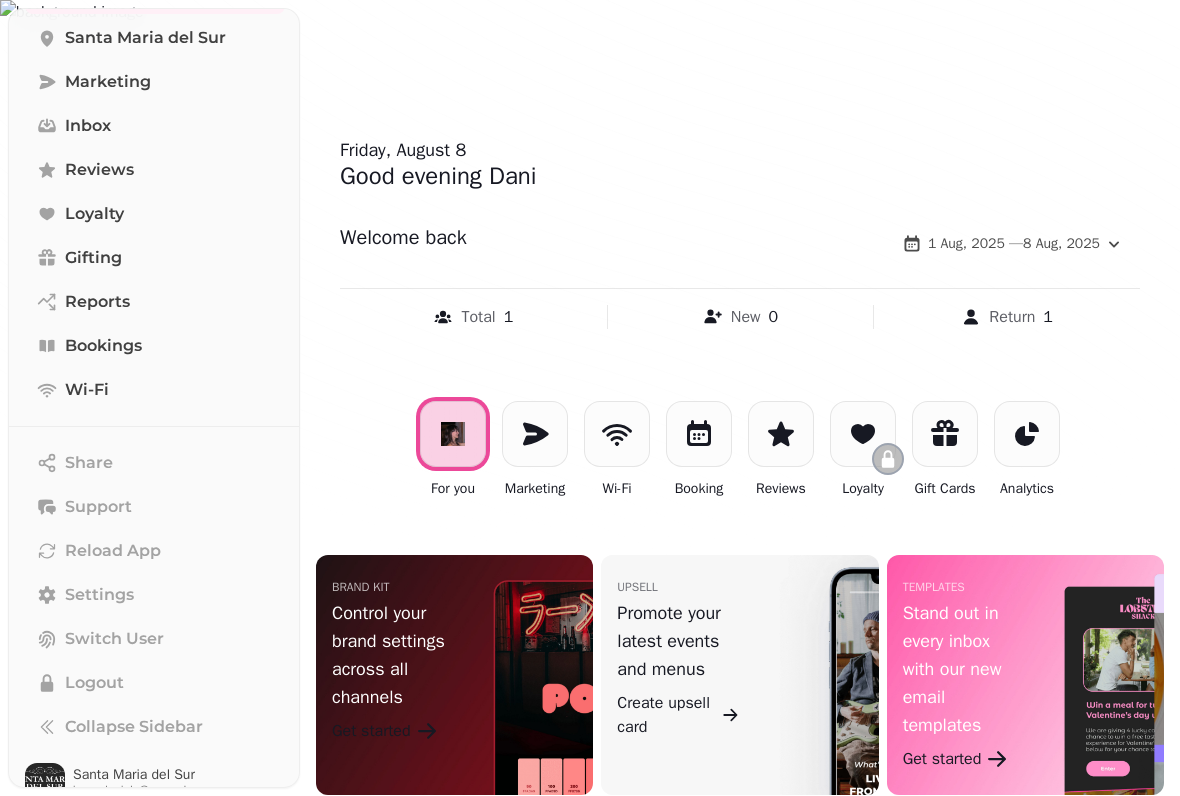 click on "Settings" at bounding box center [99, 595] 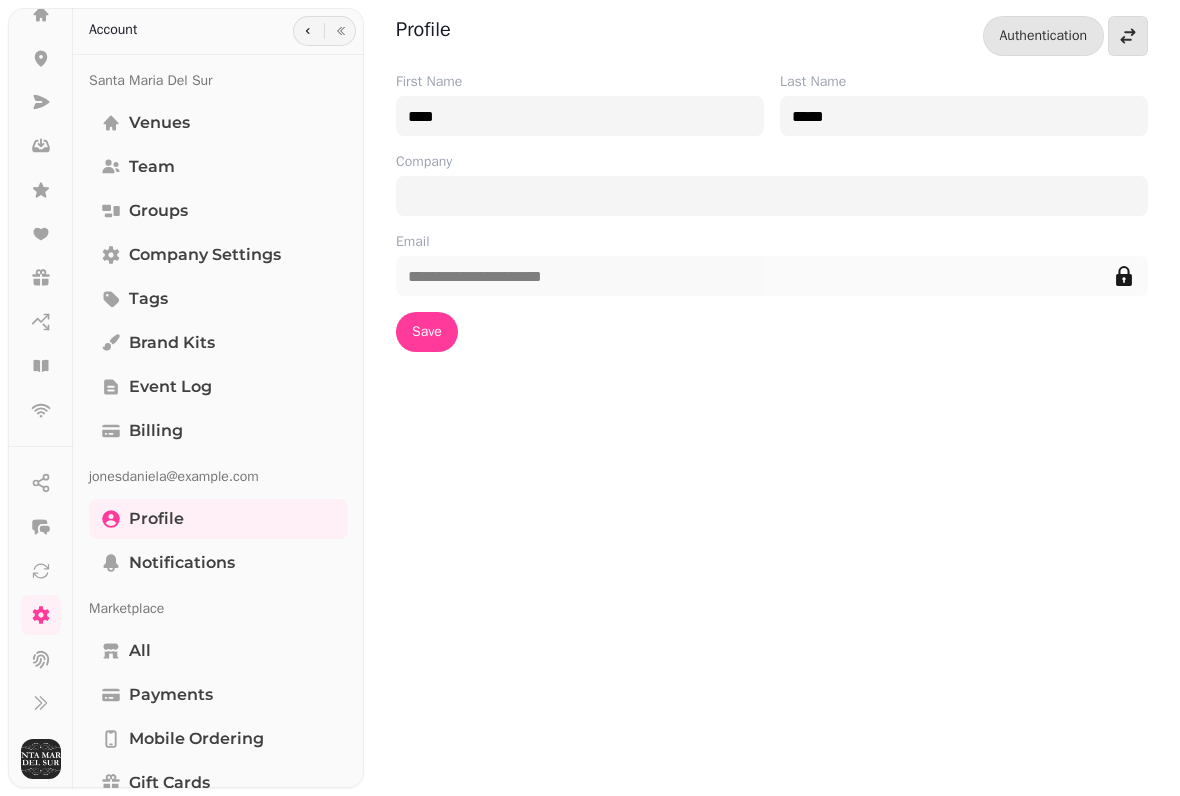 scroll, scrollTop: 107, scrollLeft: 0, axis: vertical 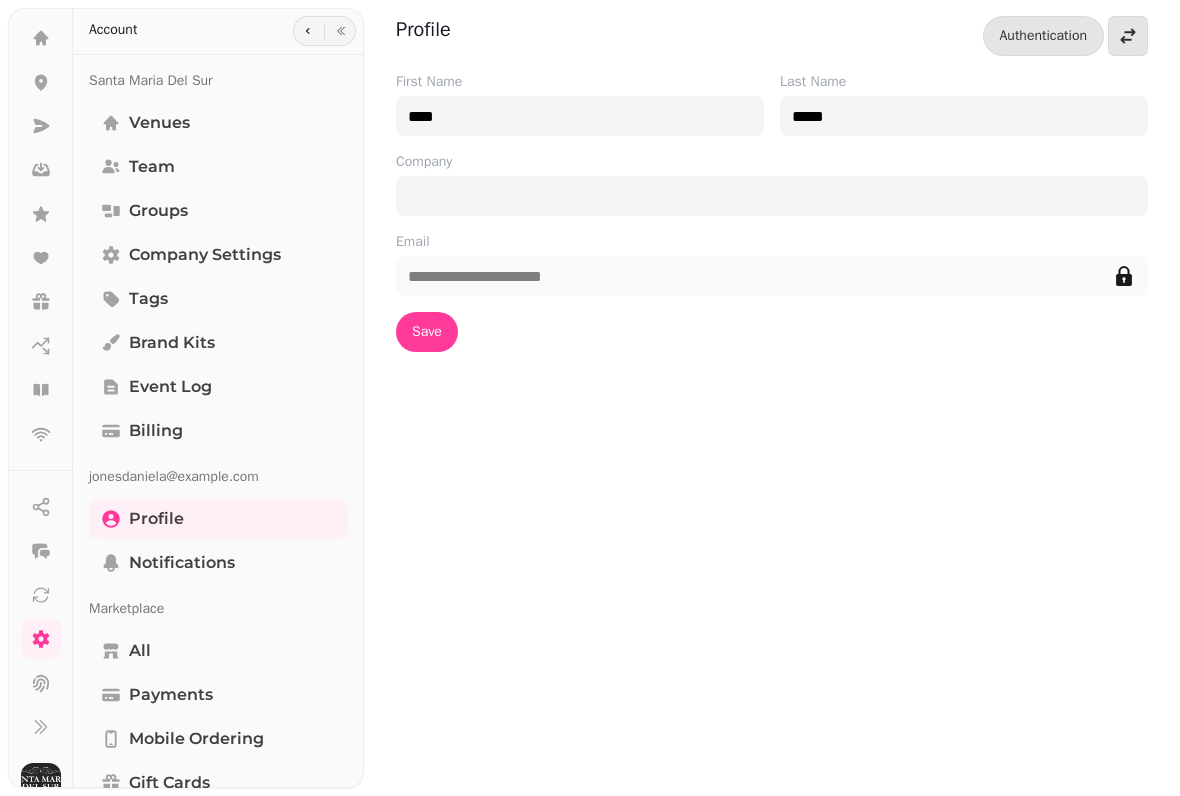 click on "Team" at bounding box center [218, 167] 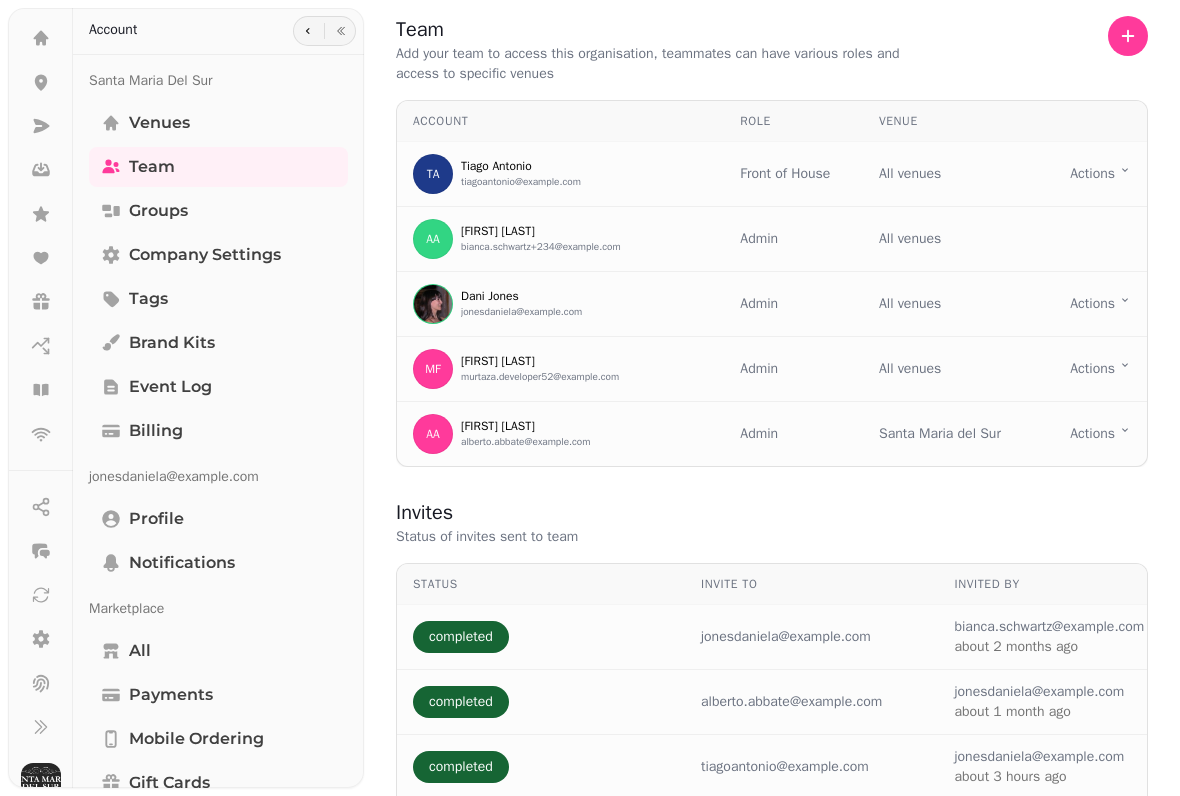 scroll, scrollTop: 0, scrollLeft: 0, axis: both 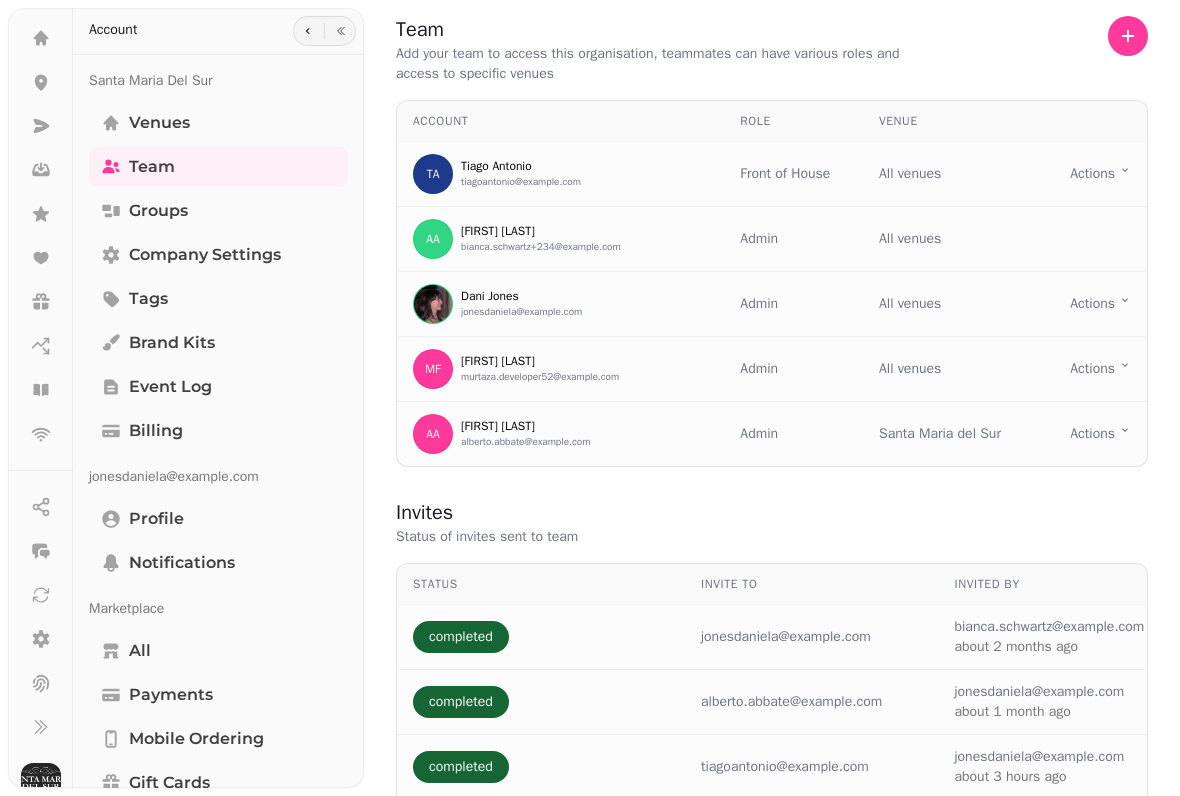 click 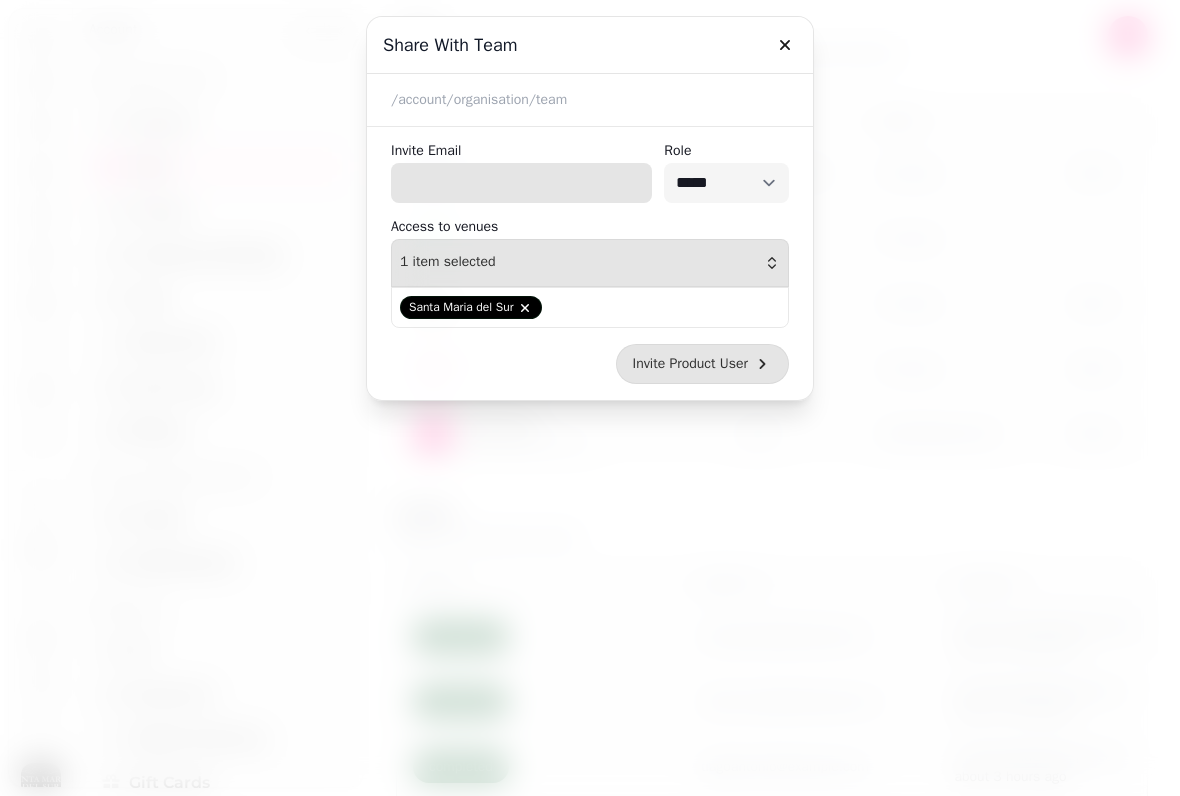click on "Invite Email" at bounding box center [521, 183] 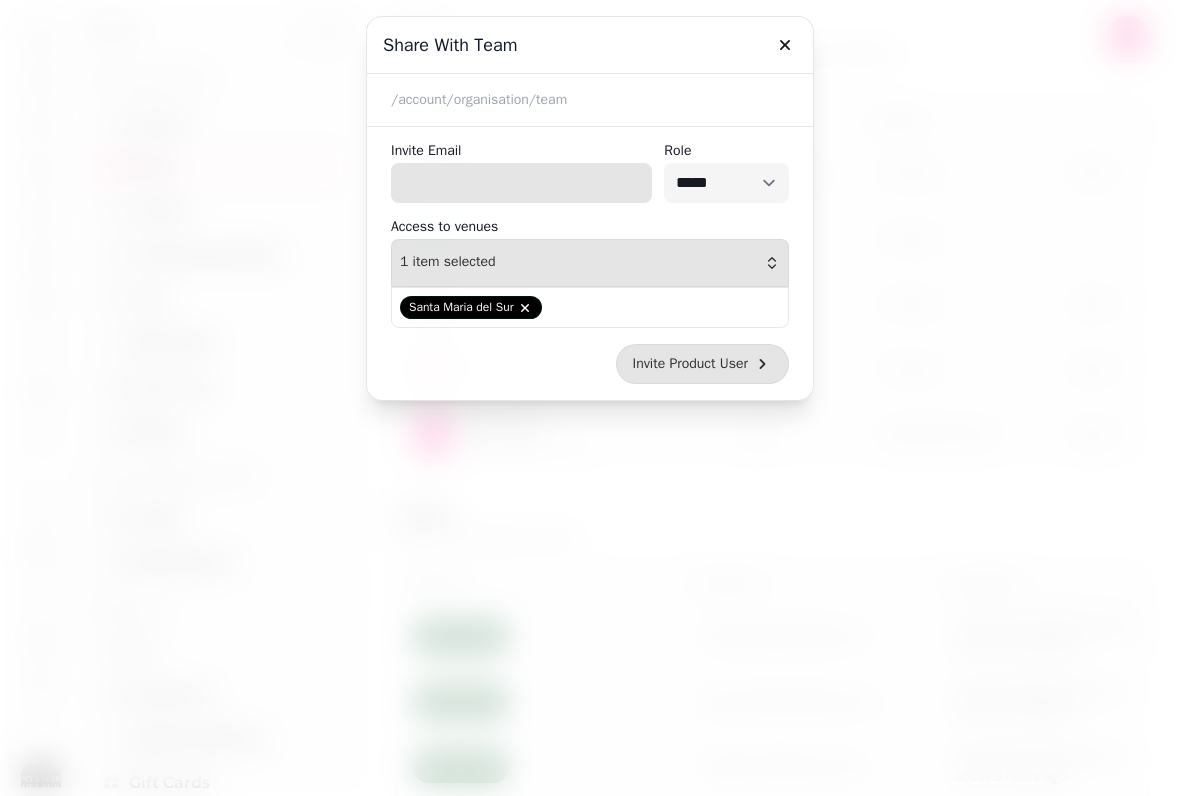 type on "*" 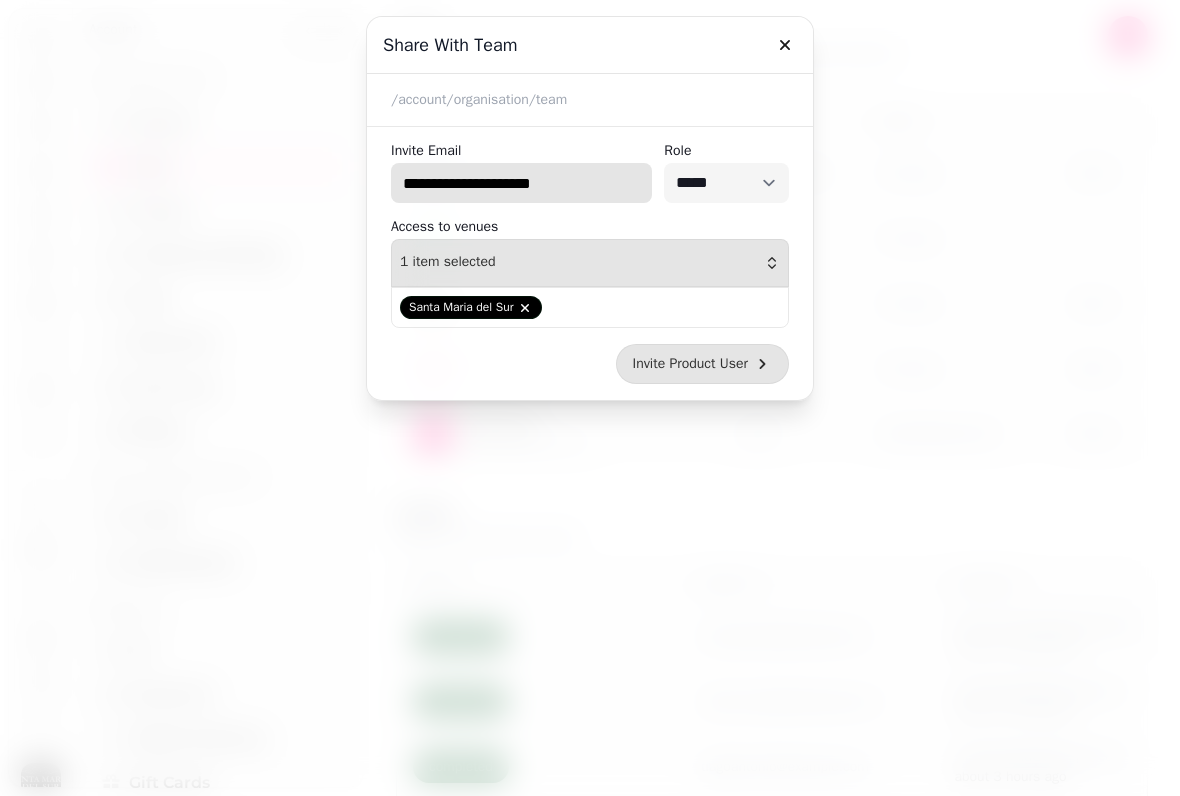 type on "**********" 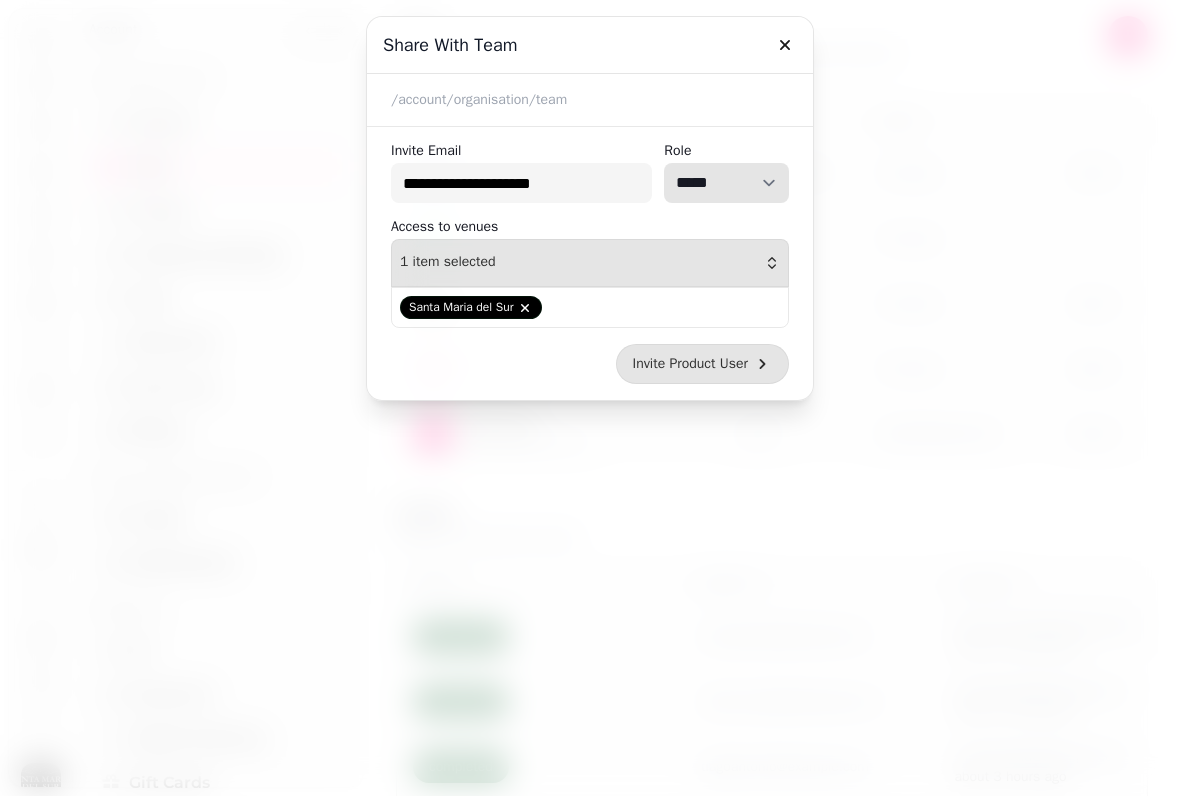 click on "**********" at bounding box center (726, 183) 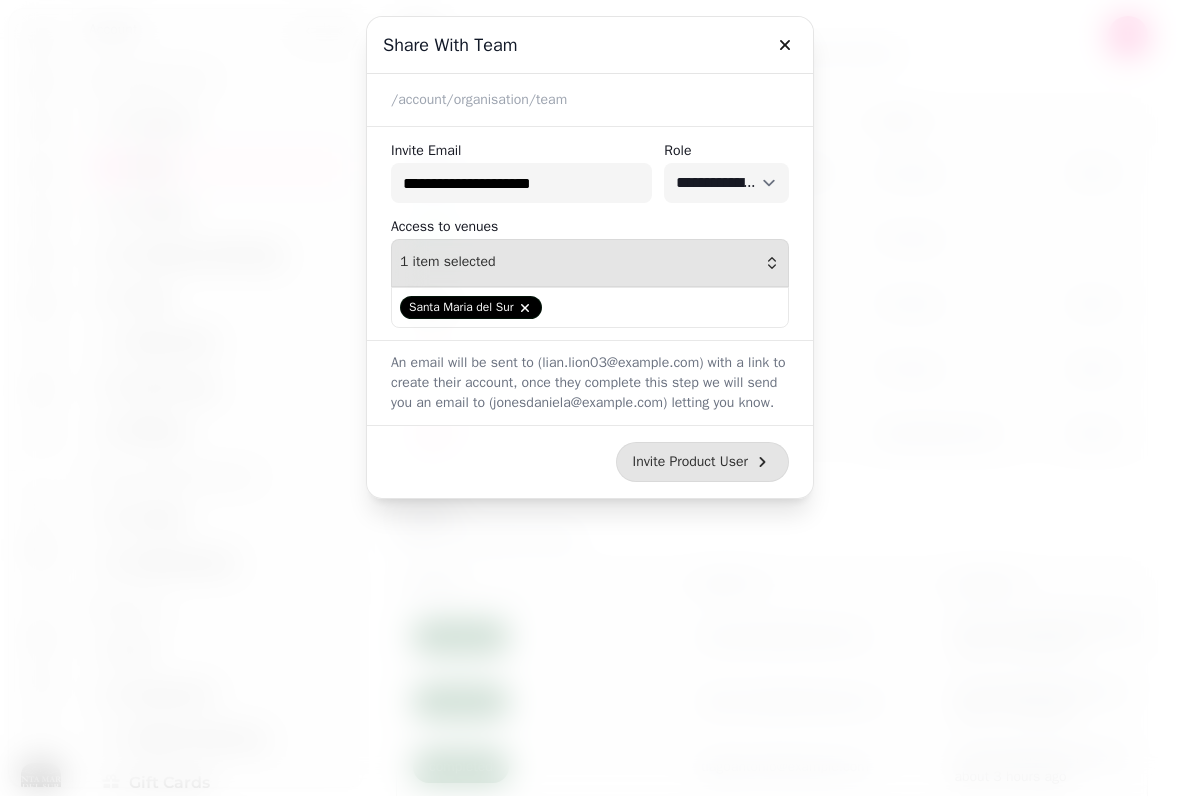 click on "Invite Product User" at bounding box center (702, 462) 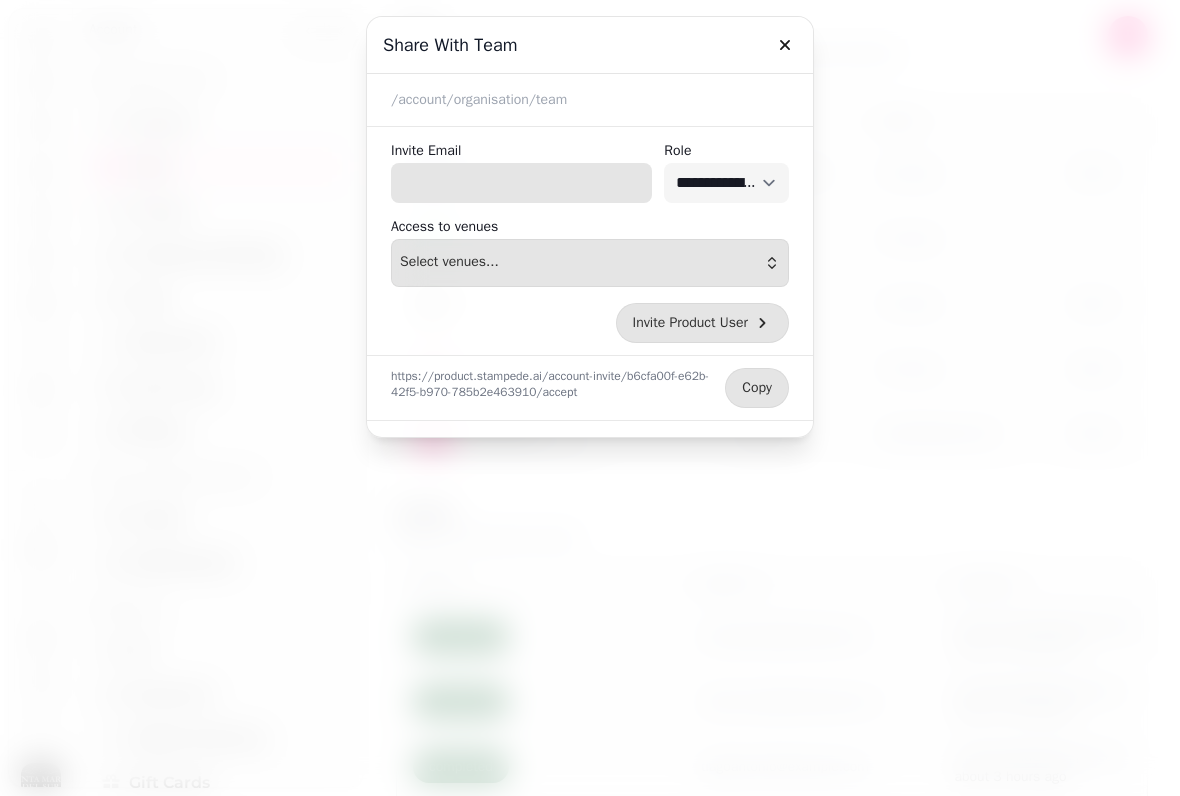 click on "Invite Email" at bounding box center [521, 183] 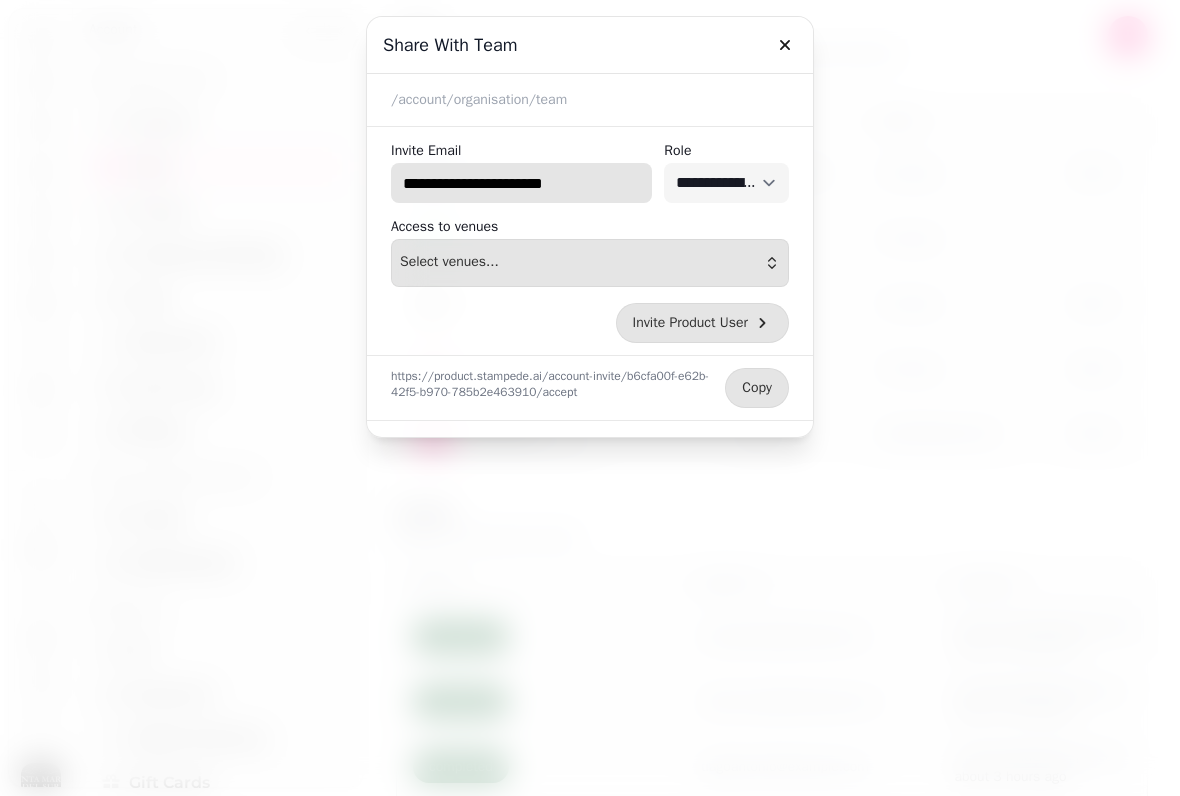 type on "**********" 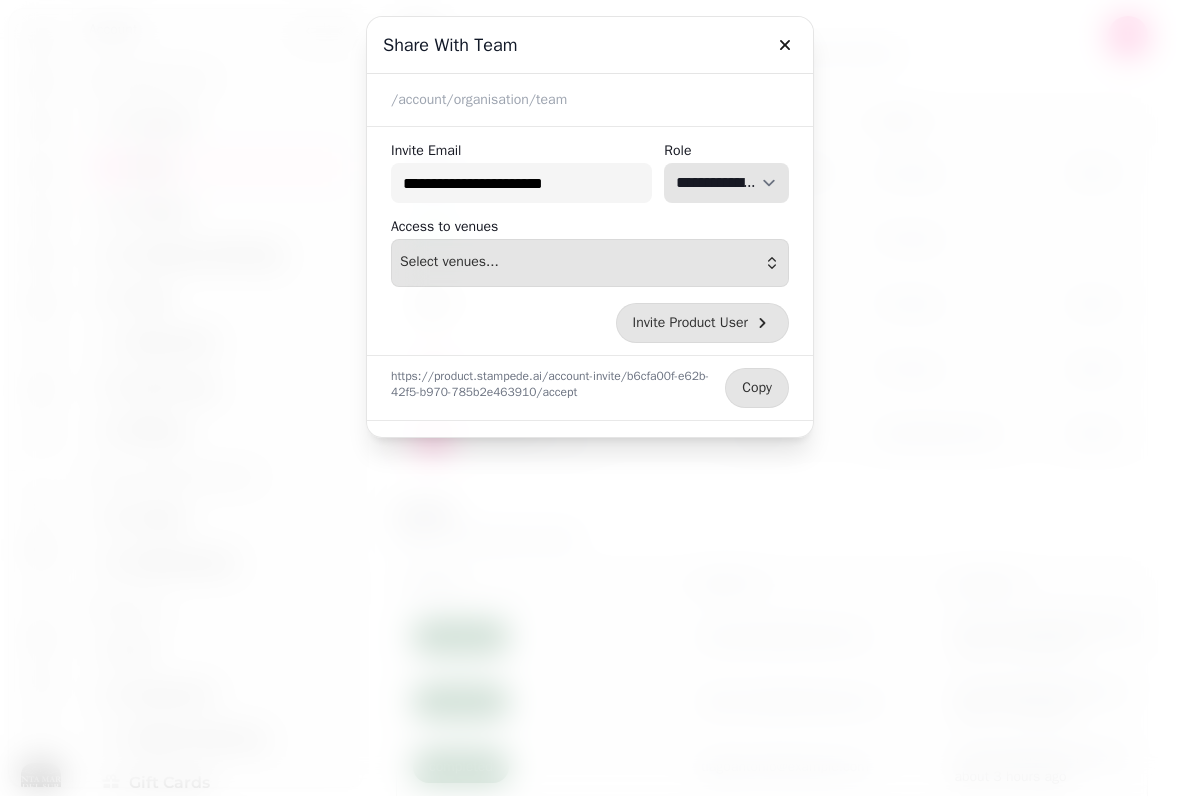 click on "**********" at bounding box center [726, 183] 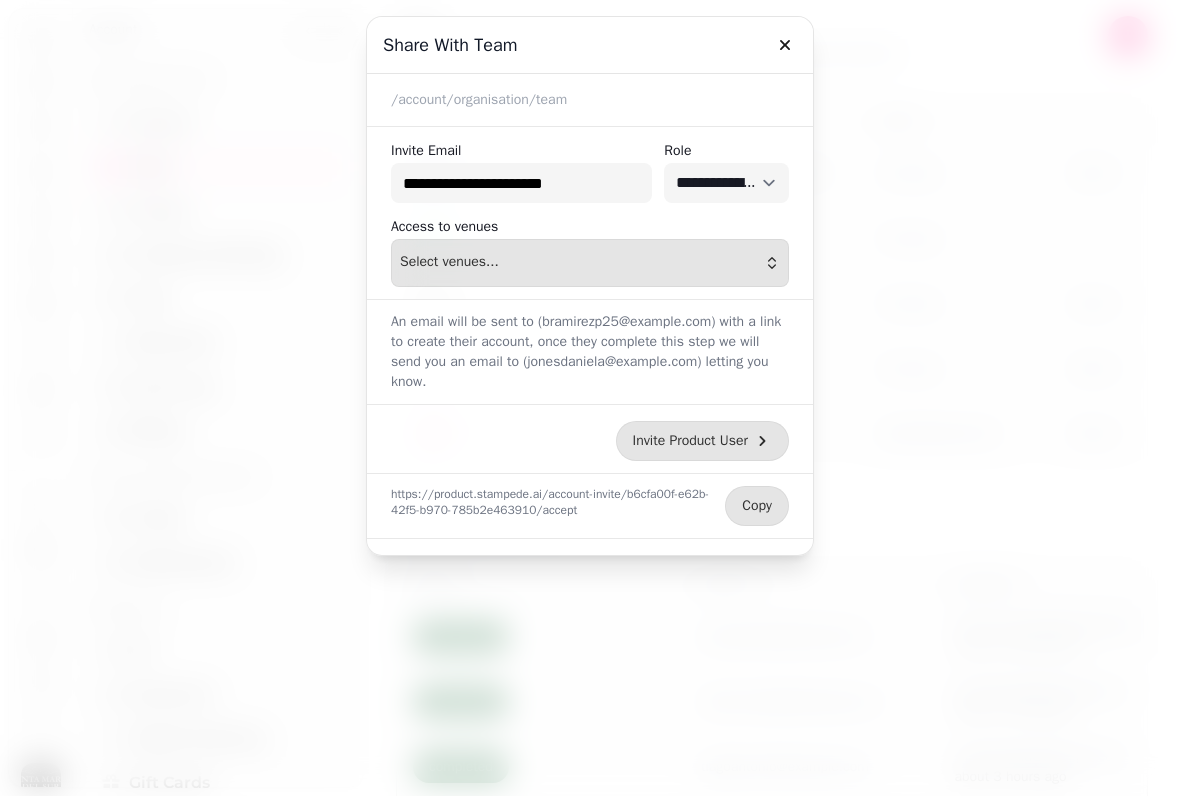 click on "Invite Product User" at bounding box center [690, 441] 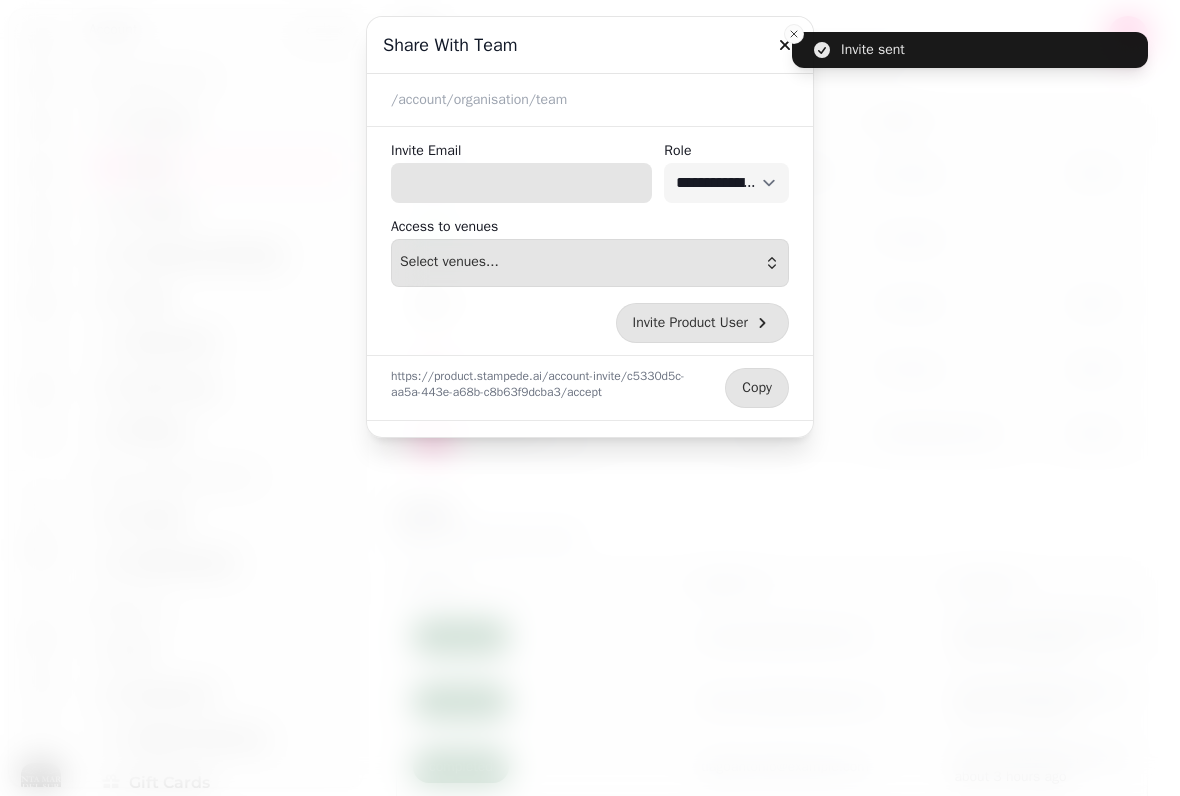 click on "Invite Email" at bounding box center (521, 183) 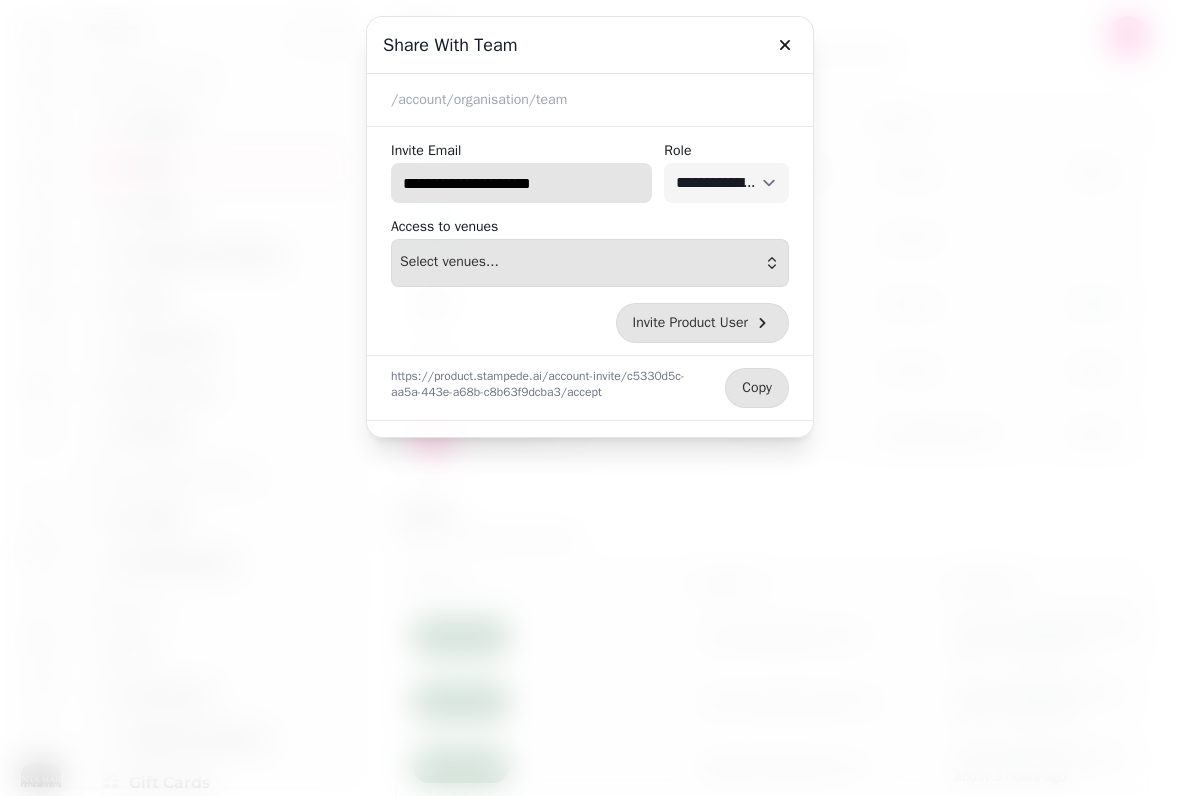 type on "**********" 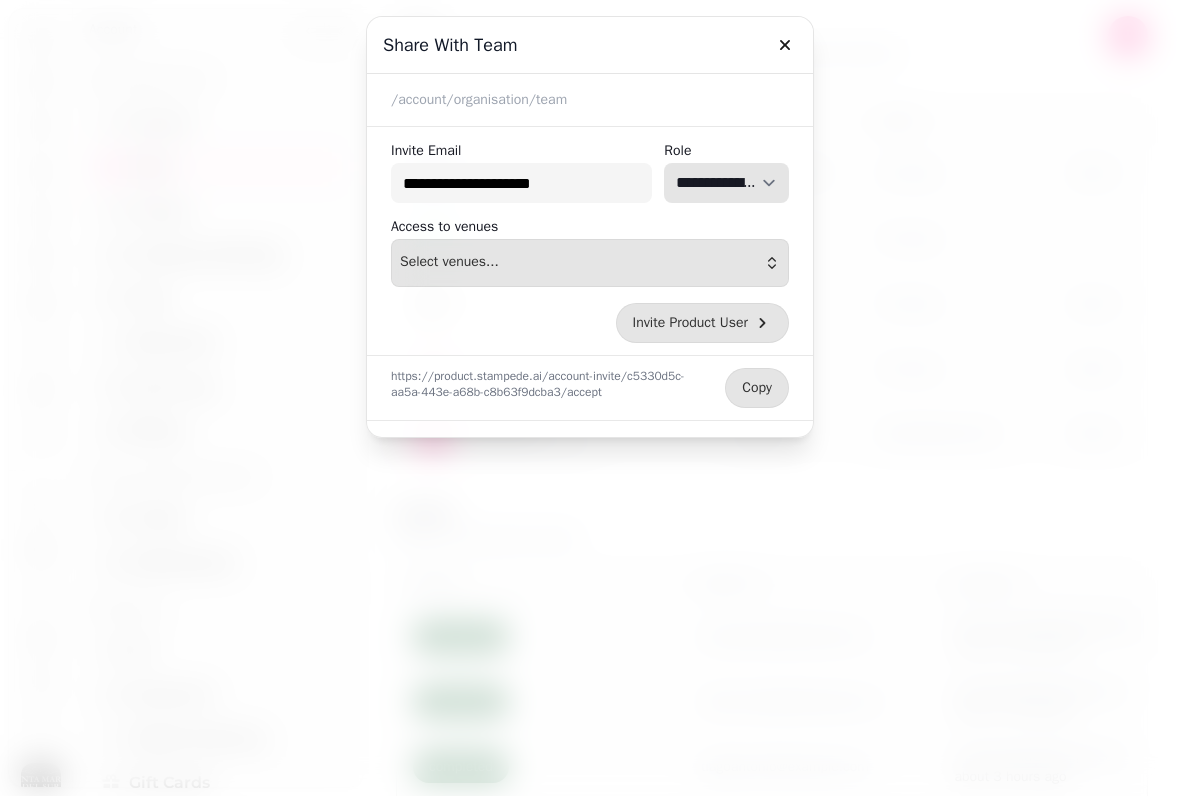click on "**********" at bounding box center (726, 183) 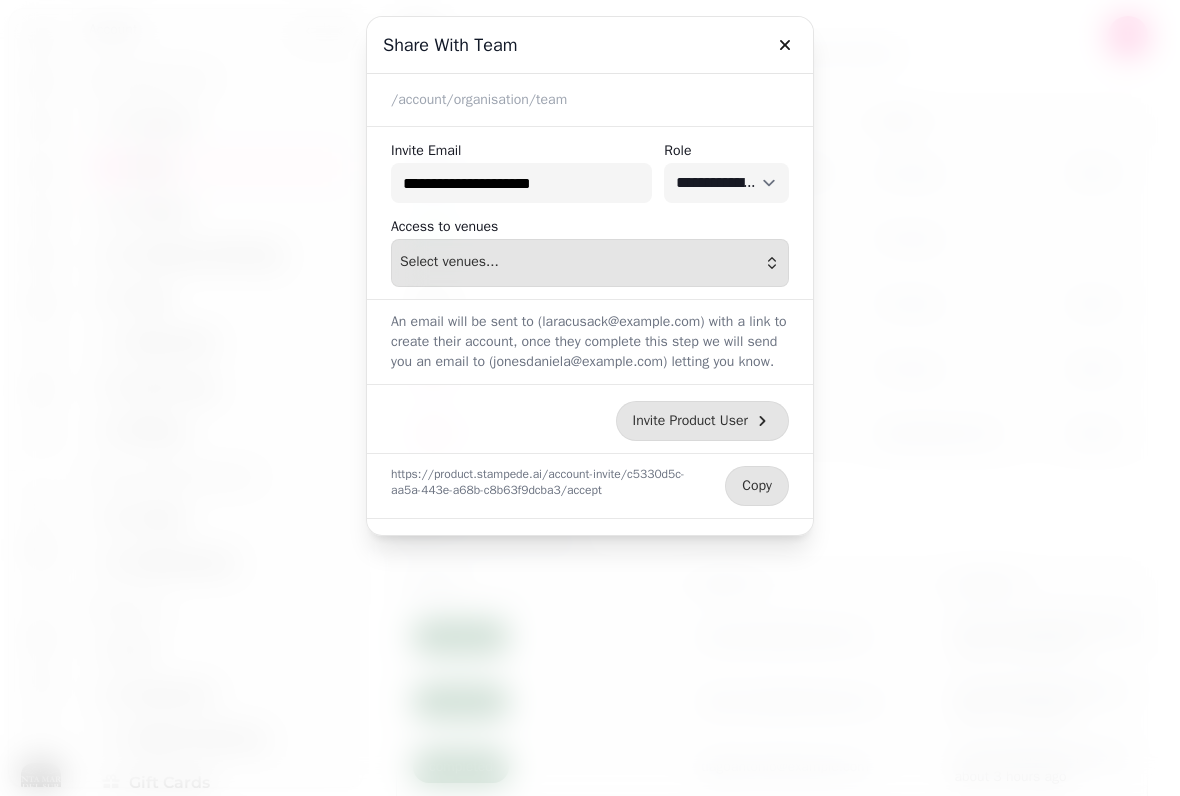 click on "Invite Product User" at bounding box center [702, 421] 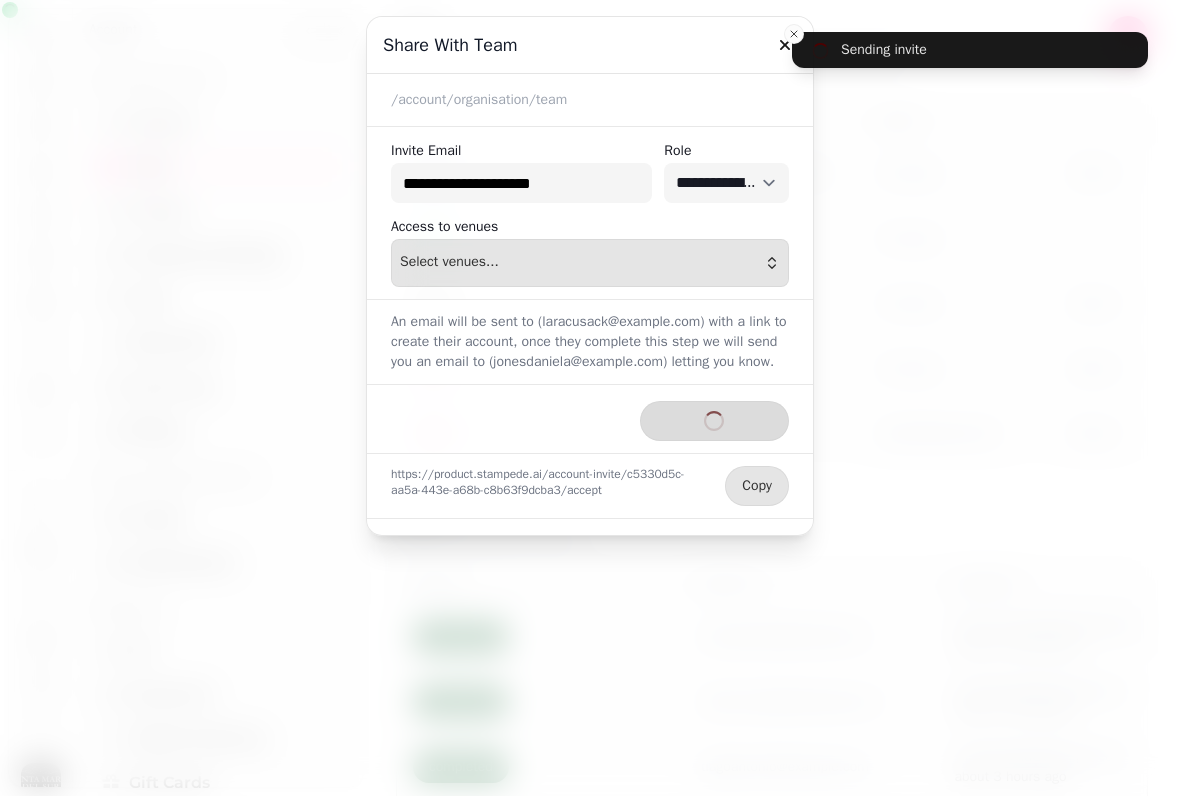type 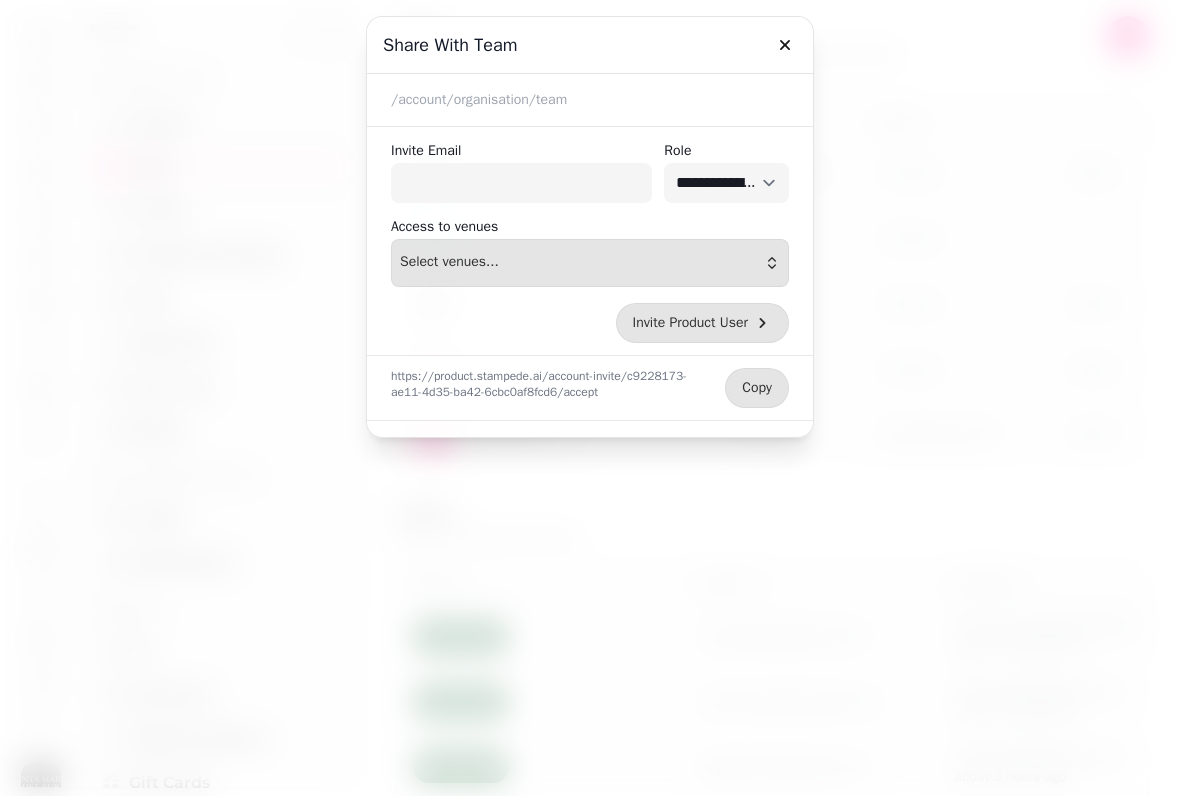 click 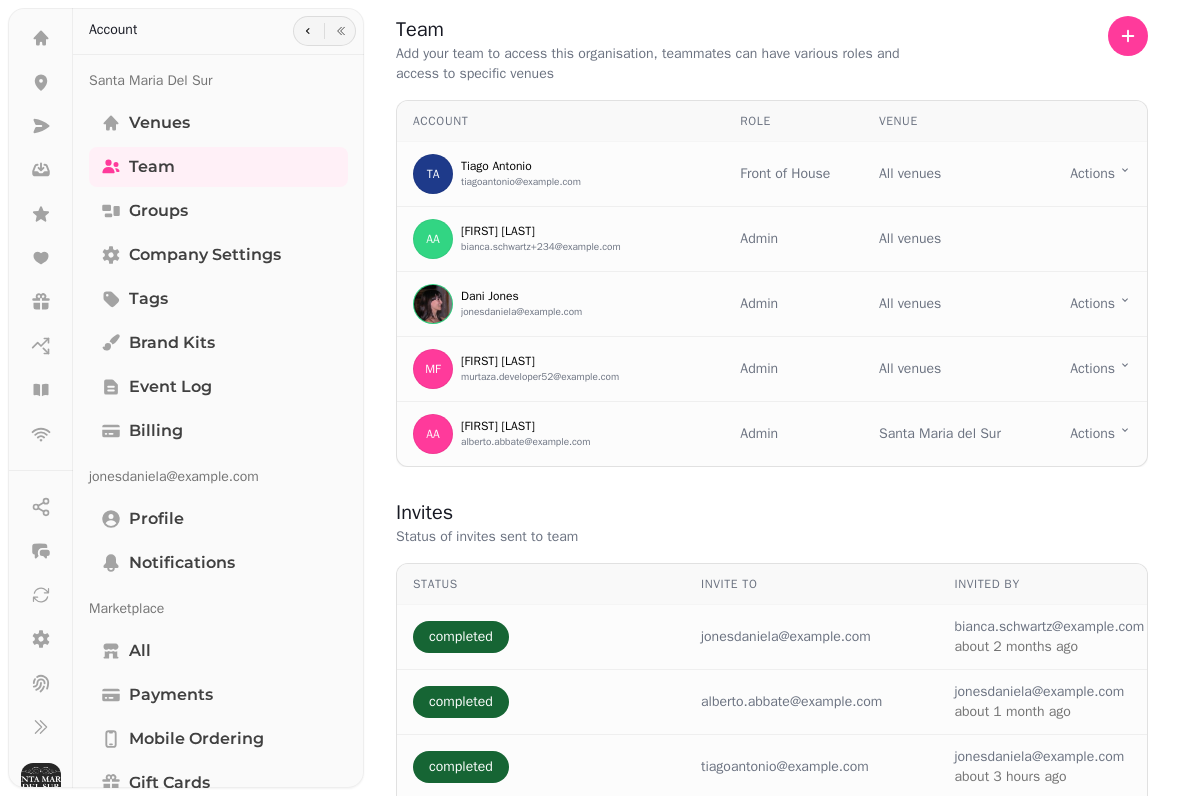 click at bounding box center (41, 38) 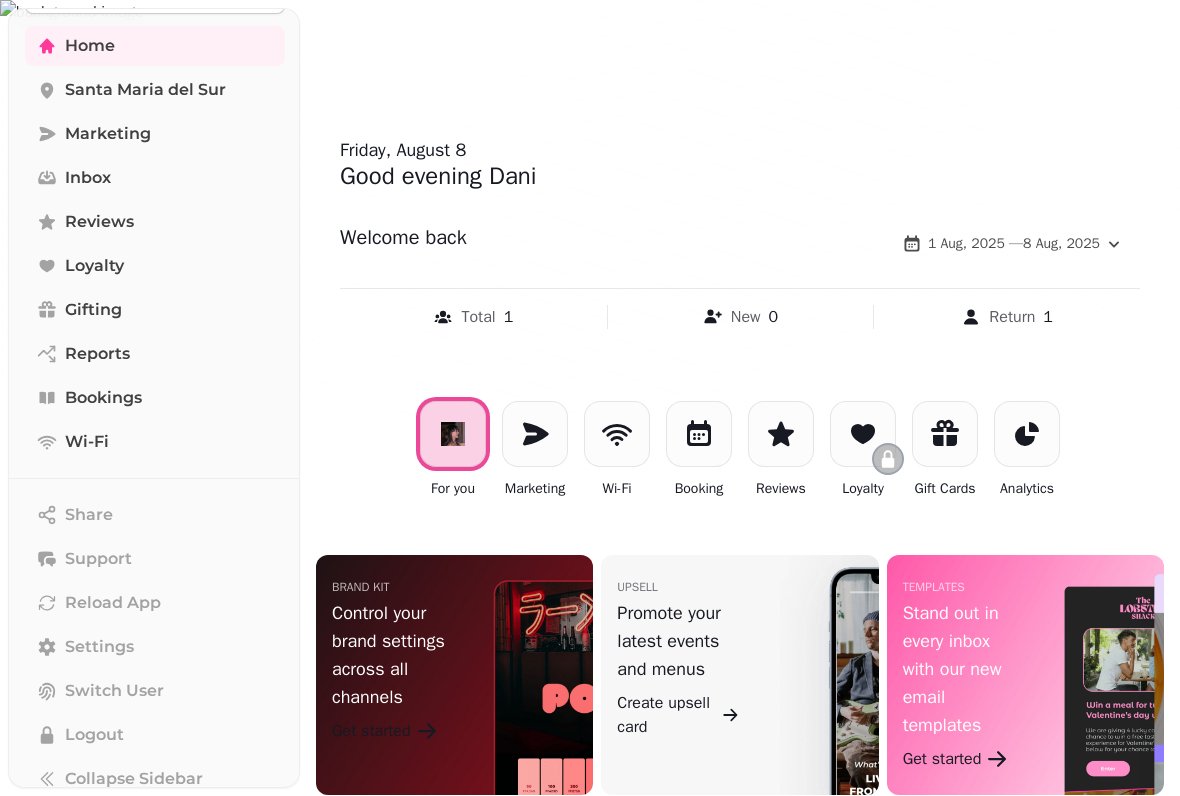 click on "Santa Maria del Sur" at bounding box center [145, 90] 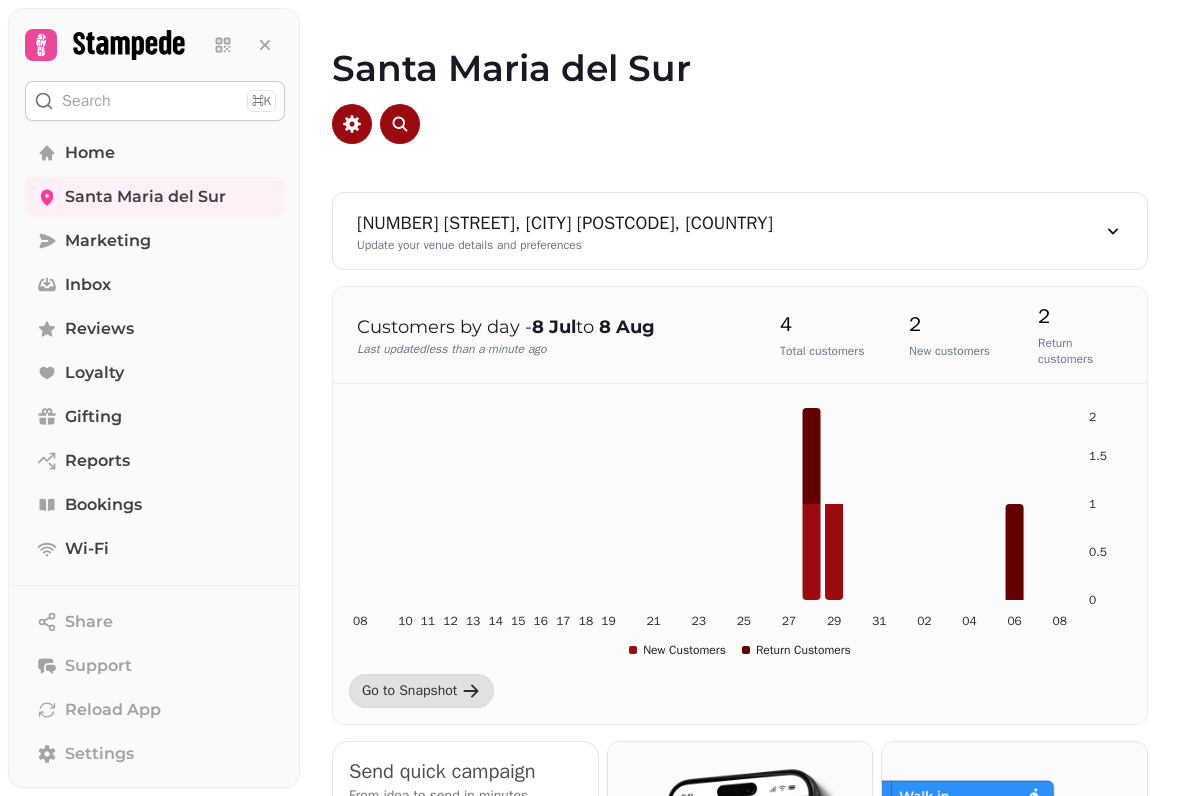 scroll, scrollTop: 0, scrollLeft: 0, axis: both 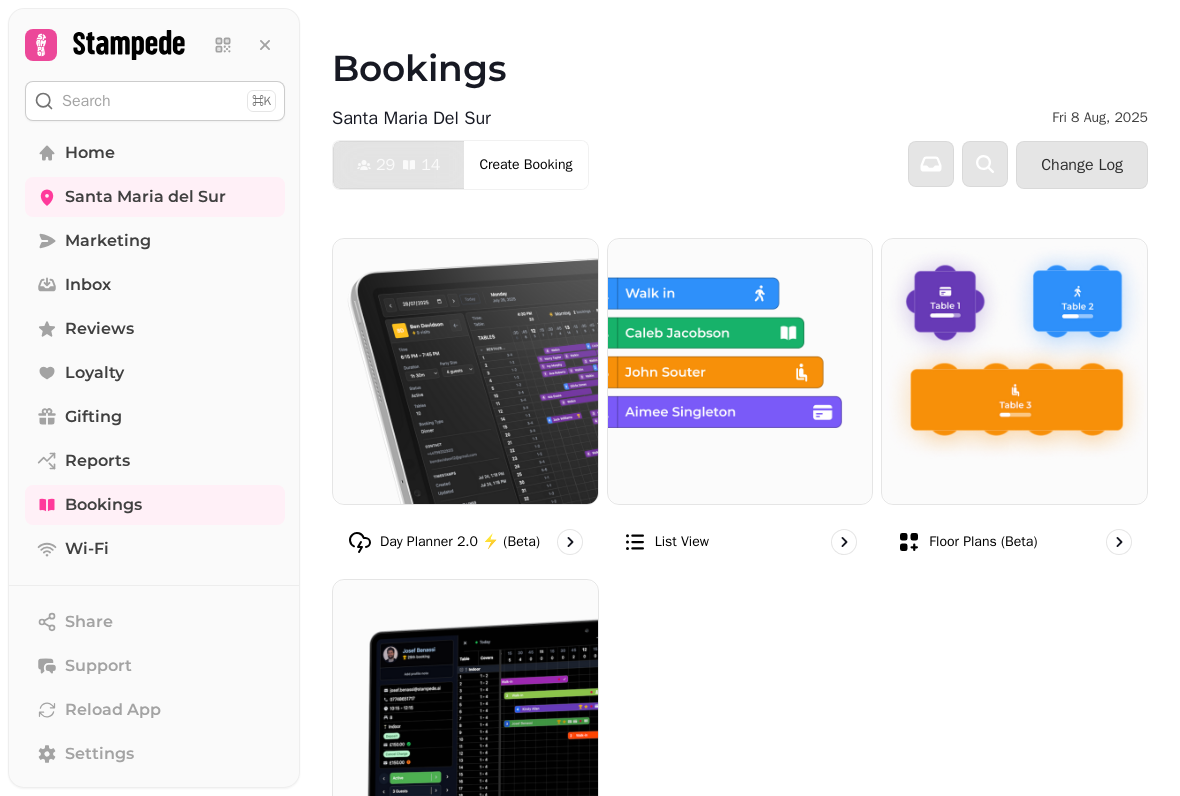 click at bounding box center (1014, 371) 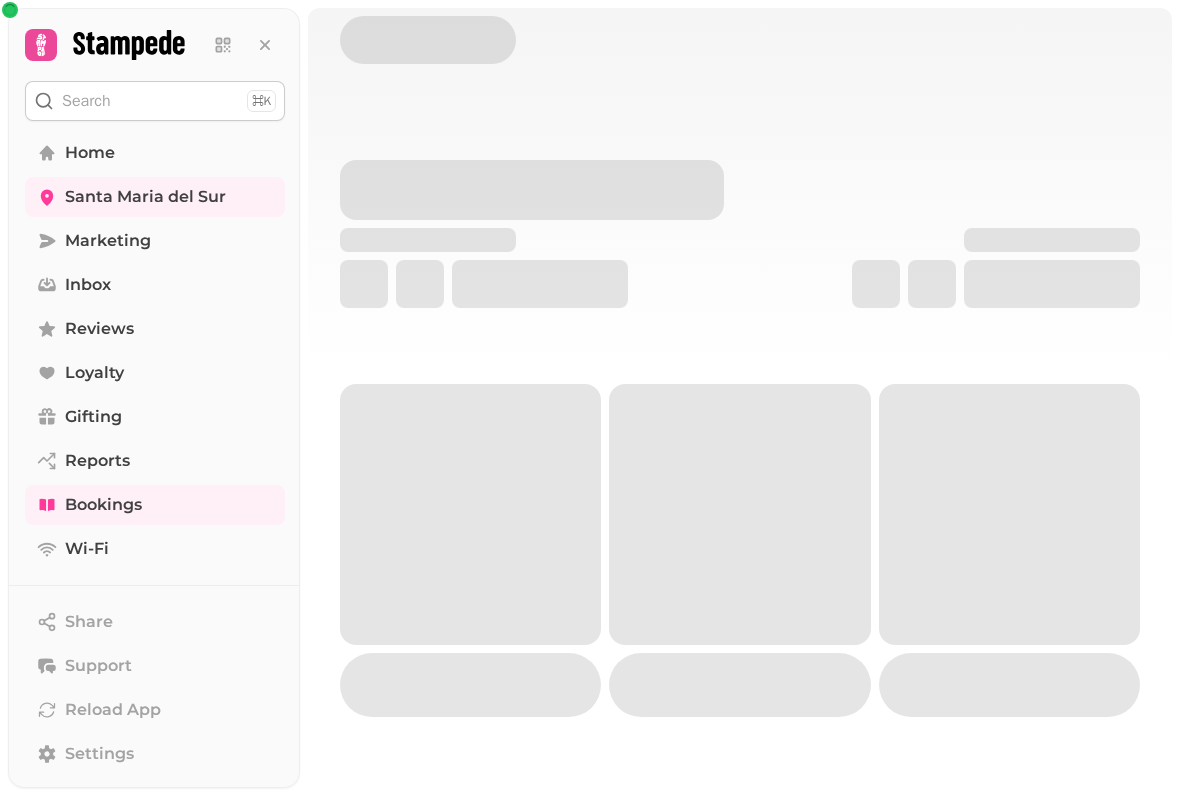 scroll, scrollTop: 0, scrollLeft: 0, axis: both 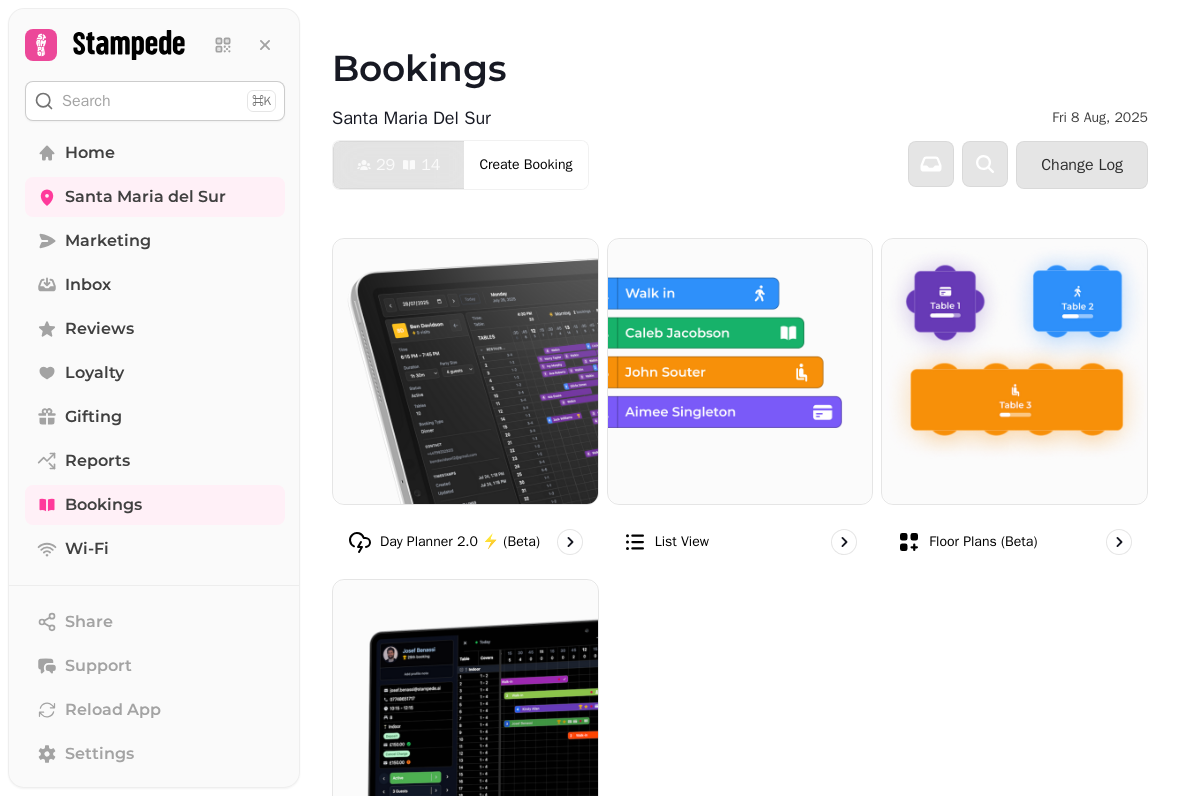 click on "Settings" at bounding box center (99, 754) 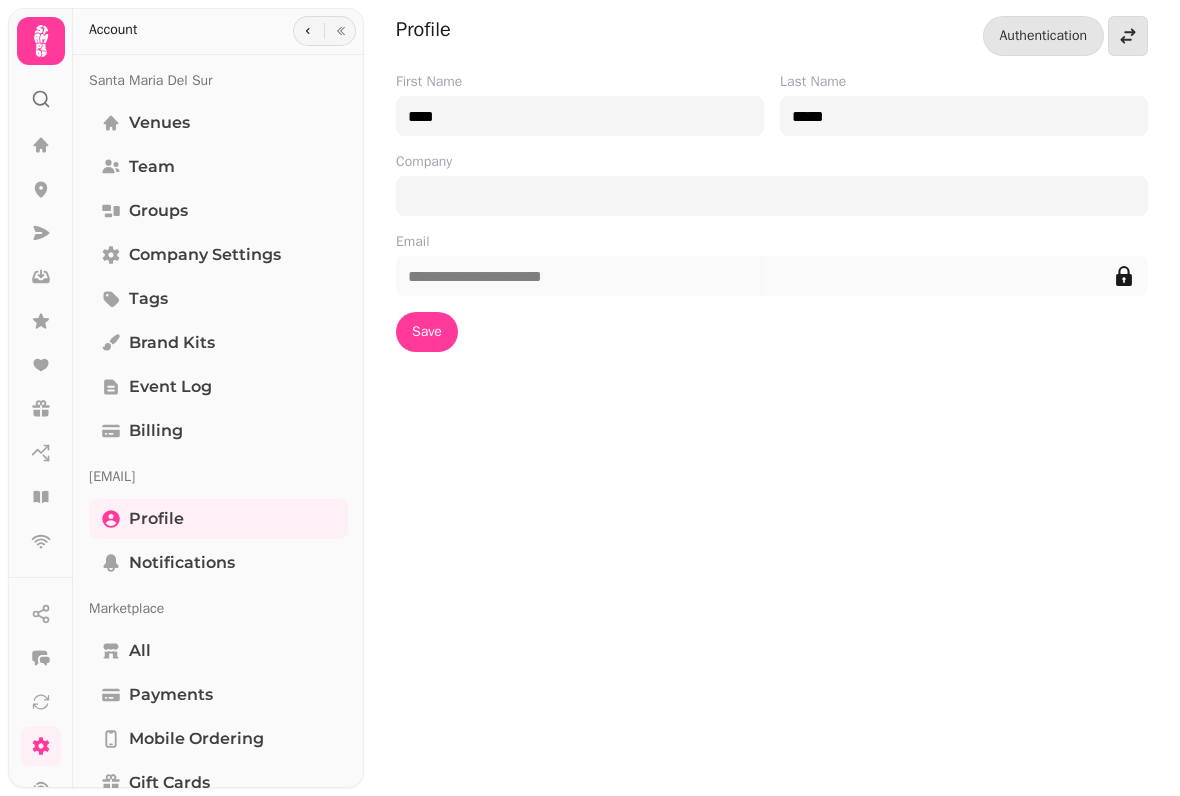 click 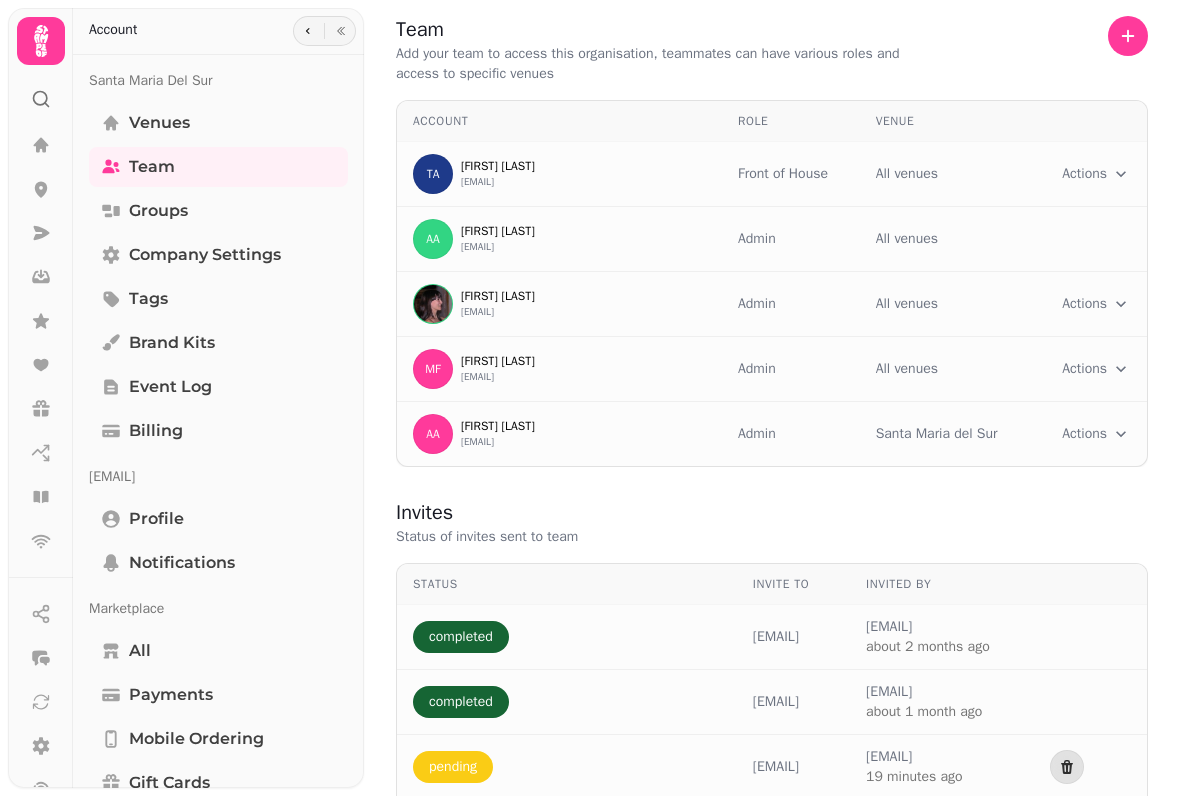scroll, scrollTop: 0, scrollLeft: 0, axis: both 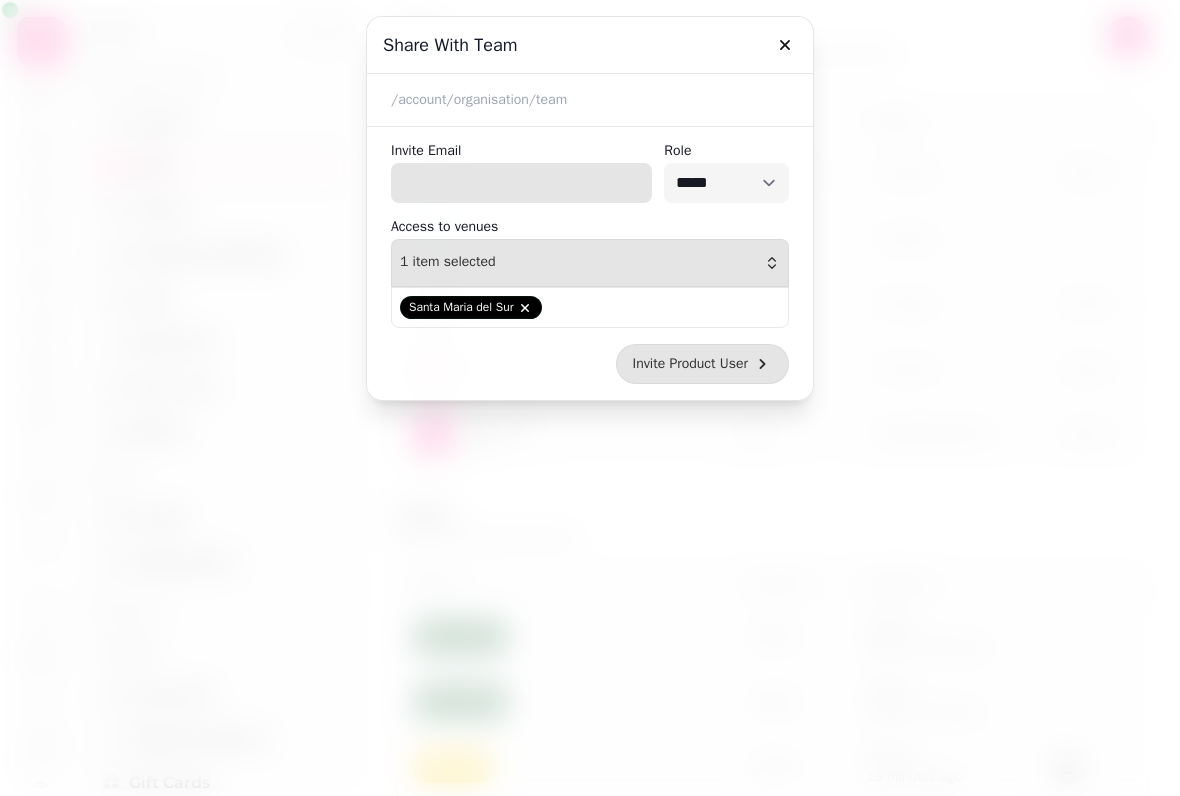 click on "Invite Email" at bounding box center (521, 183) 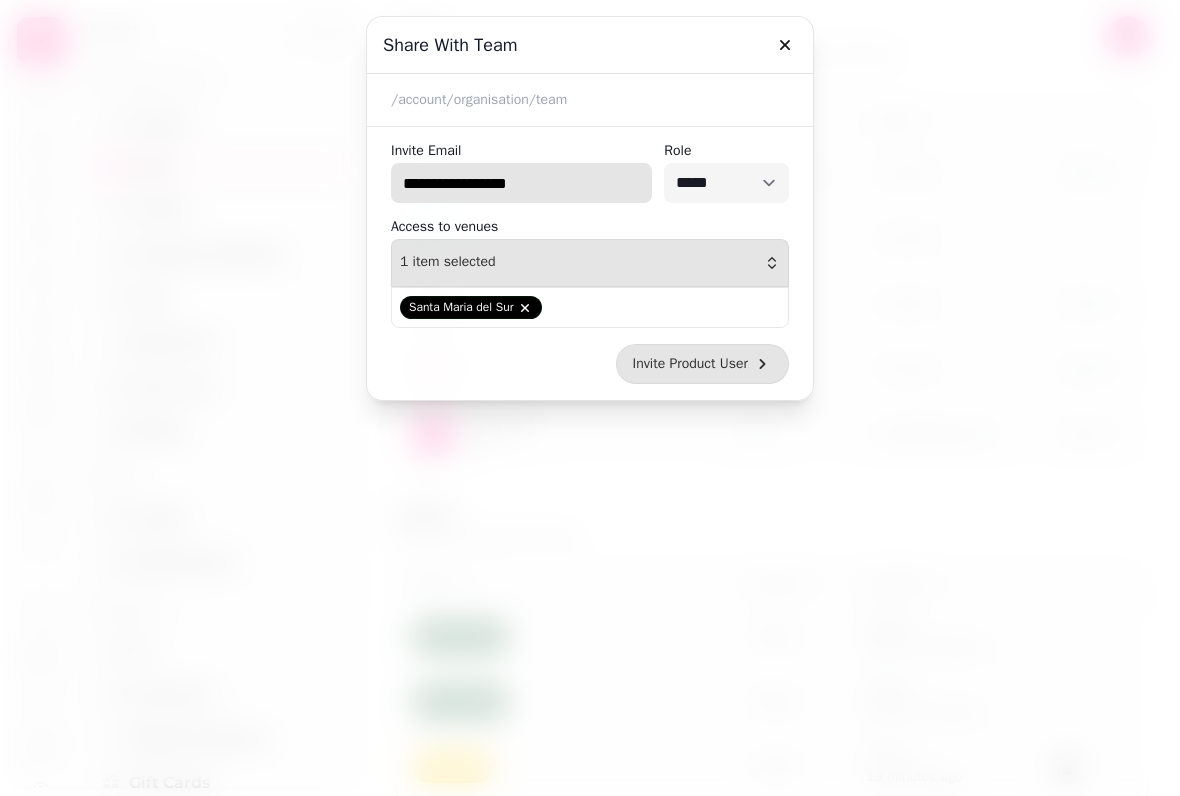 type on "**********" 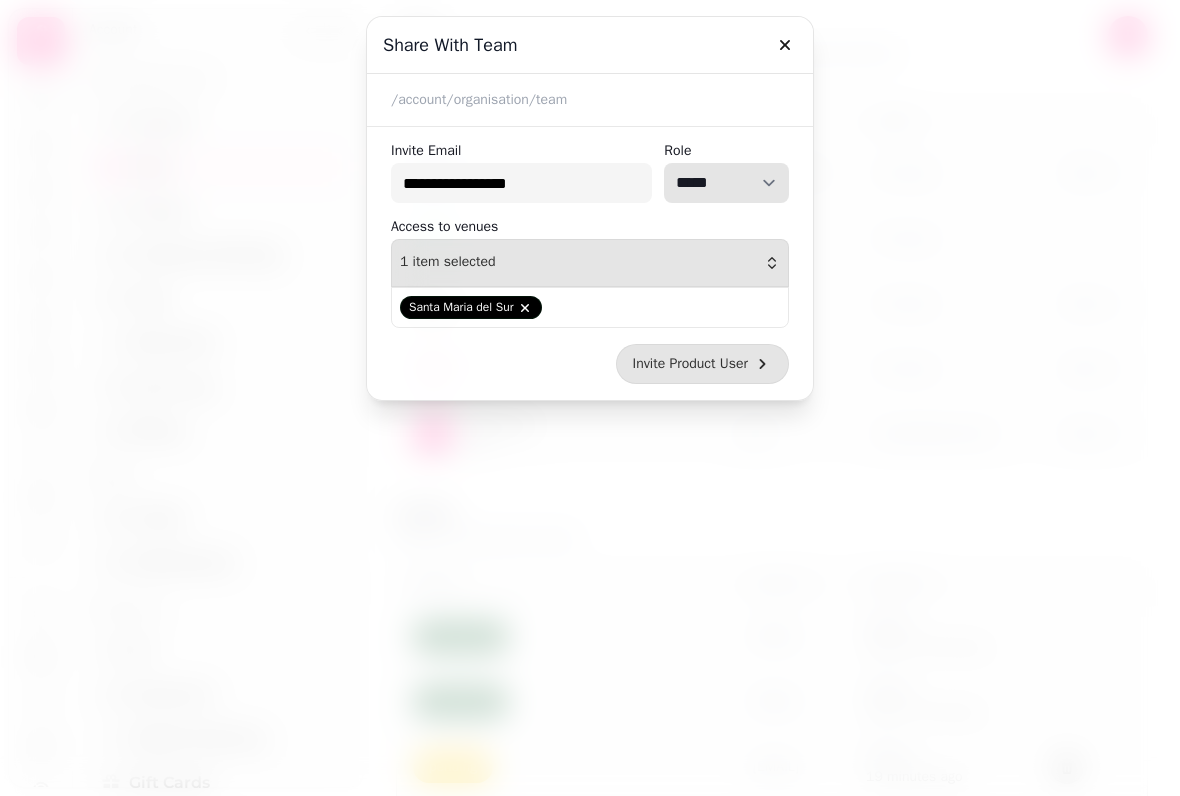 click on "**********" at bounding box center (726, 183) 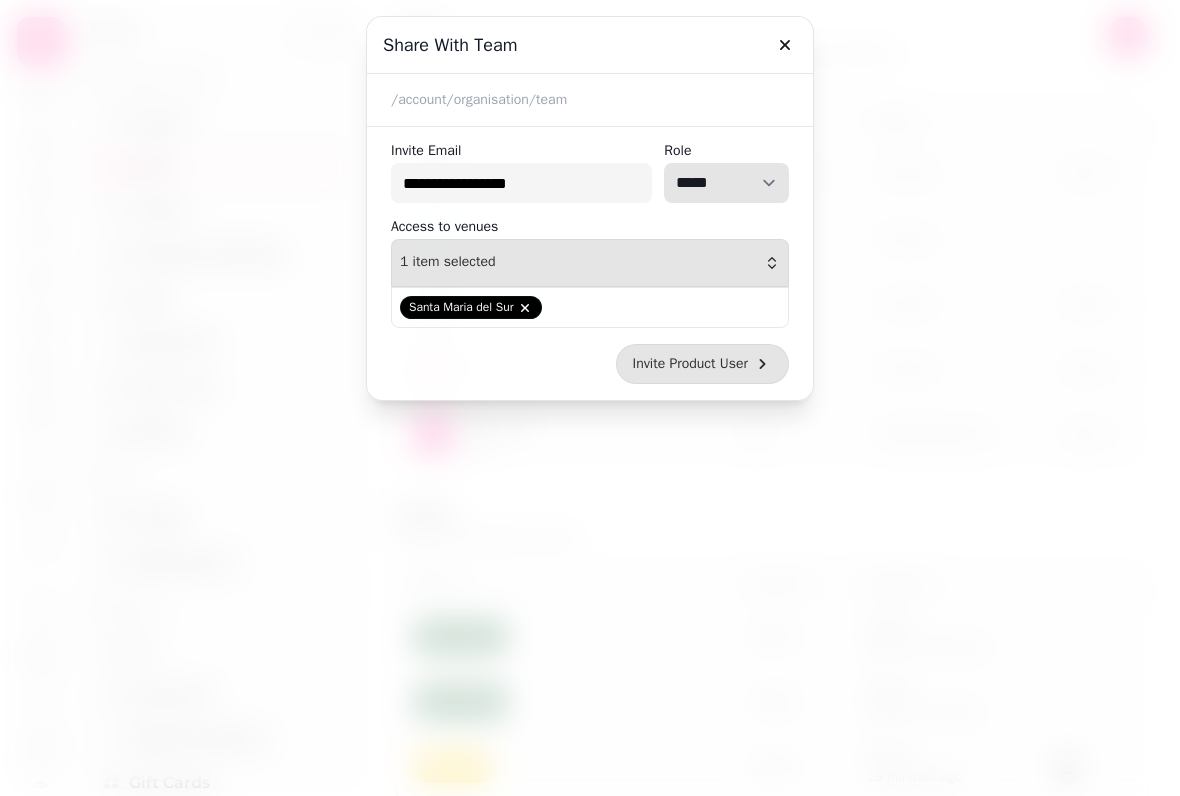 select on "**********" 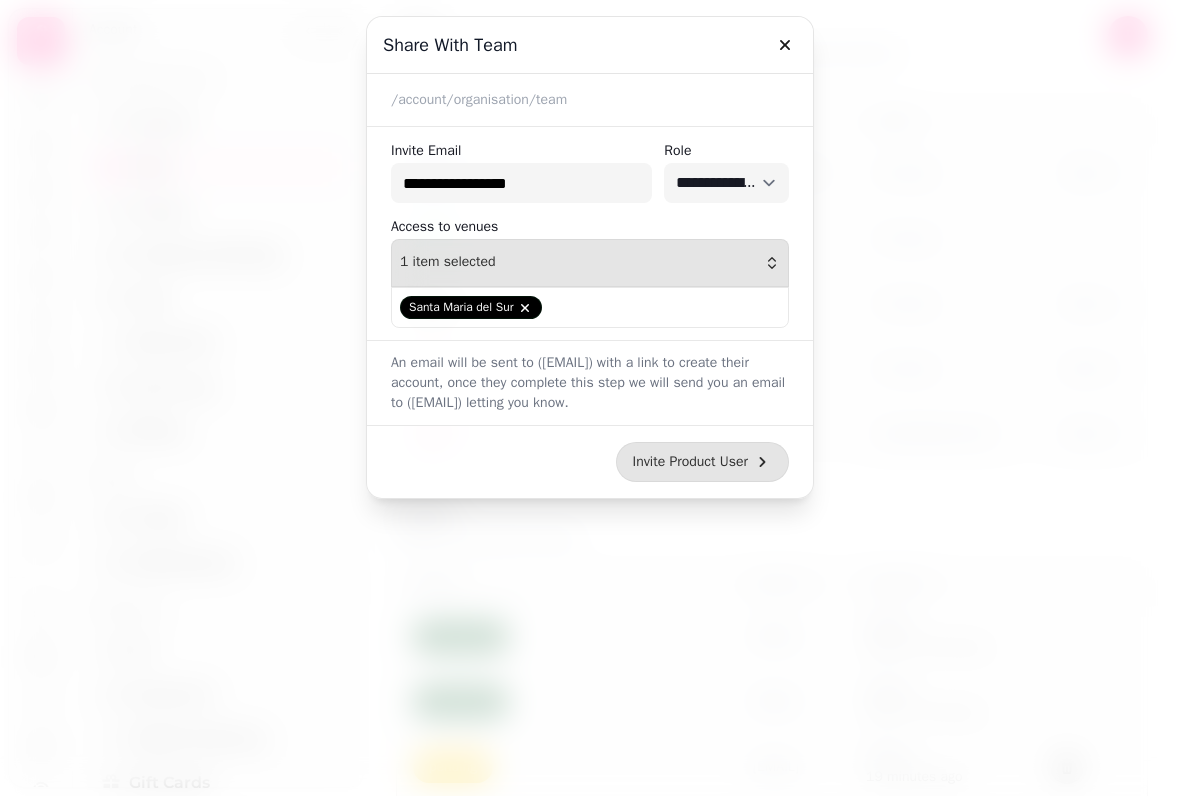 click on "Invite Product User" at bounding box center (690, 462) 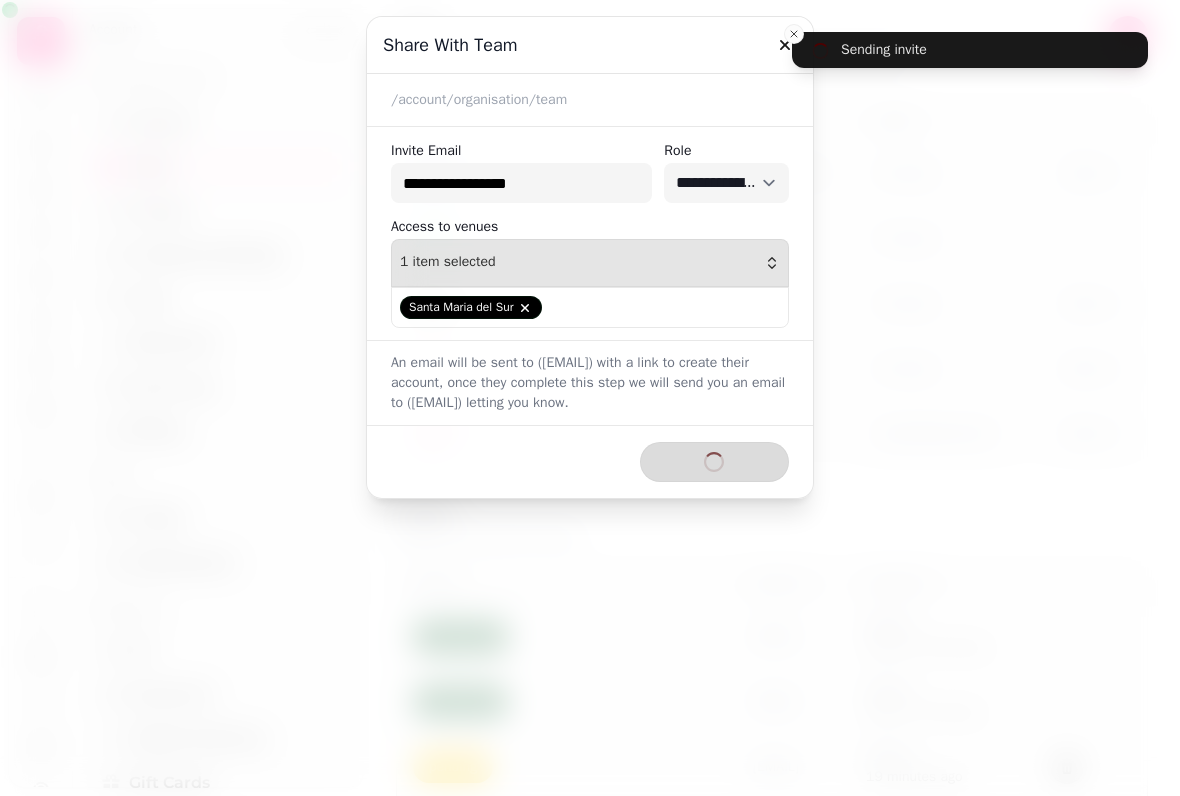type 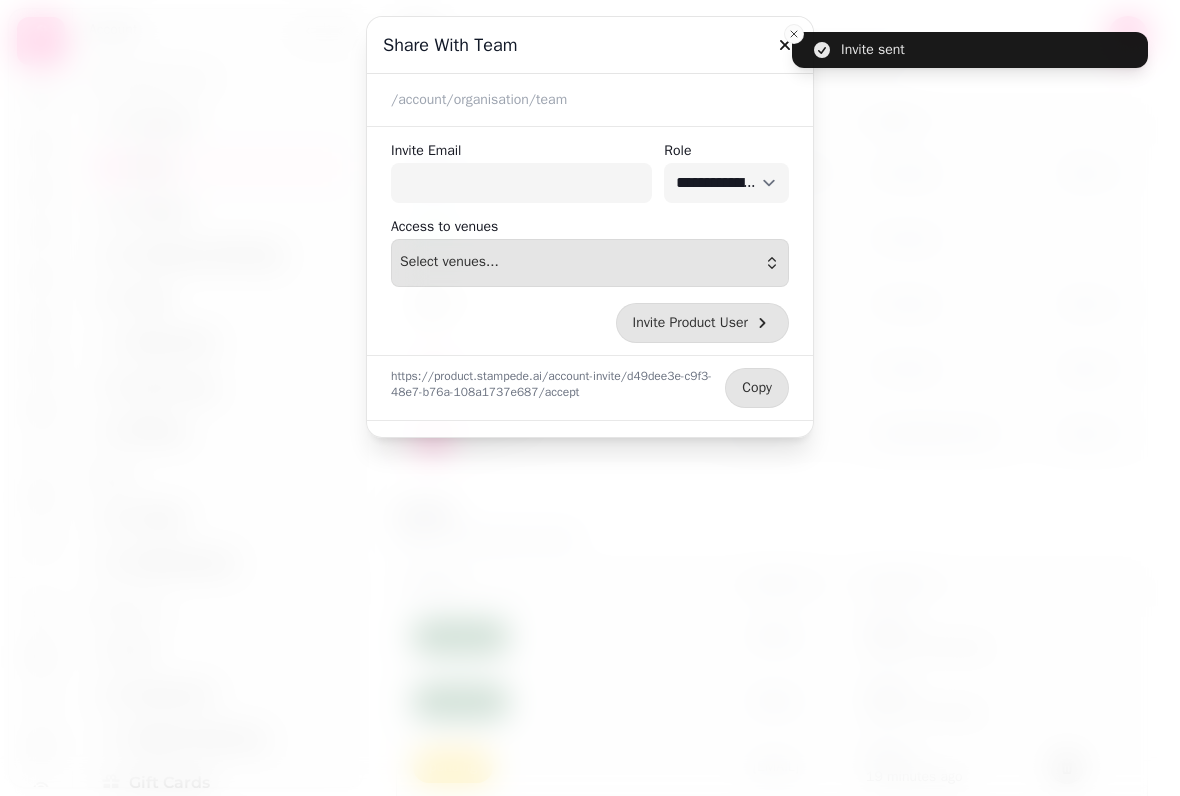 click on "Share With Team" at bounding box center (590, 45) 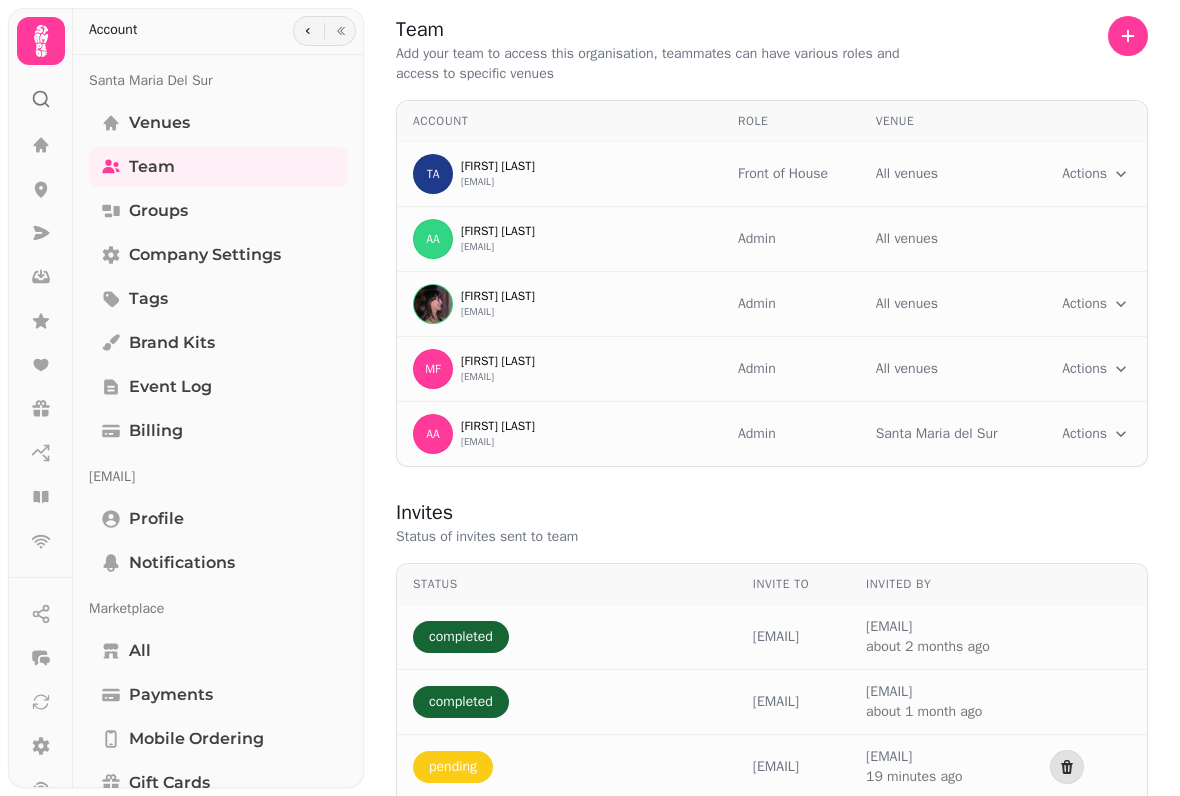 scroll, scrollTop: 0, scrollLeft: 0, axis: both 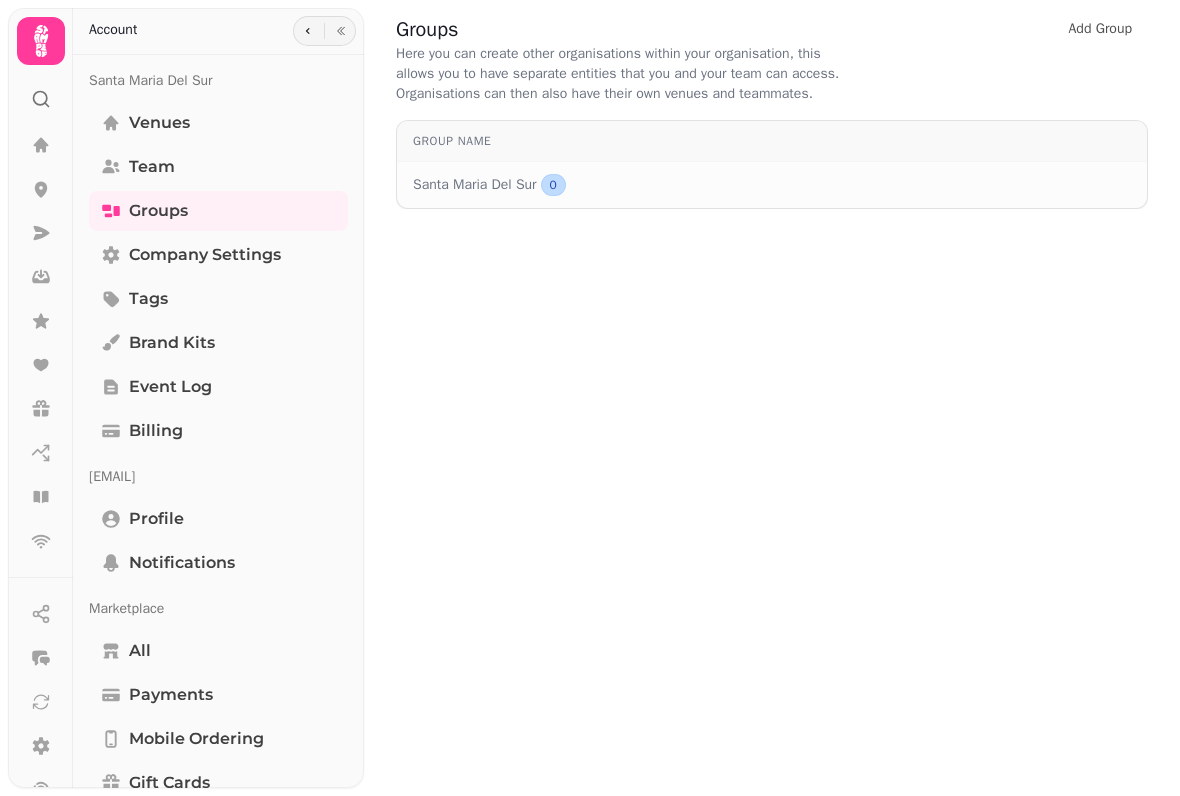 click on "Team" at bounding box center (218, 167) 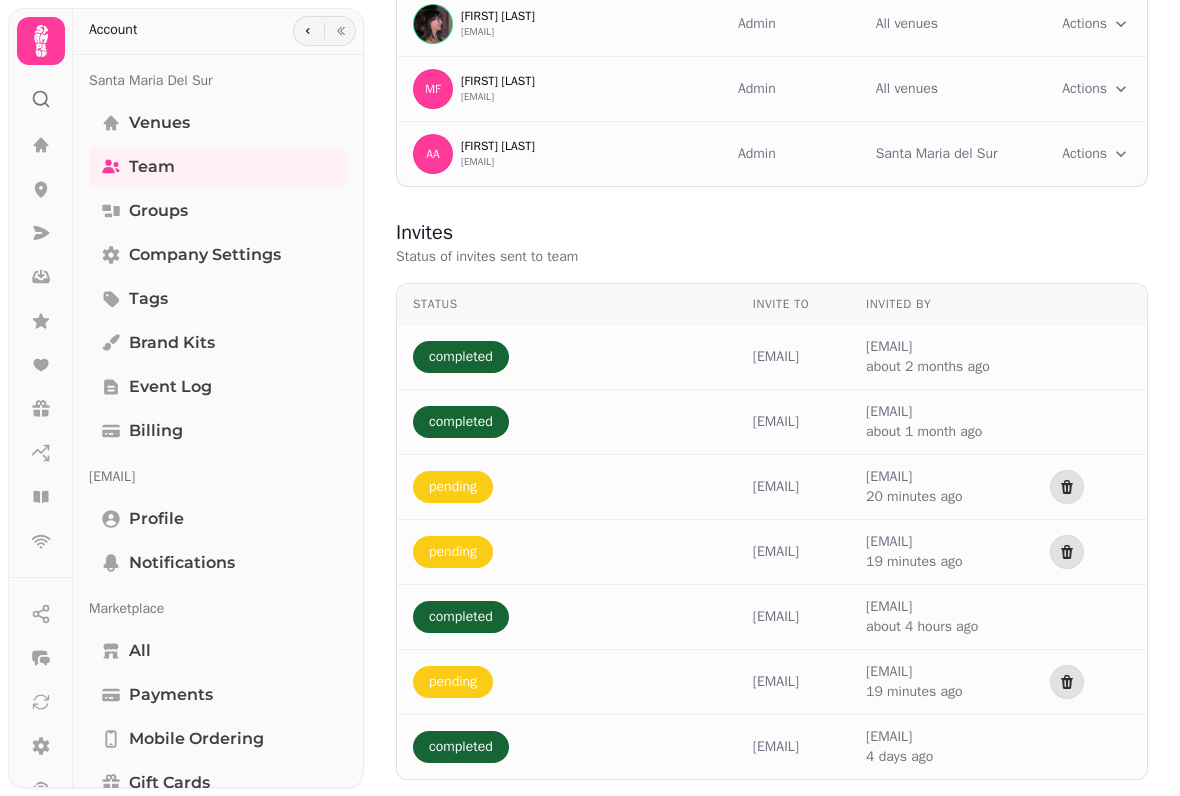 scroll, scrollTop: 292, scrollLeft: 0, axis: vertical 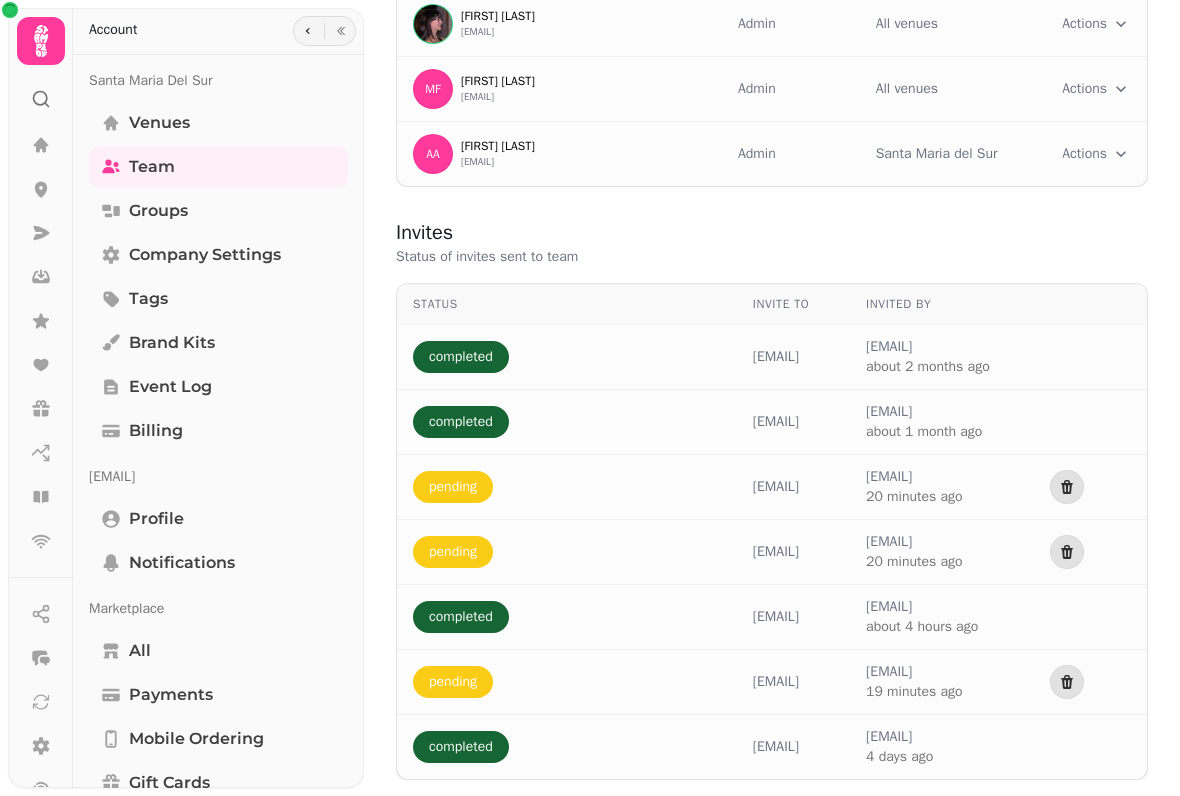 click 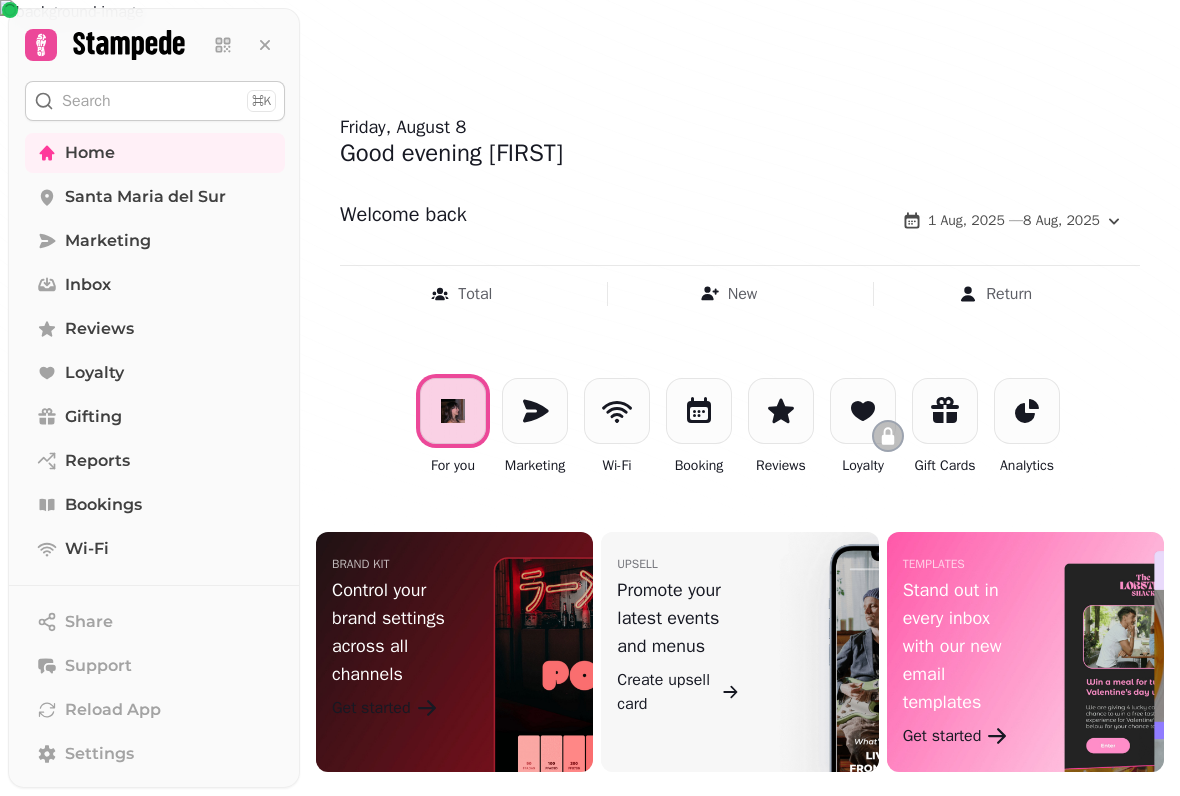 scroll, scrollTop: 35, scrollLeft: 0, axis: vertical 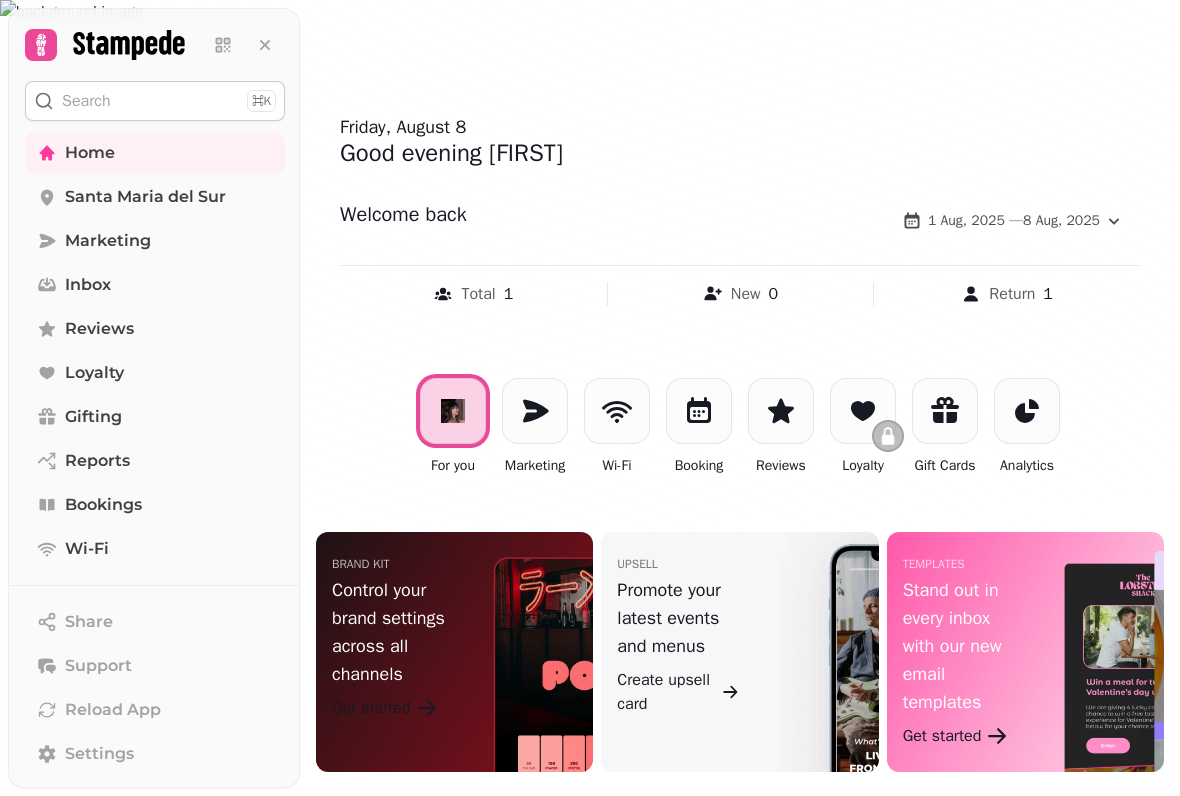 click on "Santa Maria del Sur" at bounding box center [145, 197] 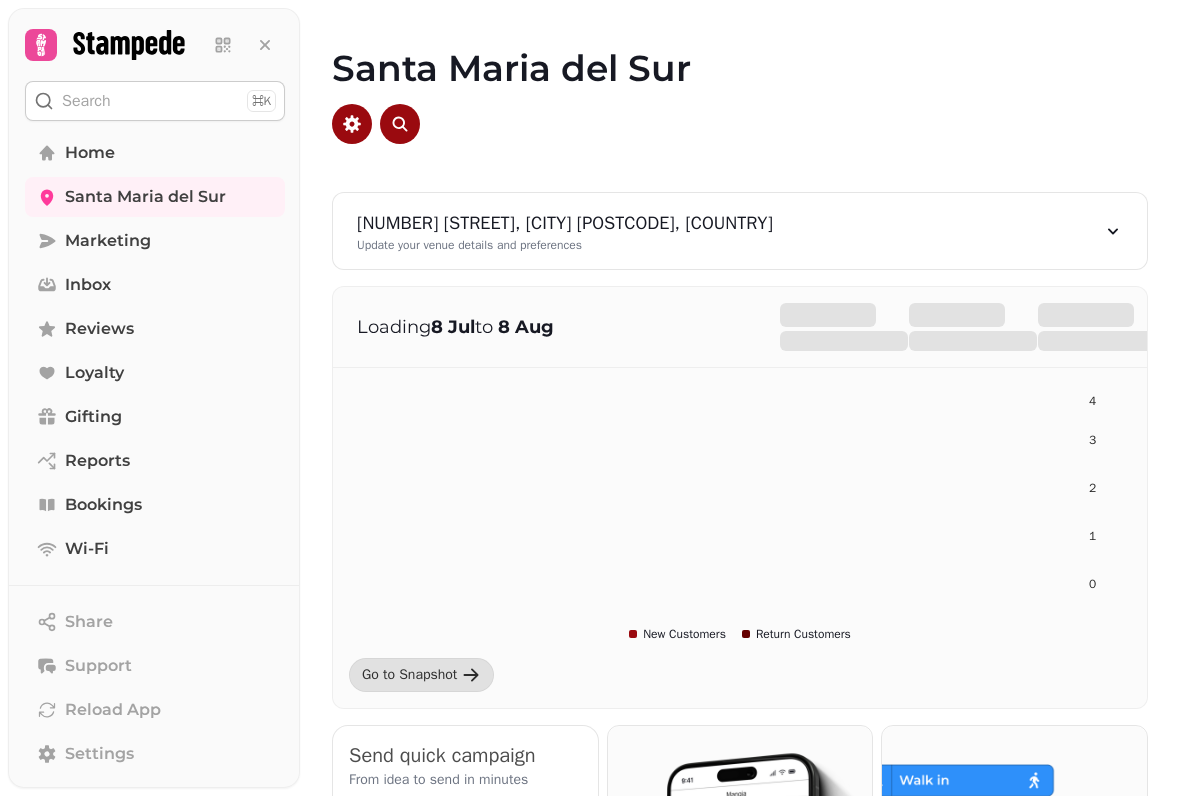 scroll, scrollTop: 0, scrollLeft: 0, axis: both 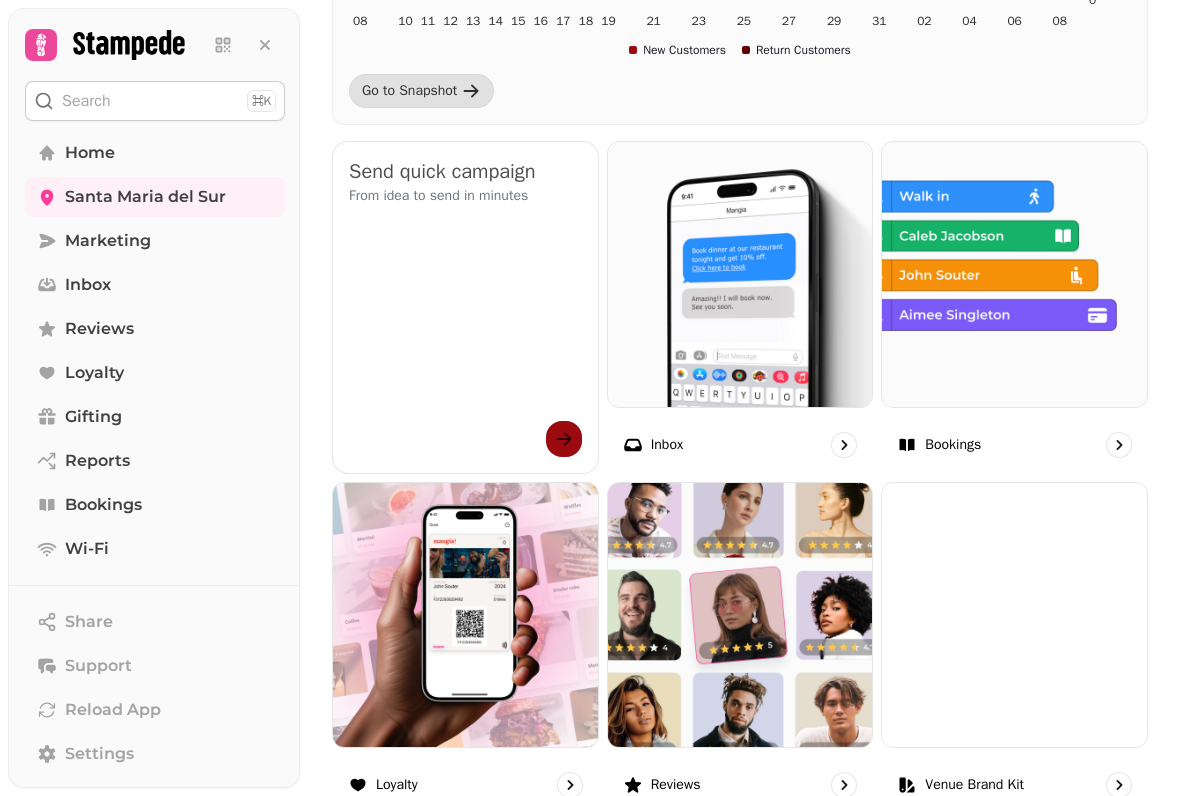 click on "Bookings" at bounding box center [1014, 445] 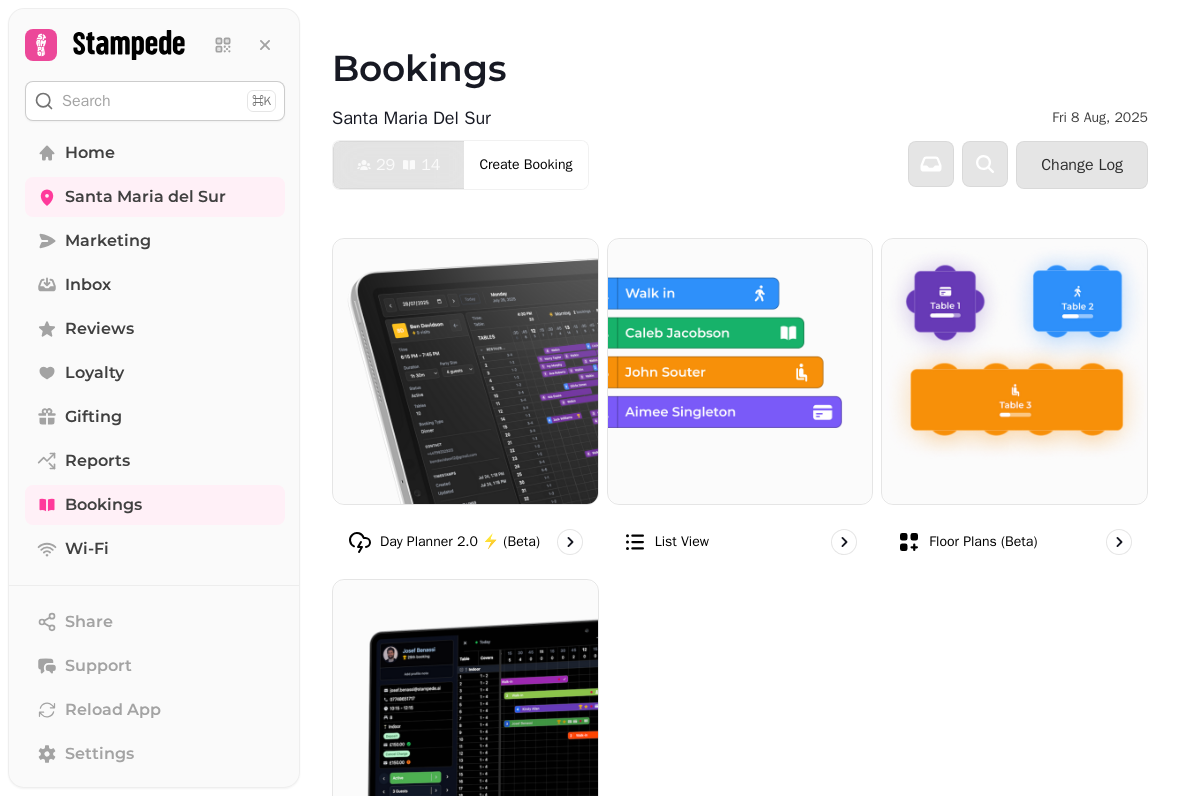 click on "Floor Plans (beta)" at bounding box center [967, 542] 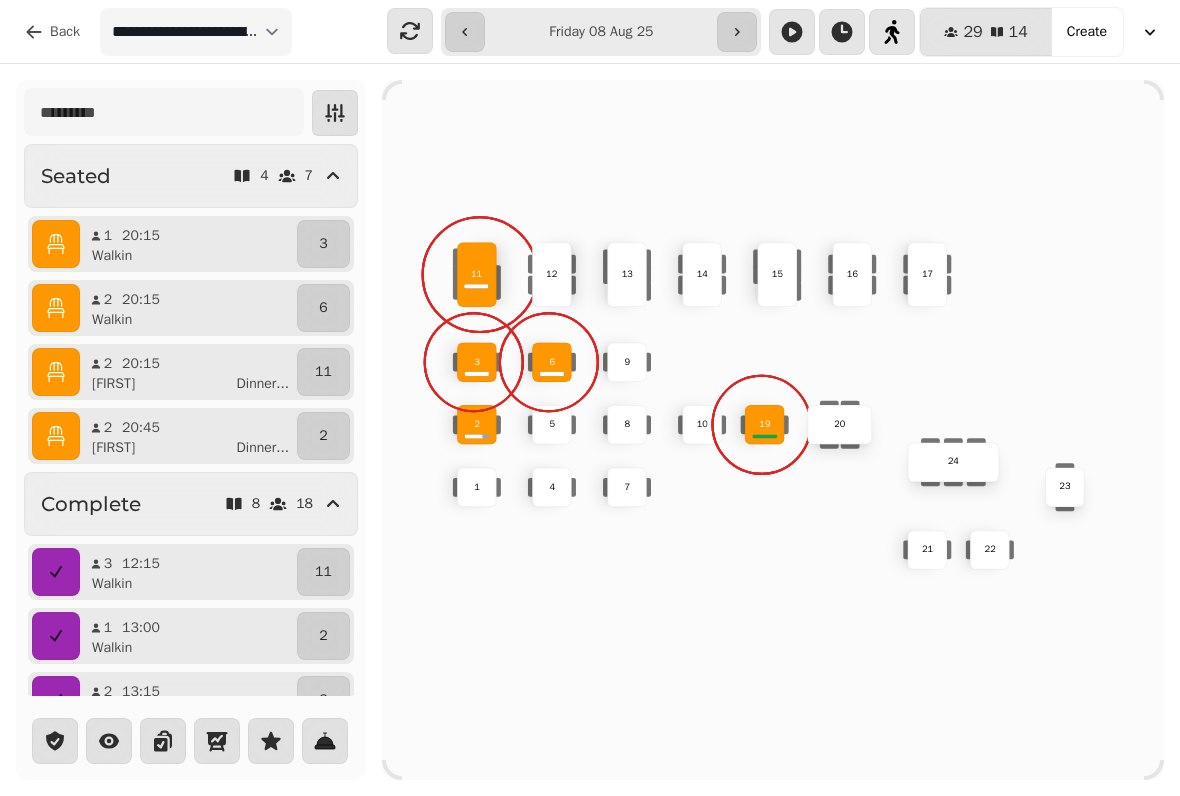 click on "19" at bounding box center (765, 425) 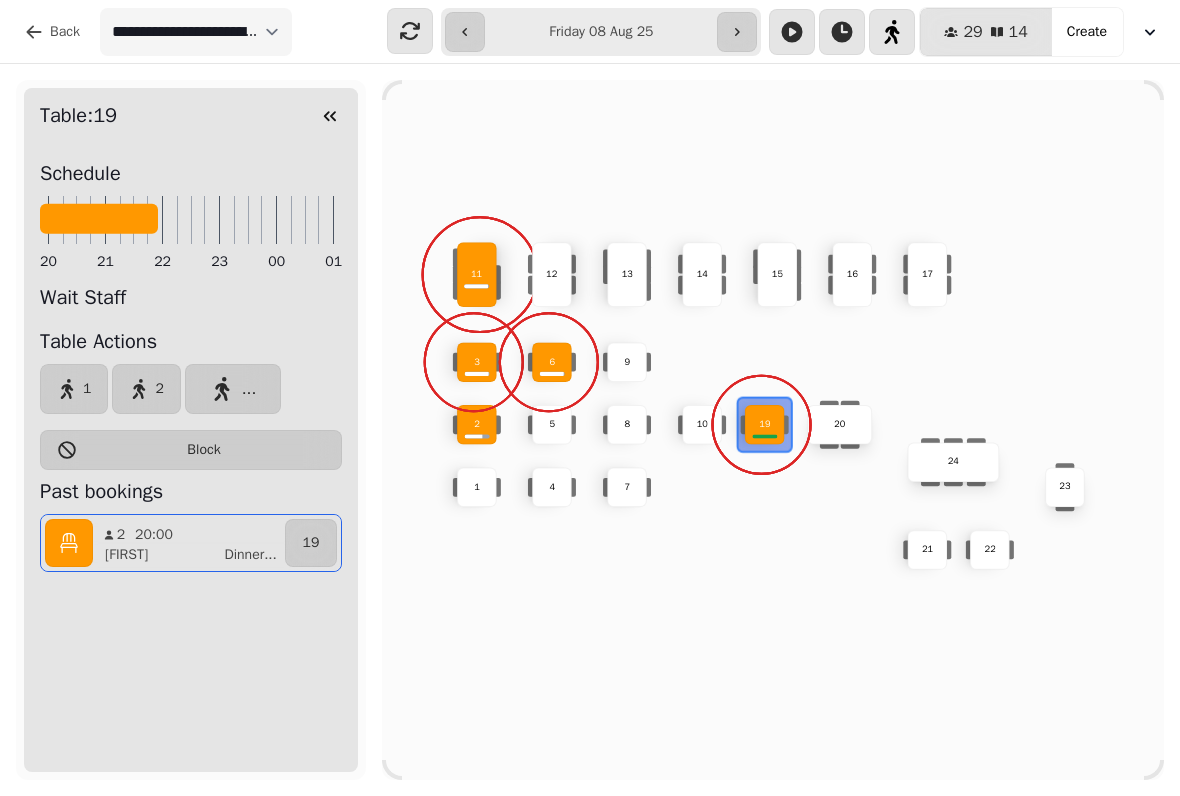 click 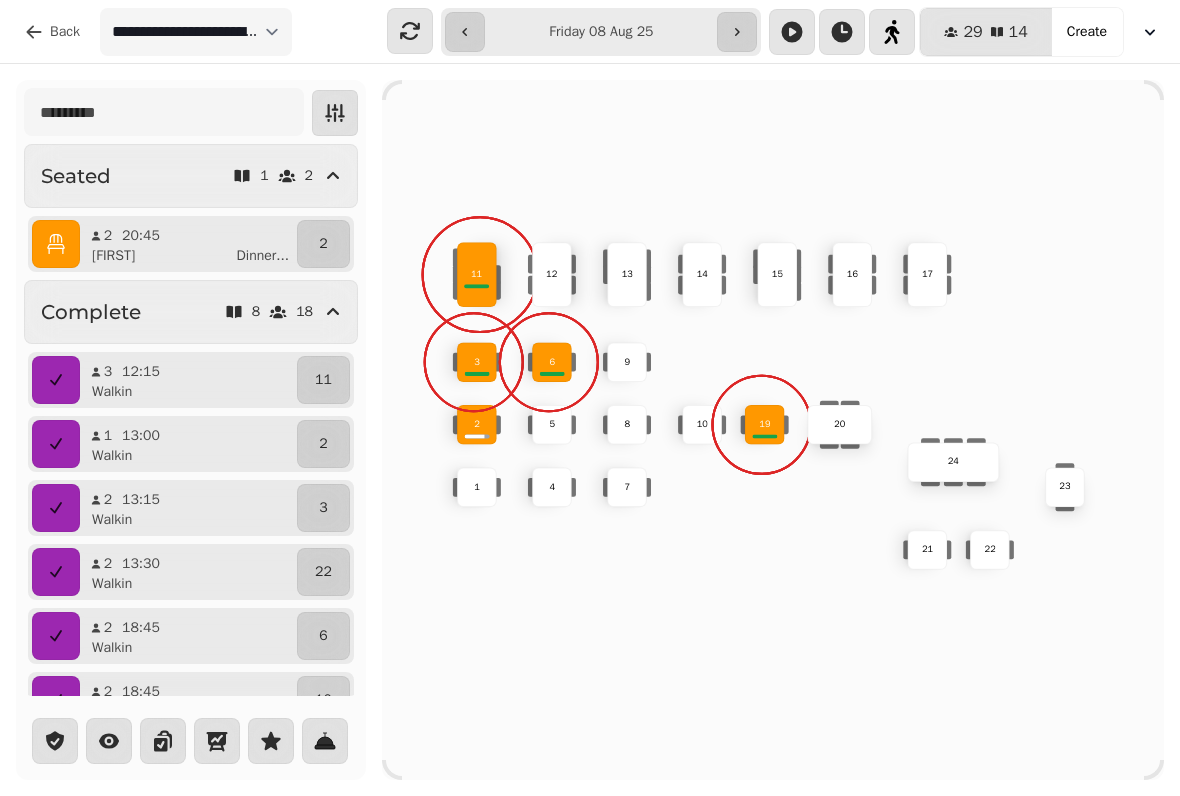 click on "10 2 19 20 4 5 11 9 15 24 16 7 17 23 22 3 21 1 13 6 8 12 14" at bounding box center [773, 430] 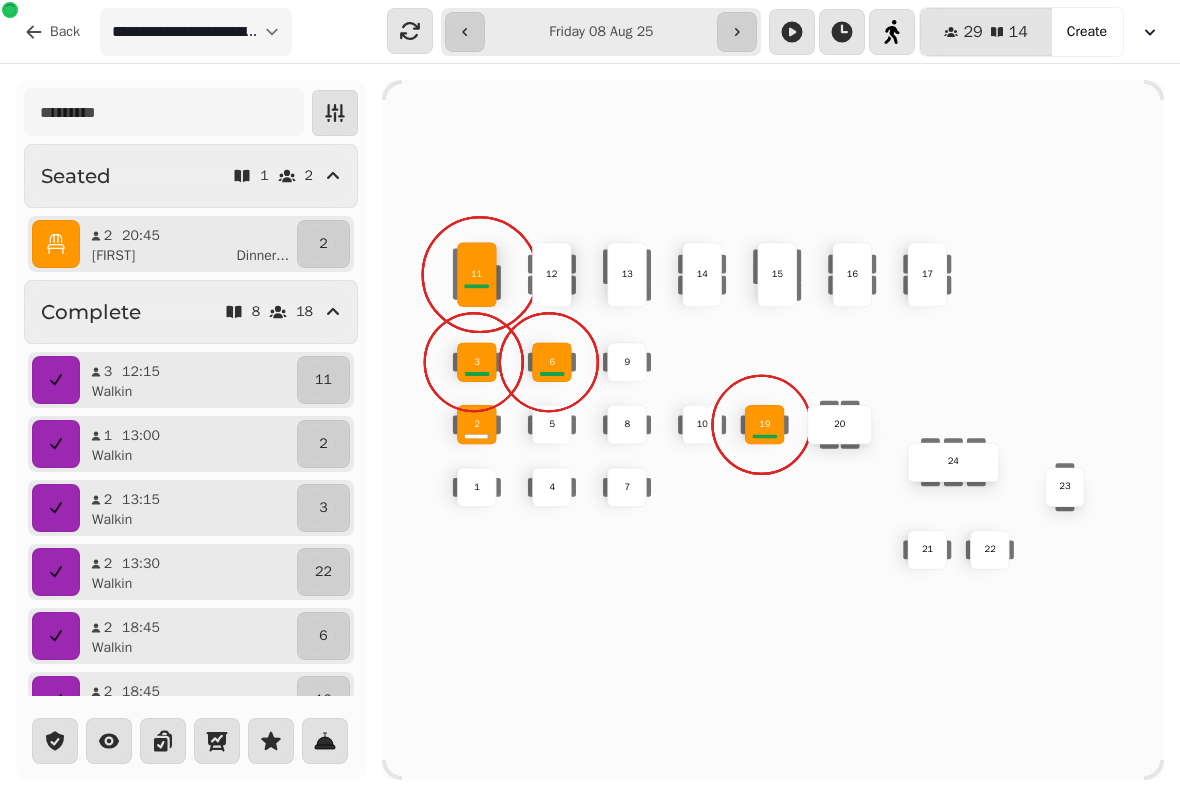 click on "Back" at bounding box center [65, 32] 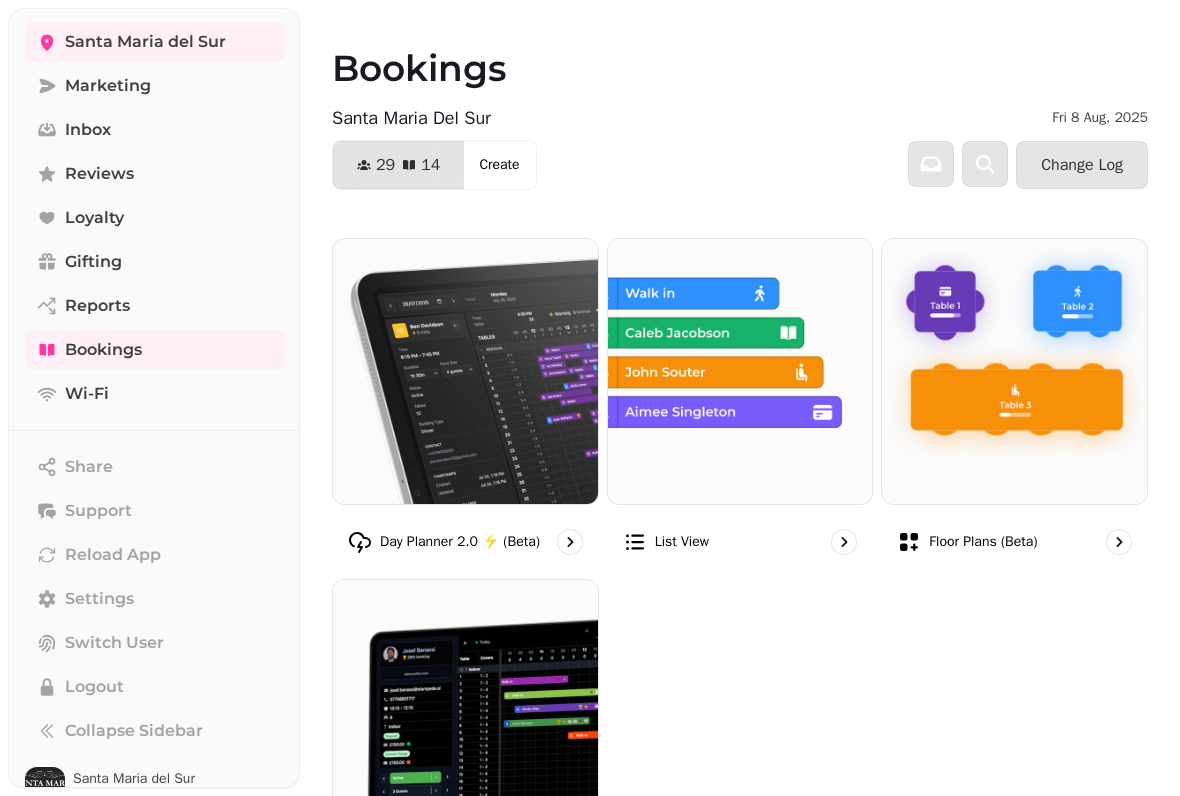 scroll, scrollTop: 156, scrollLeft: 0, axis: vertical 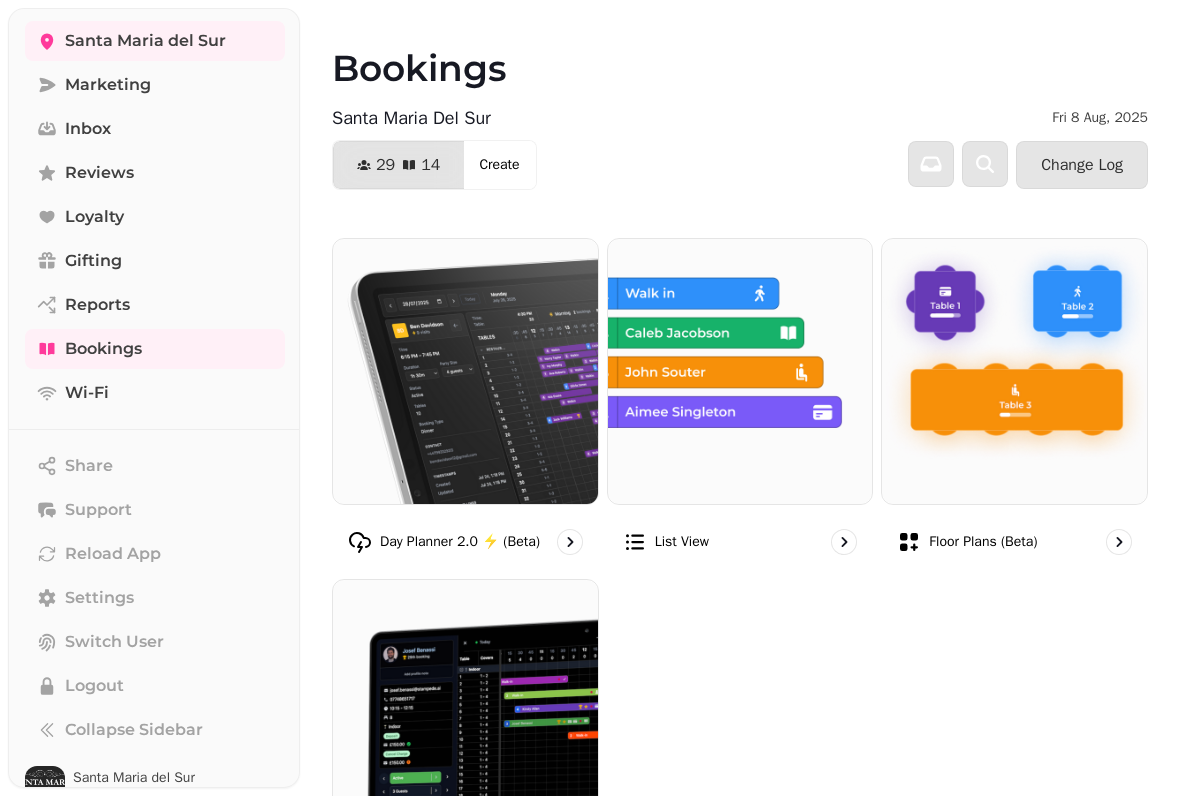 click on "Logout" at bounding box center [155, 686] 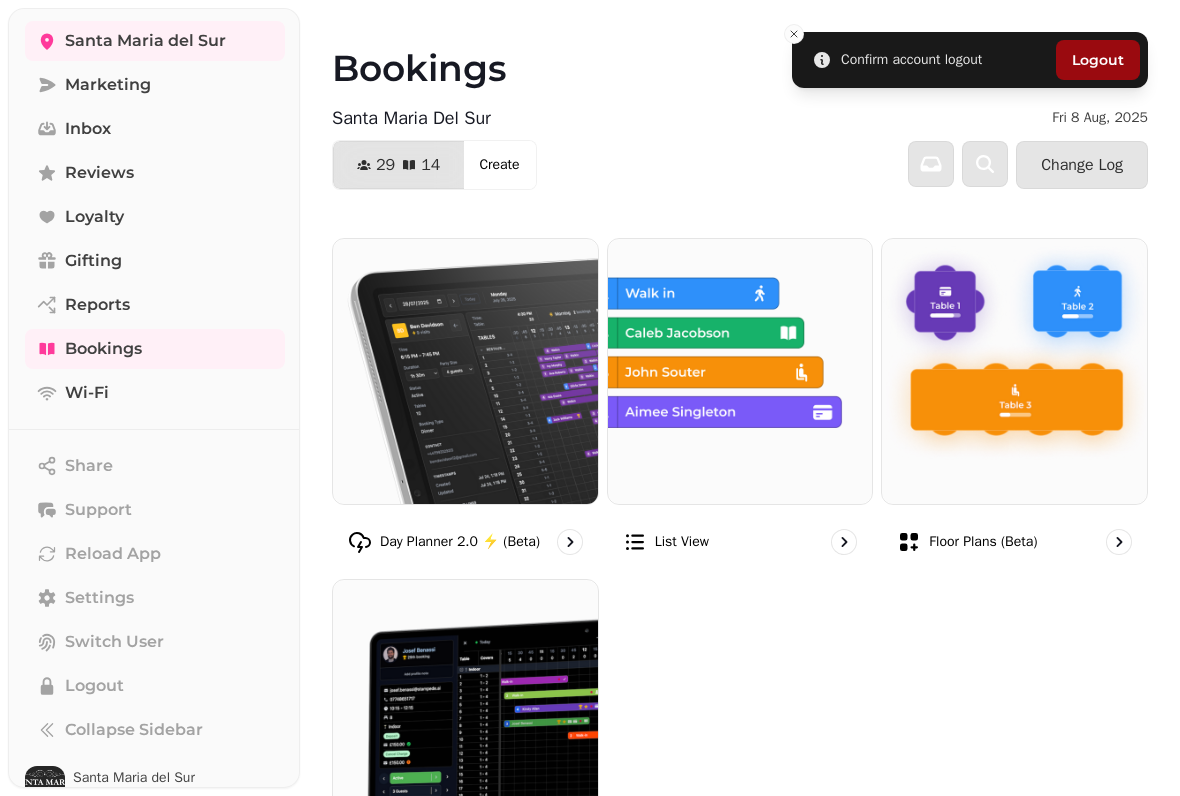click on "Logout" at bounding box center [1098, 60] 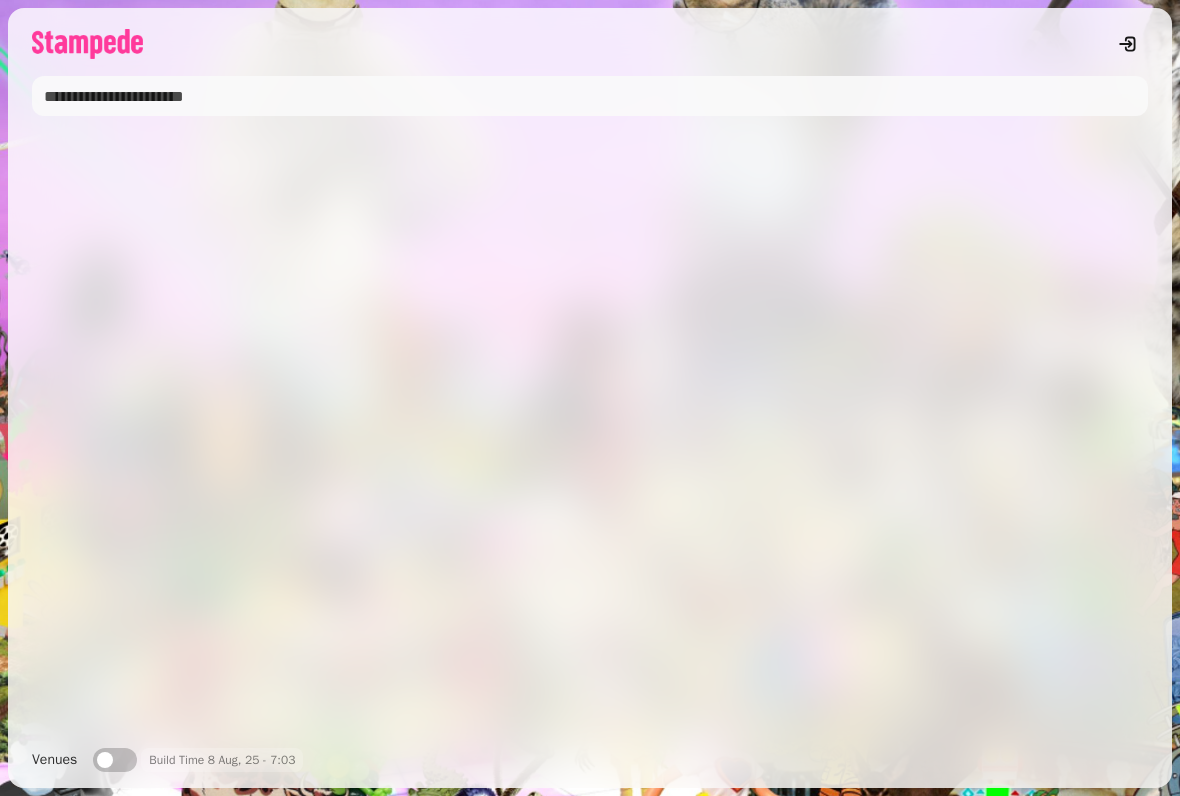 scroll, scrollTop: 0, scrollLeft: 0, axis: both 